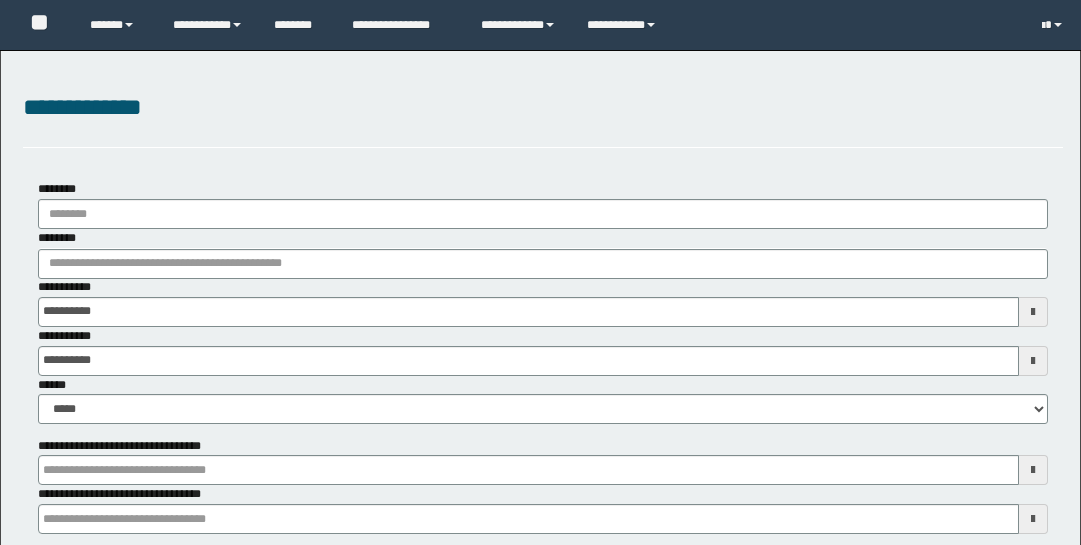 scroll, scrollTop: 0, scrollLeft: 0, axis: both 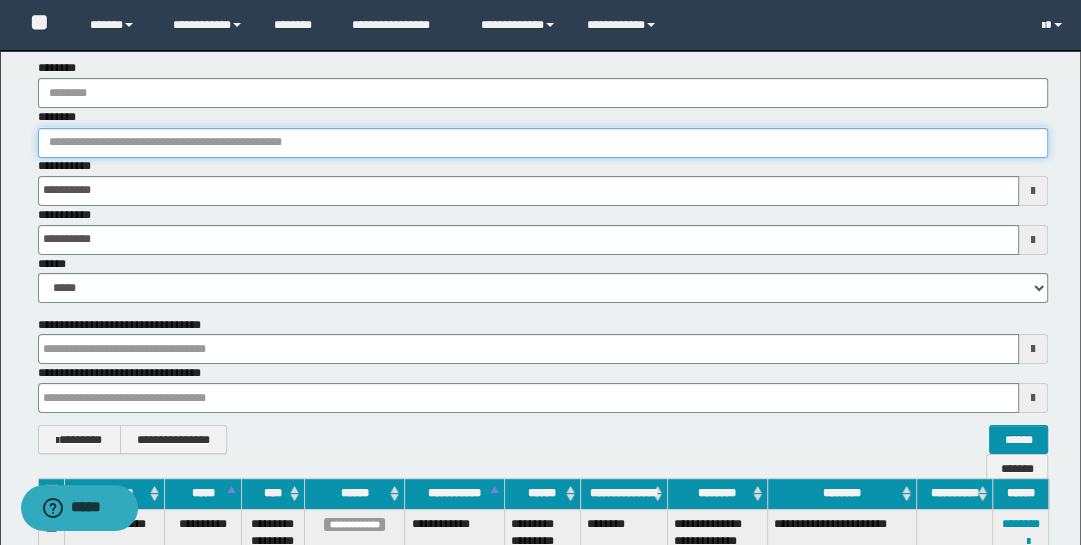 click on "********" at bounding box center [543, 143] 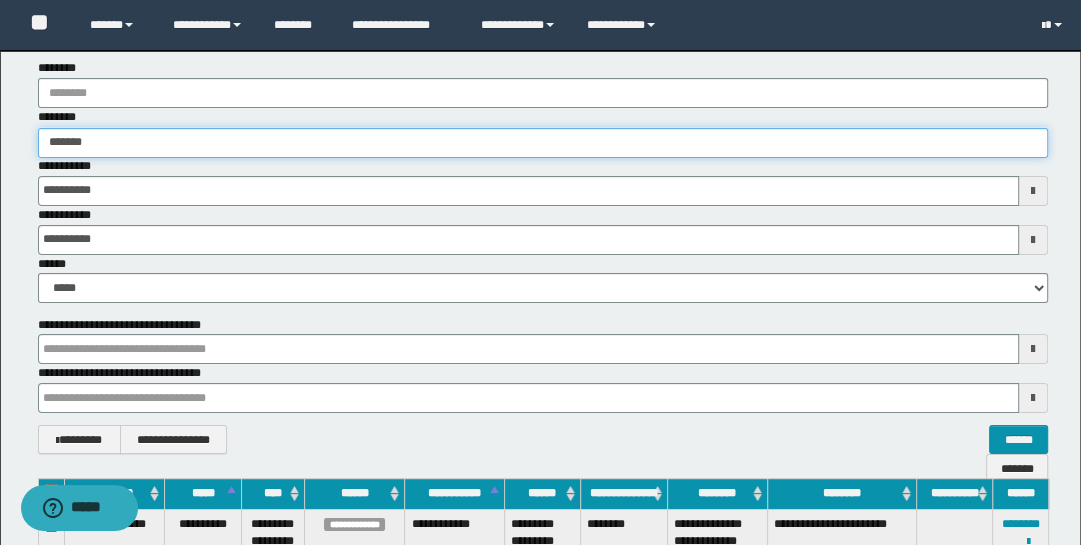 type on "********" 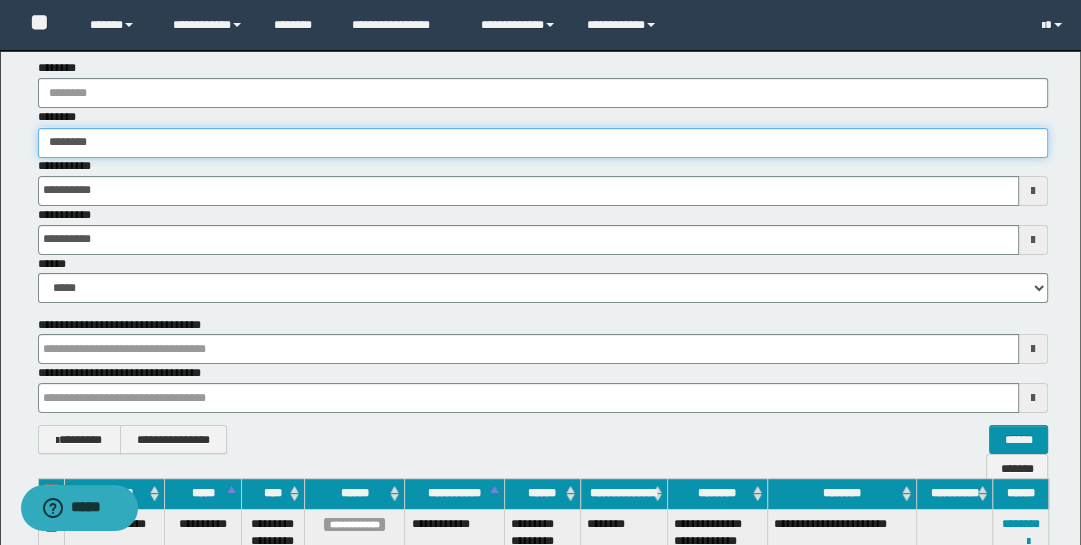 type on "********" 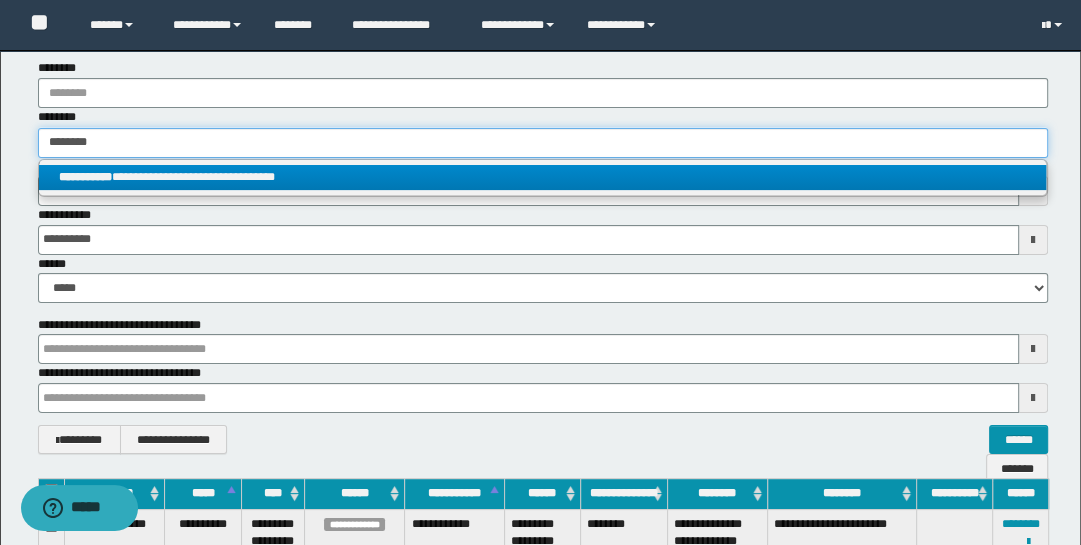 type on "********" 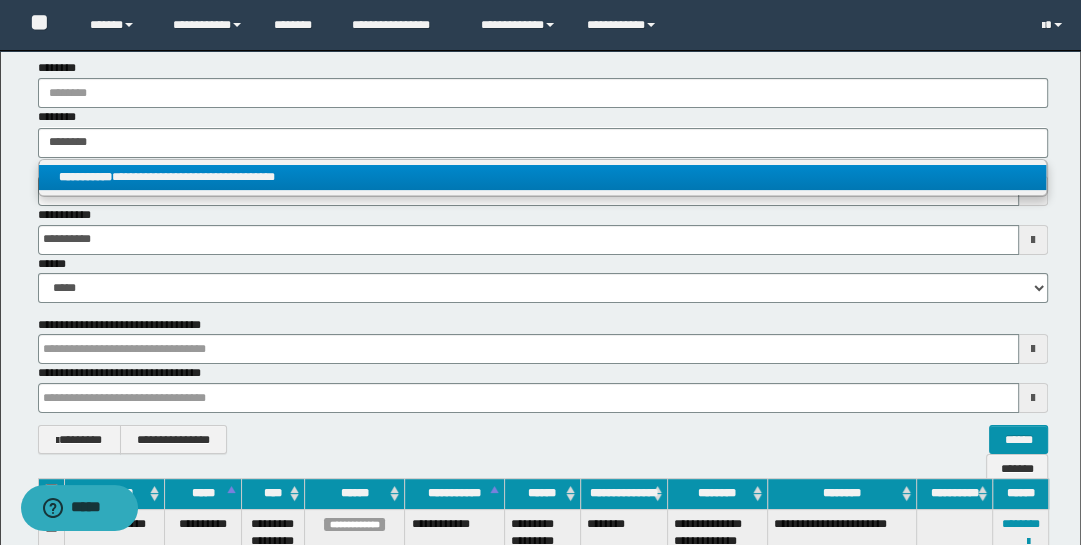 click on "**********" at bounding box center [543, 177] 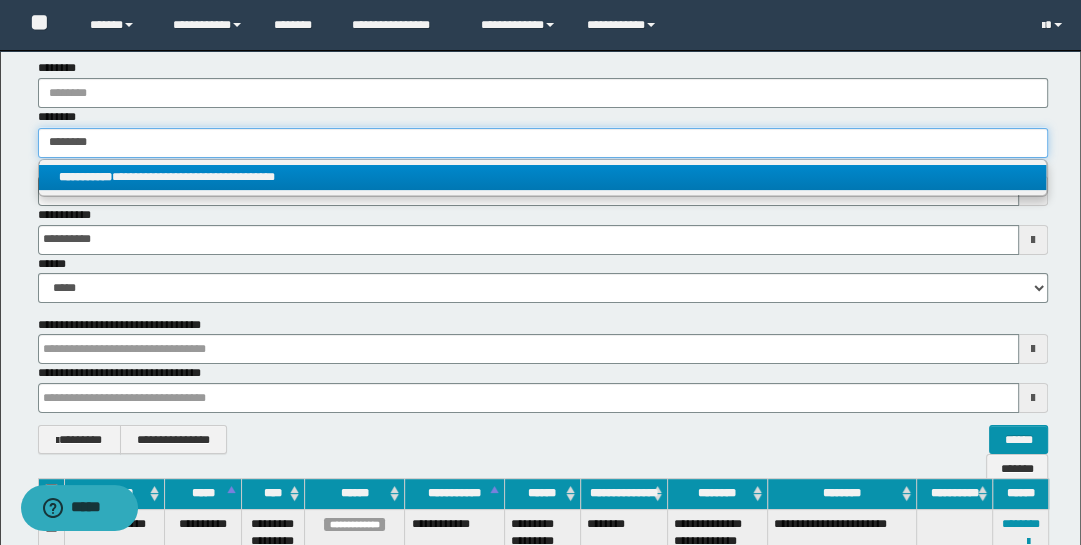 type 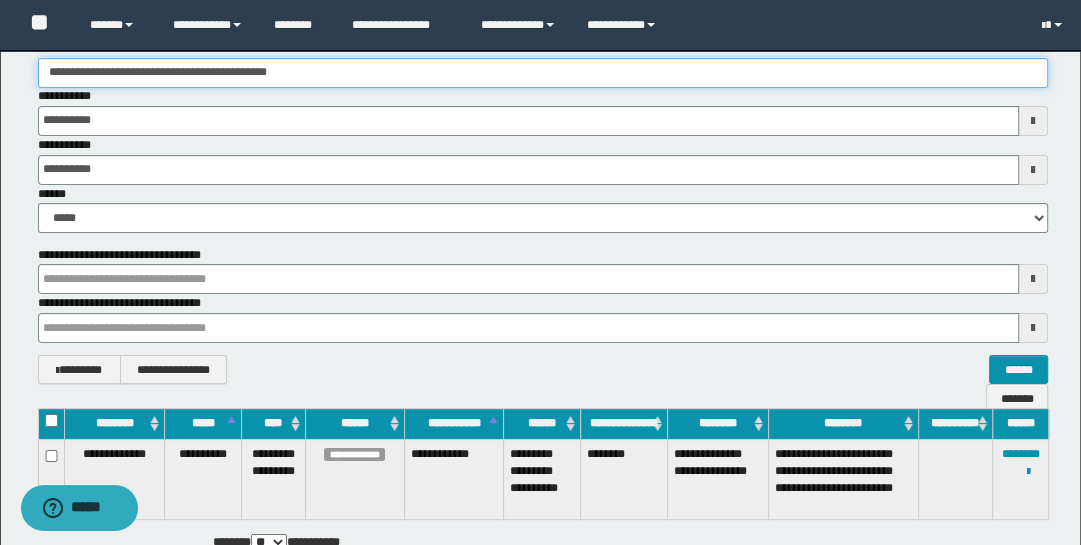 scroll, scrollTop: 194, scrollLeft: 0, axis: vertical 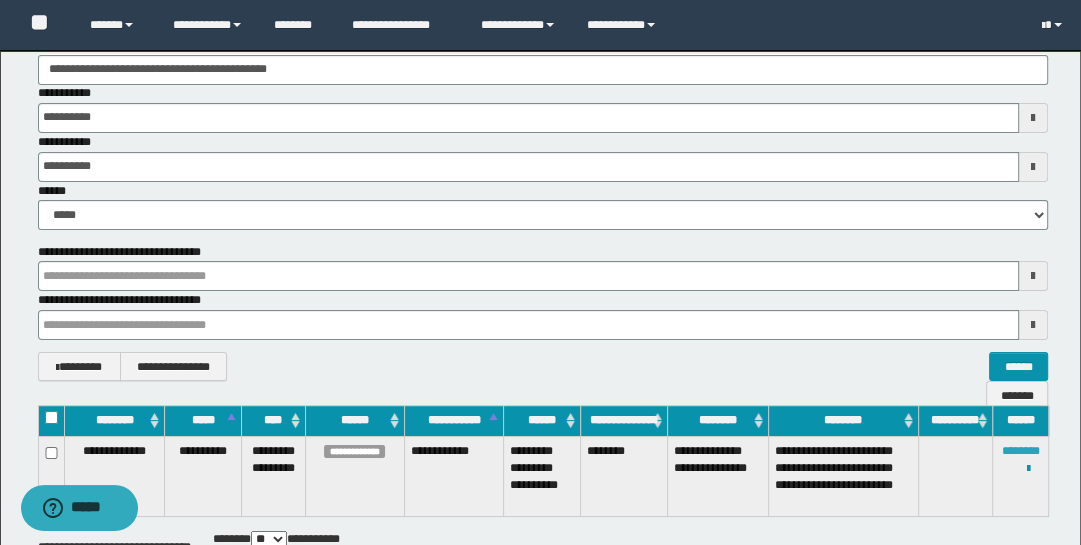 click on "********" at bounding box center (1021, 451) 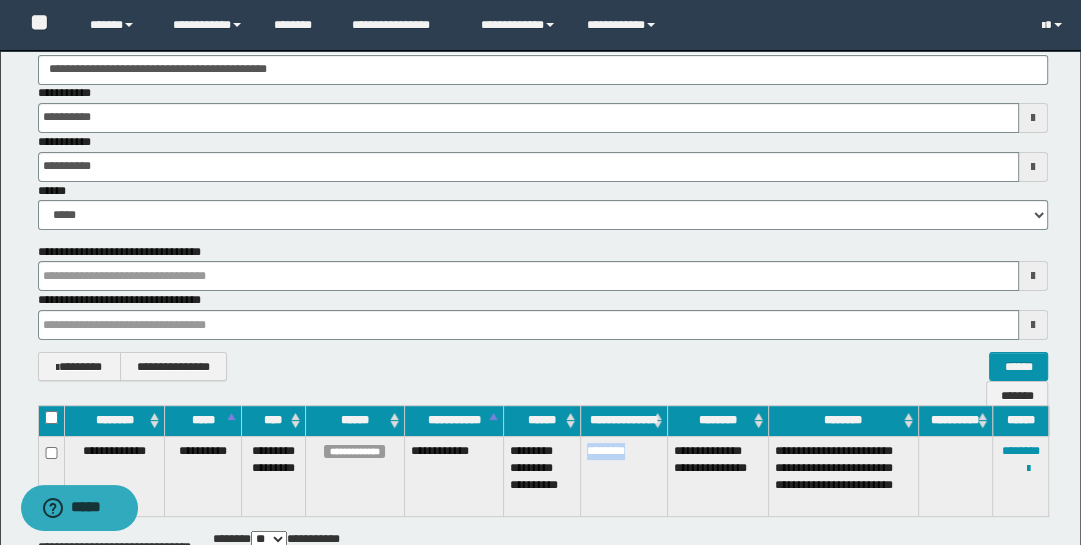 drag, startPoint x: 585, startPoint y: 446, endPoint x: 640, endPoint y: 449, distance: 55.081757 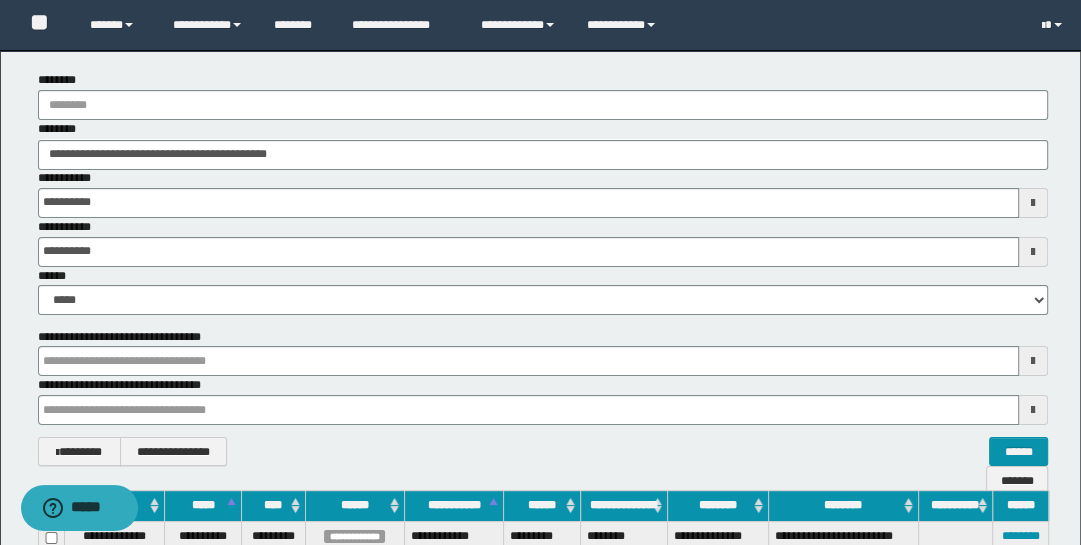 scroll, scrollTop: 0, scrollLeft: 0, axis: both 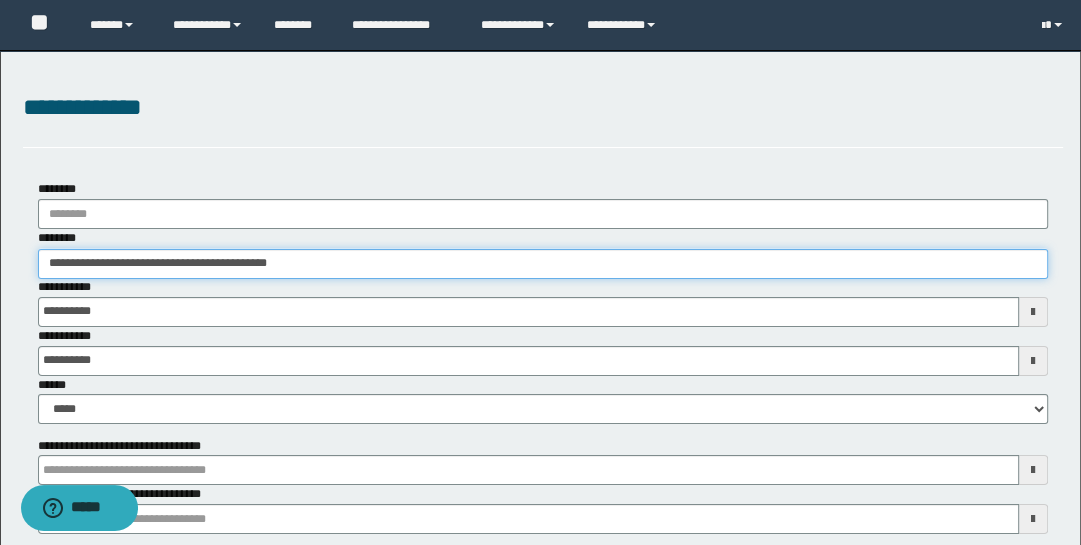 drag, startPoint x: 334, startPoint y: 258, endPoint x: -32, endPoint y: 345, distance: 376.1981 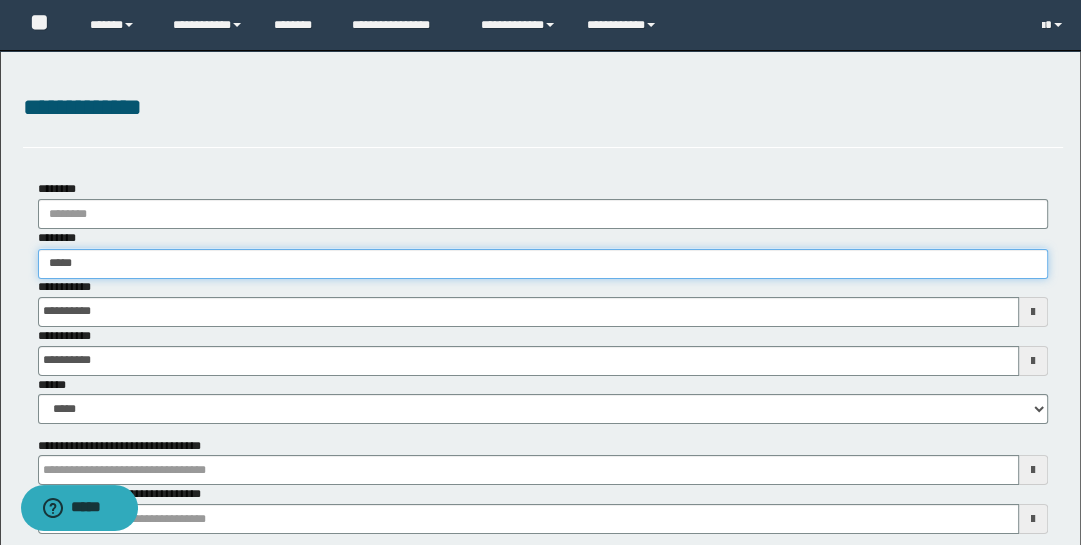 type on "******" 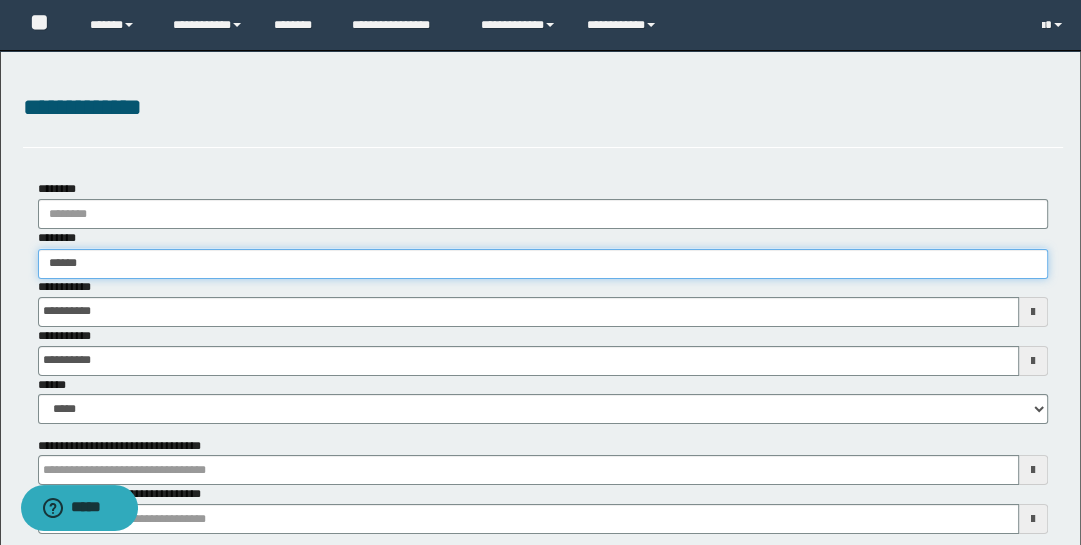 type on "******" 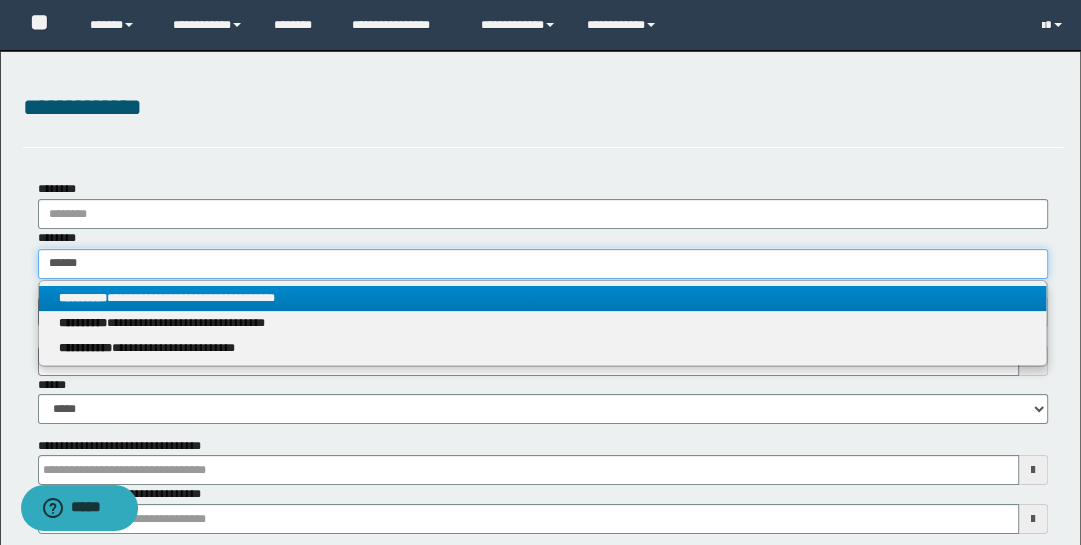 type on "******" 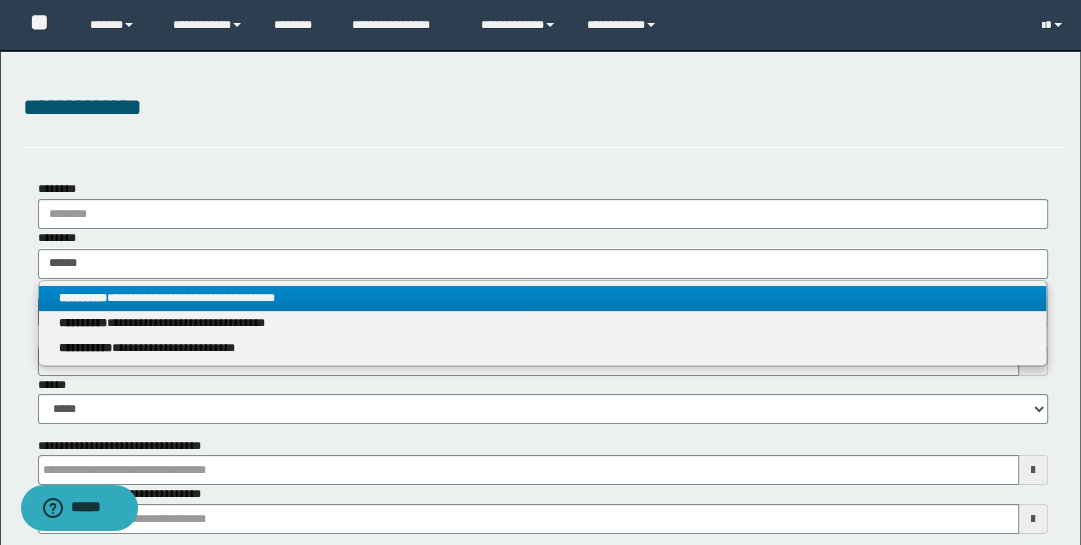 click on "**********" at bounding box center [543, 298] 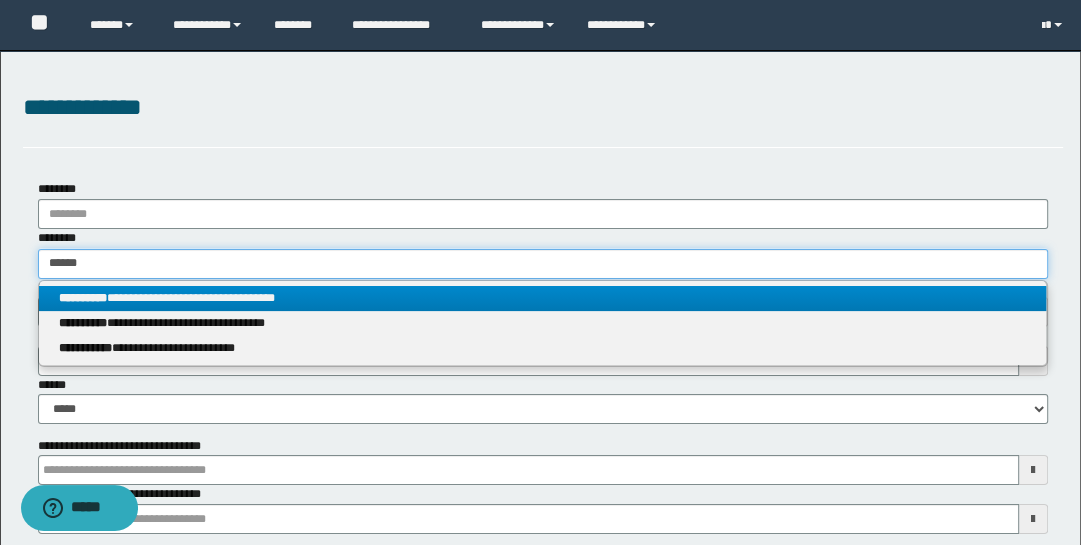 type 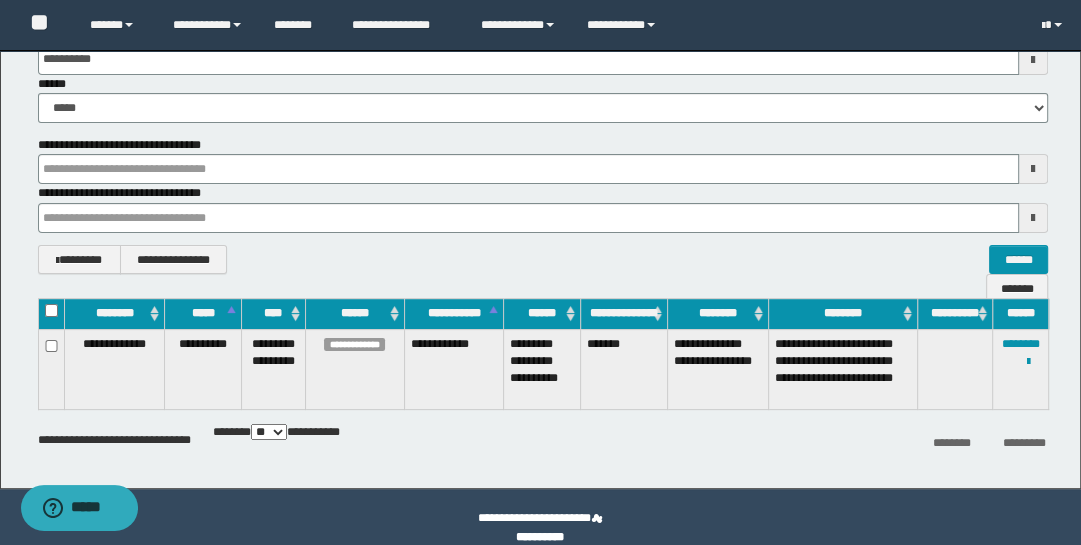 scroll, scrollTop: 302, scrollLeft: 0, axis: vertical 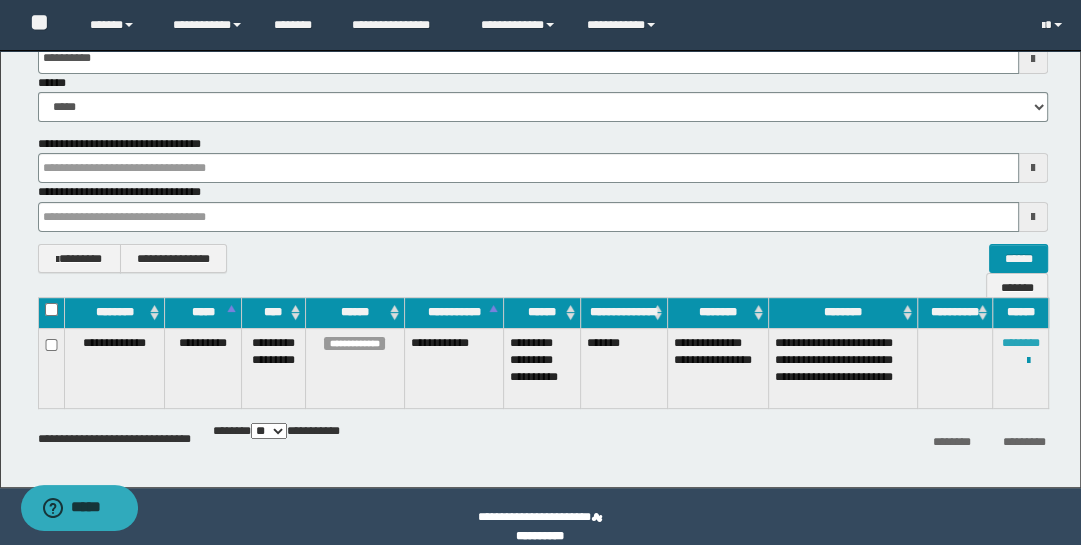 click on "********" at bounding box center (1021, 343) 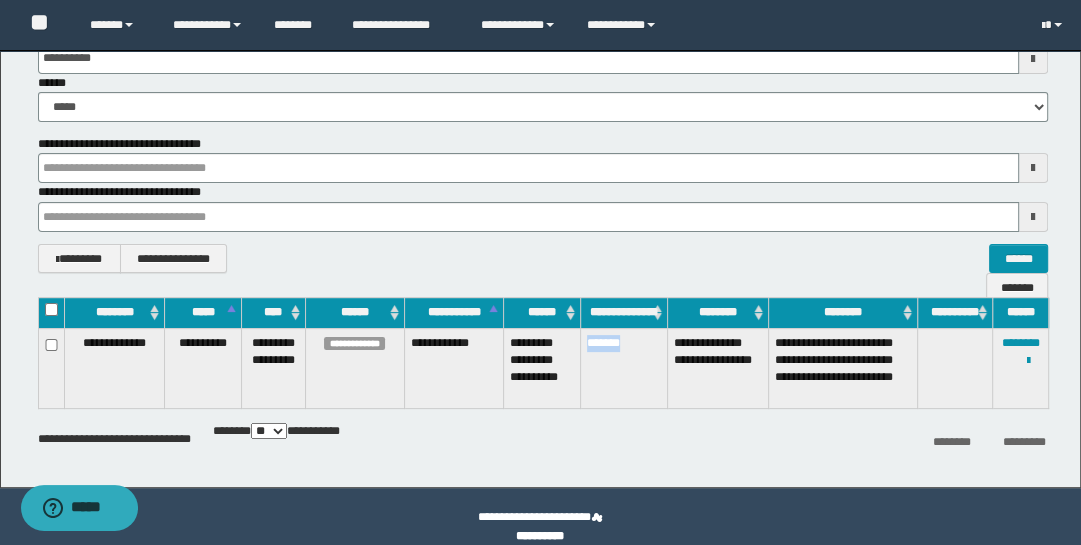 drag, startPoint x: 586, startPoint y: 339, endPoint x: 644, endPoint y: 361, distance: 62.03225 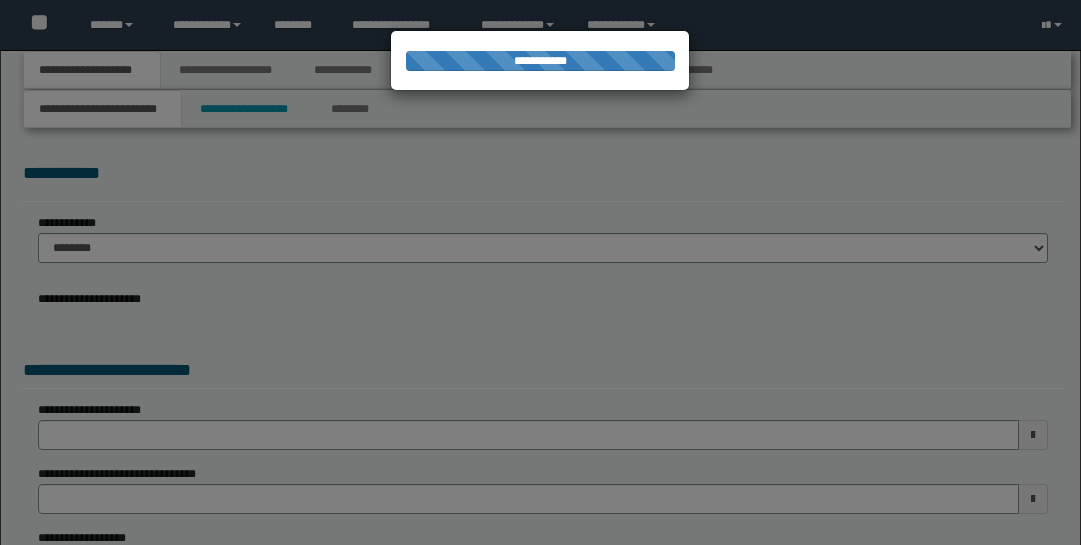 scroll, scrollTop: 0, scrollLeft: 0, axis: both 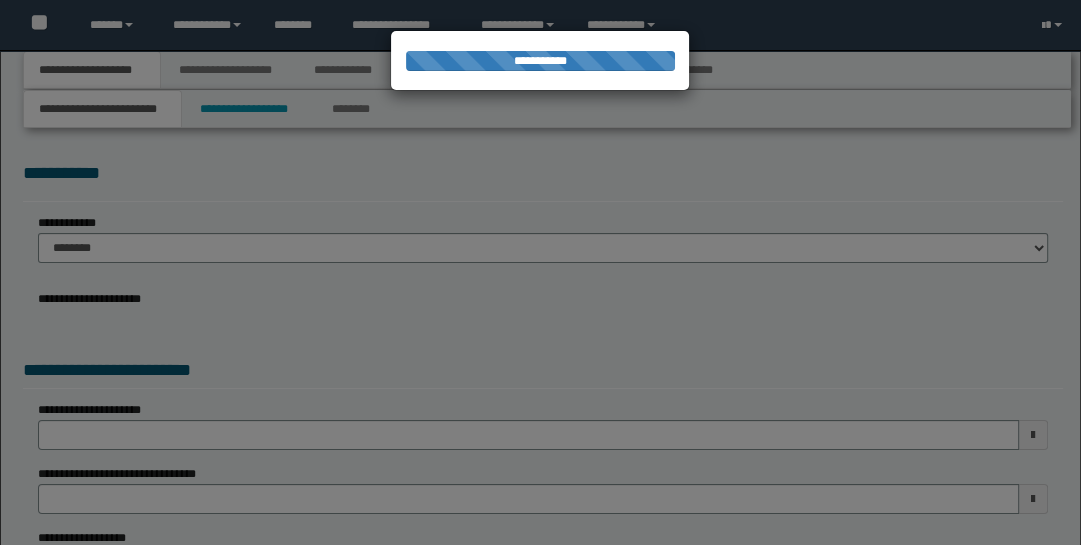 type on "**********" 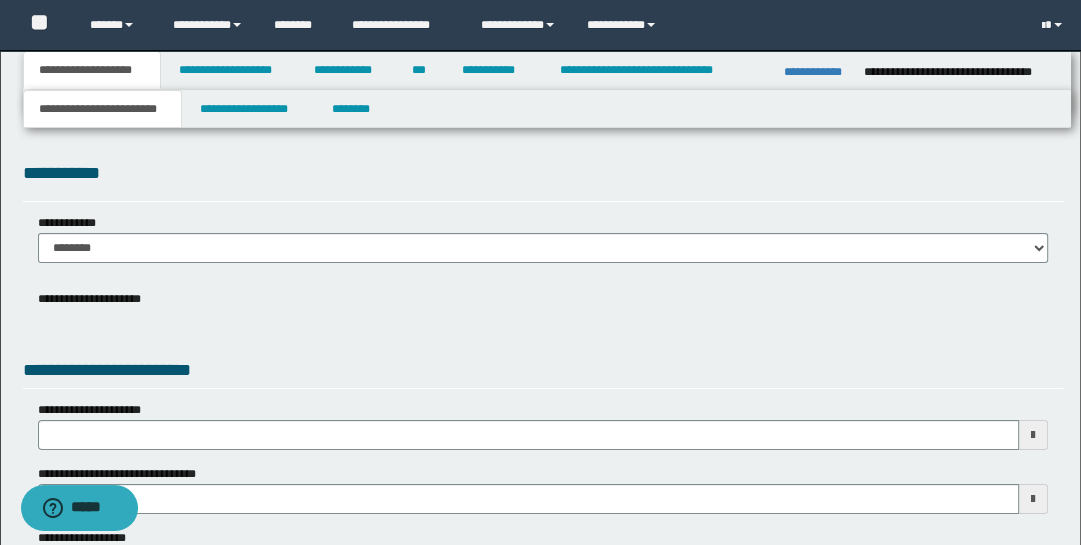 scroll, scrollTop: 0, scrollLeft: 0, axis: both 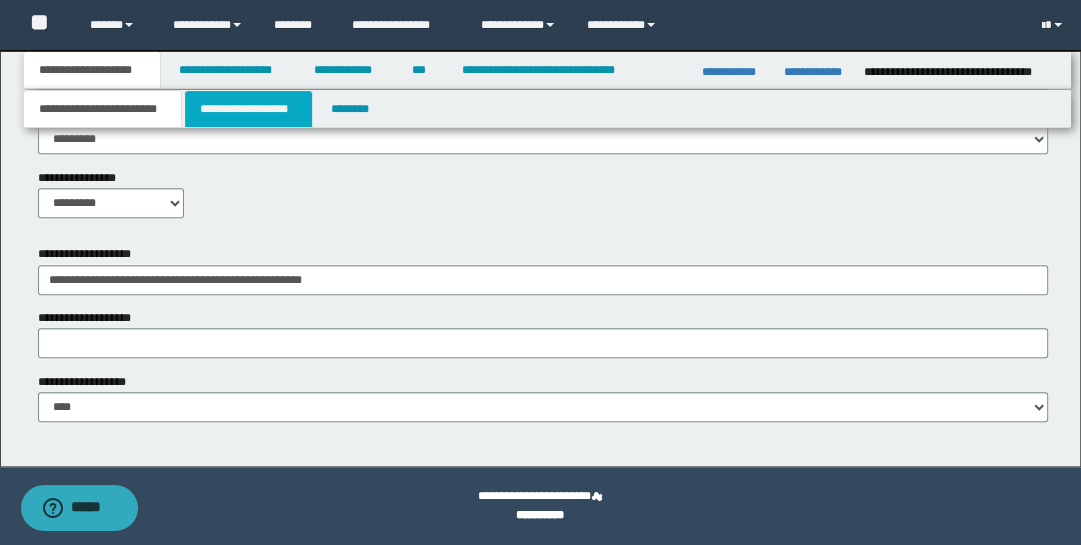 click on "**********" at bounding box center (249, 109) 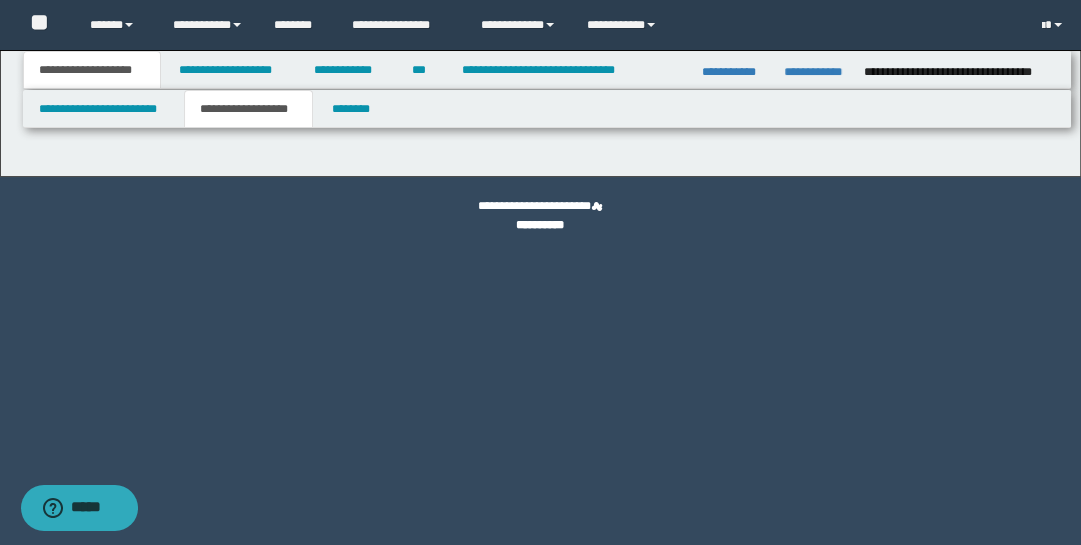 scroll, scrollTop: 0, scrollLeft: 0, axis: both 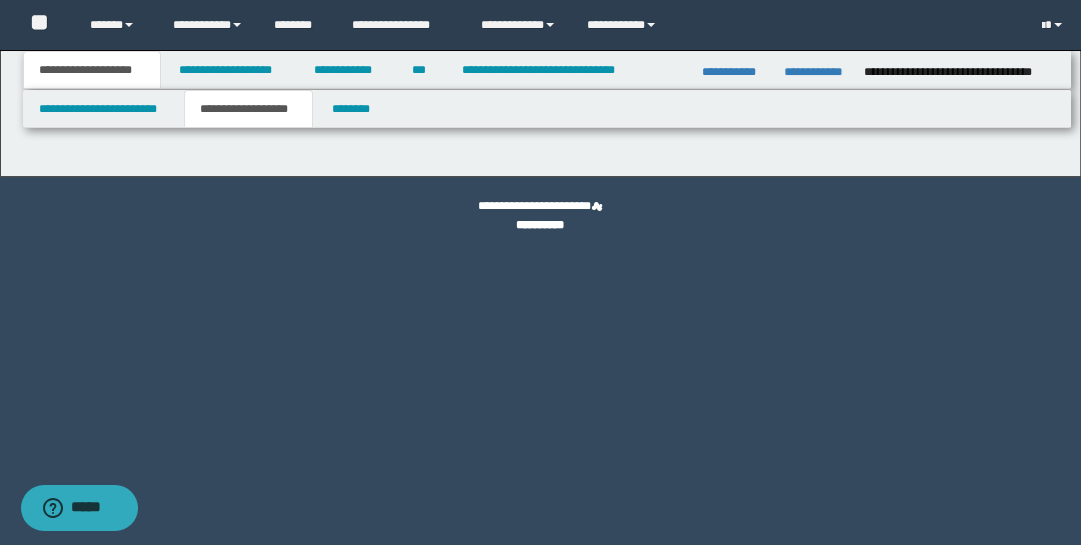 type on "********" 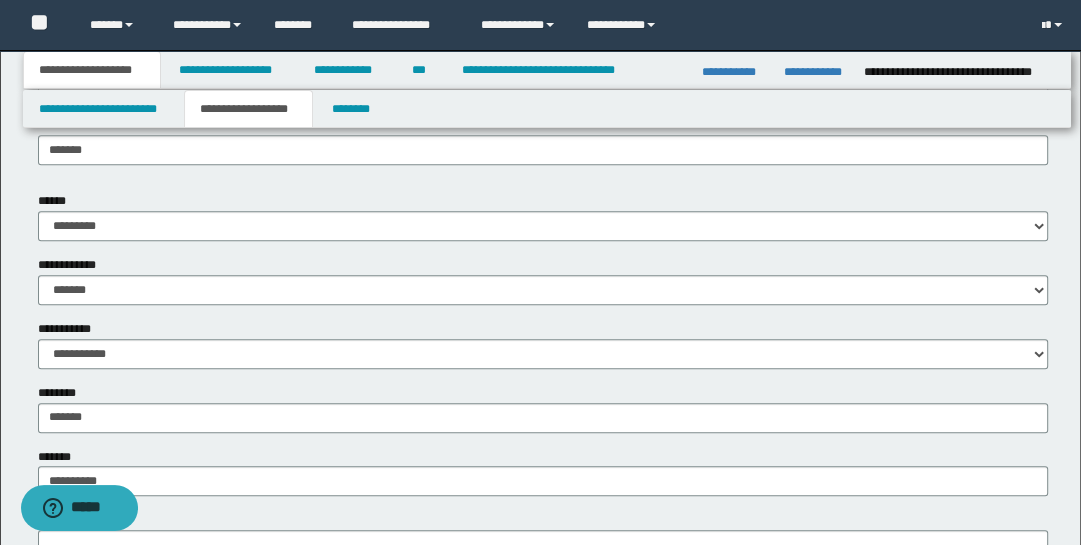 scroll, scrollTop: 701, scrollLeft: 0, axis: vertical 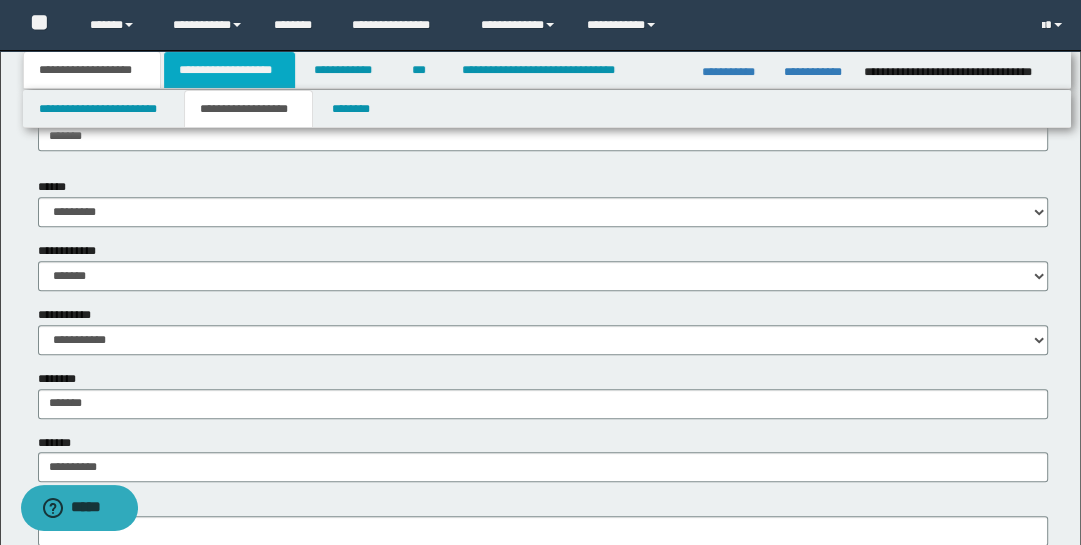 click on "**********" at bounding box center (229, 70) 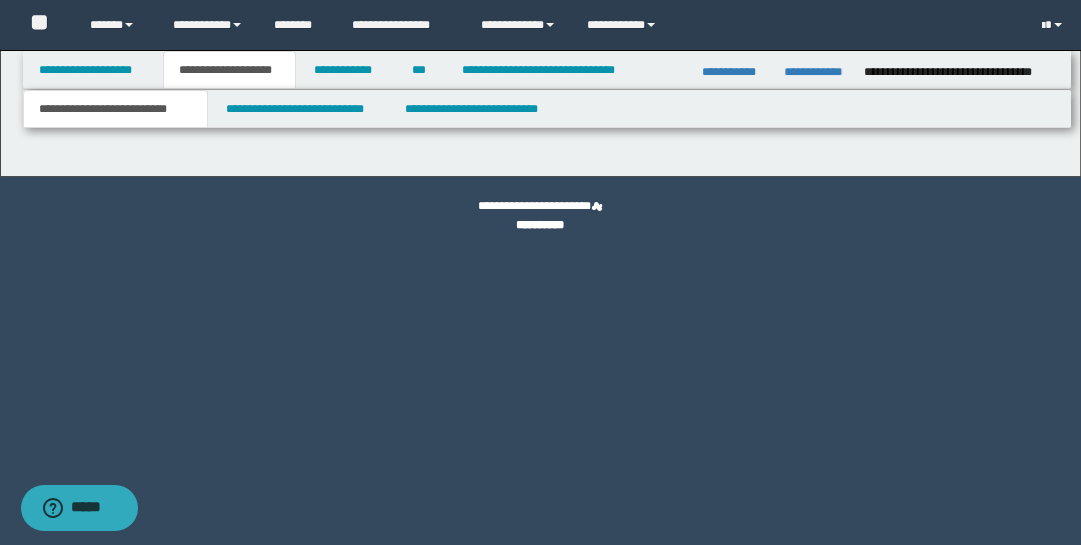 scroll, scrollTop: 0, scrollLeft: 0, axis: both 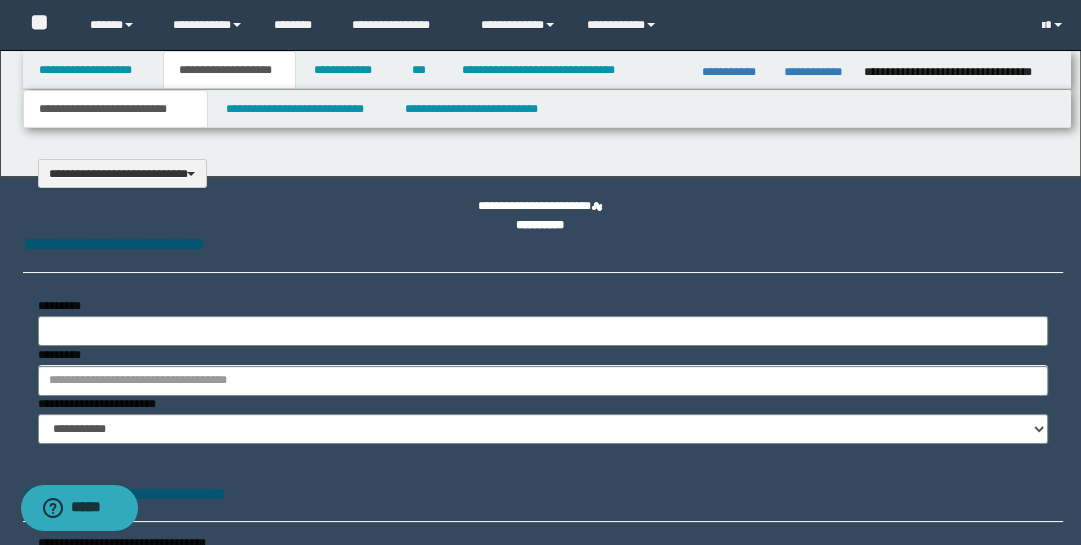 type on "**********" 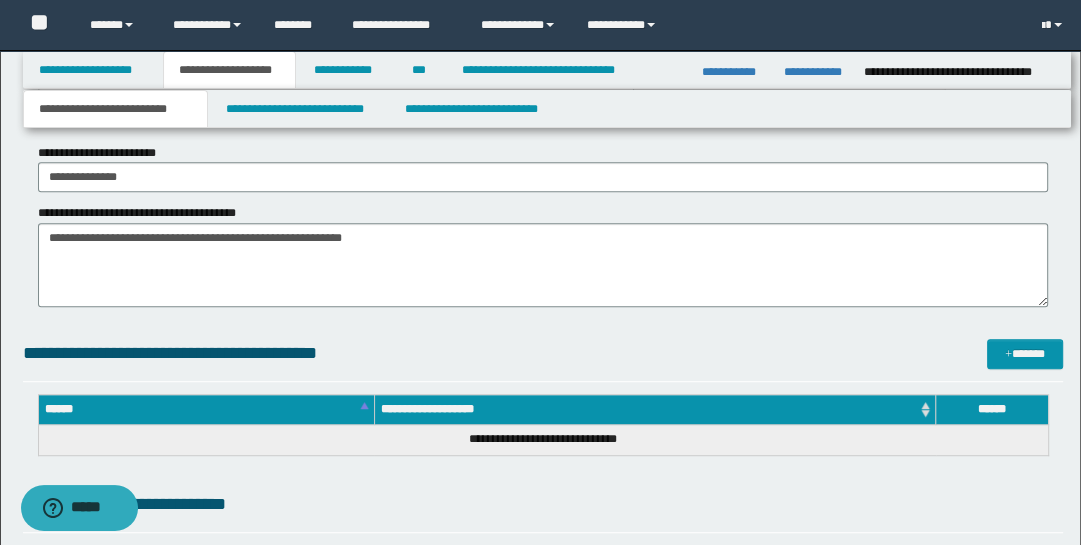 scroll, scrollTop: 537, scrollLeft: 0, axis: vertical 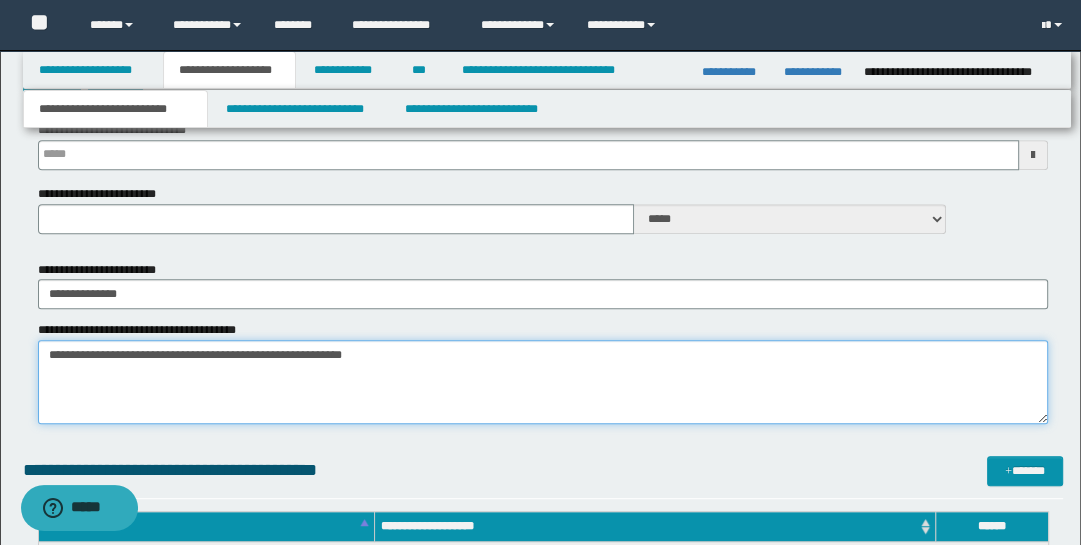 click on "**********" at bounding box center (543, 382) 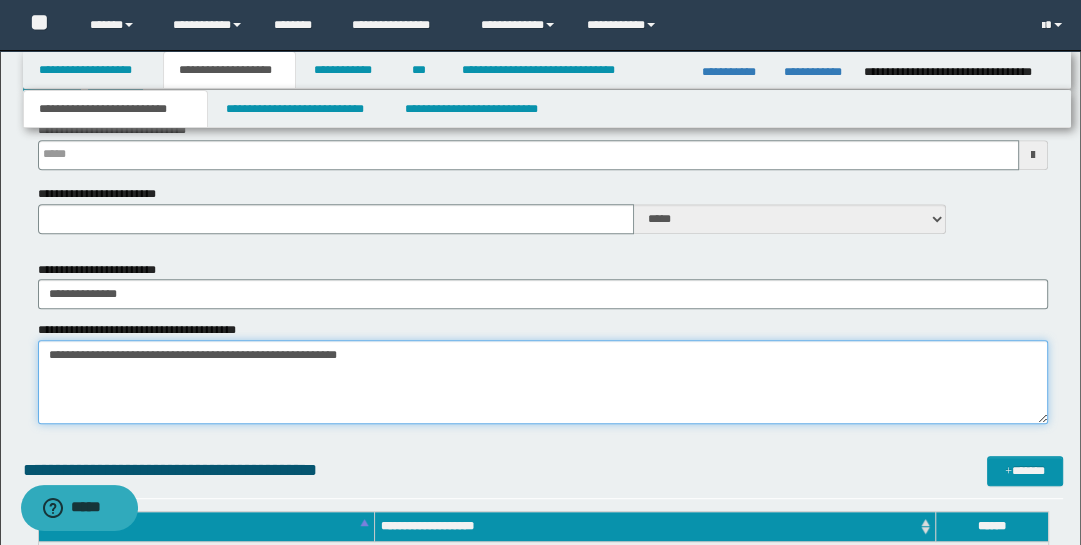 type on "**********" 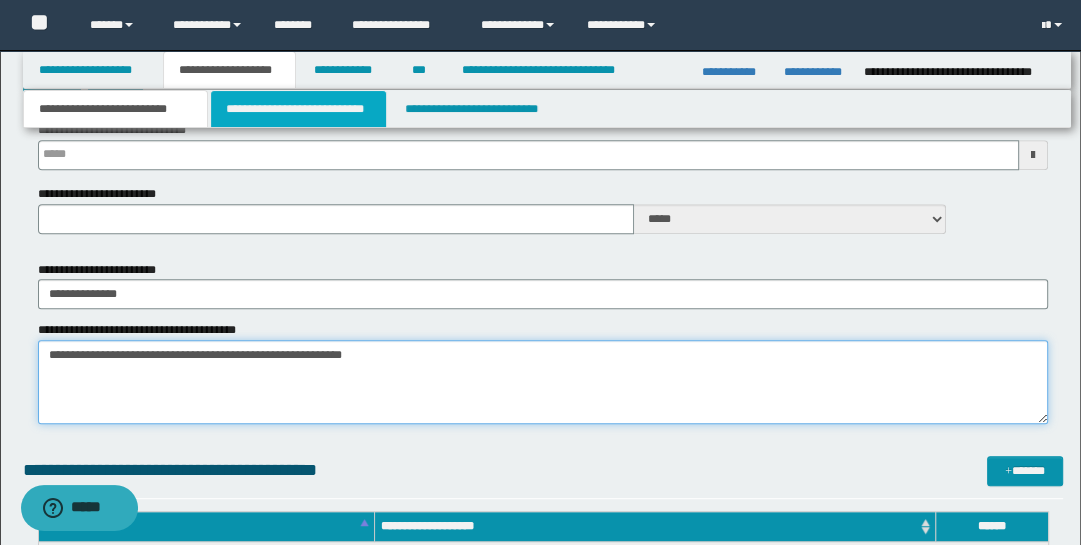 type 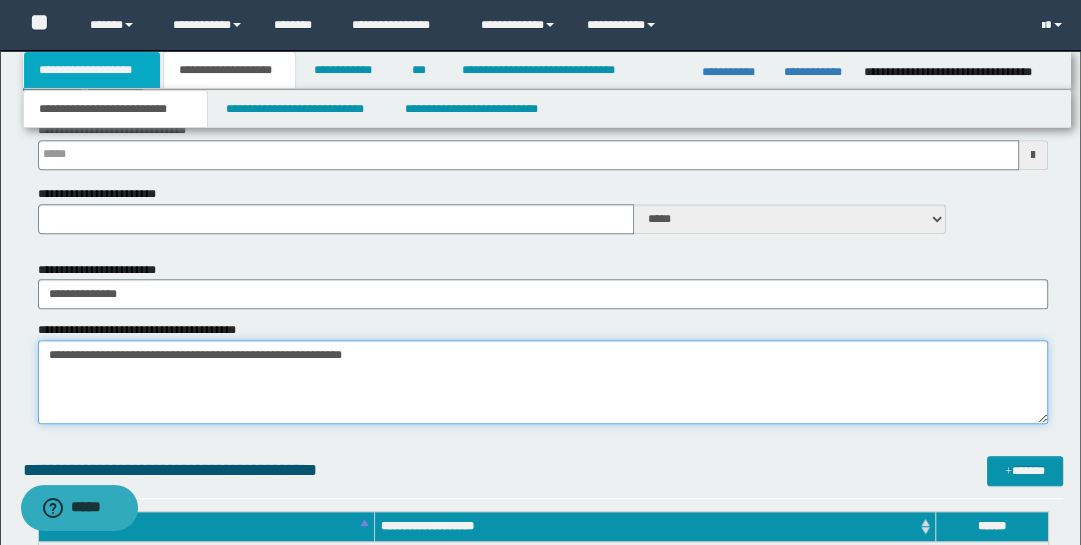 type on "**********" 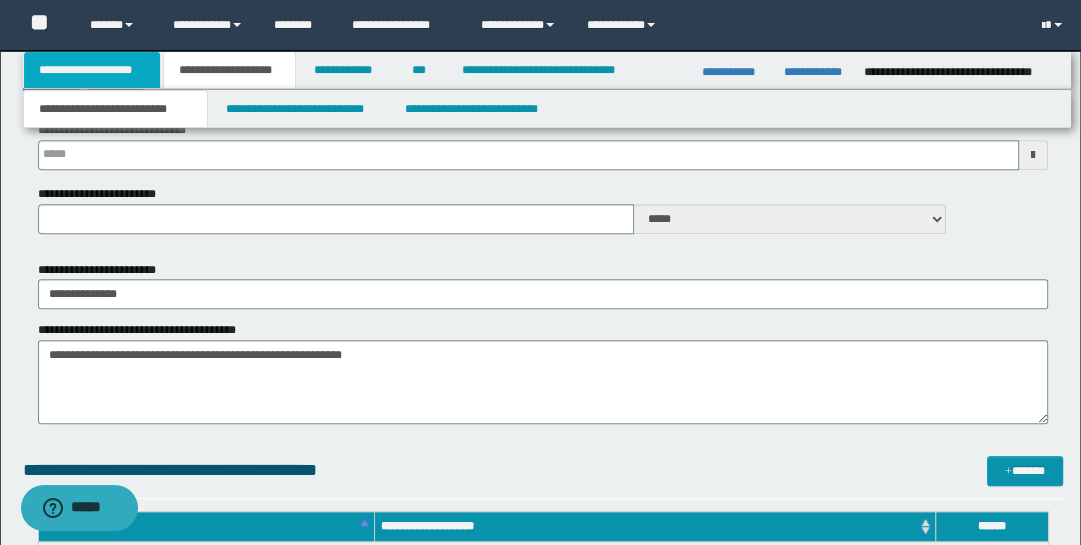 click on "**********" at bounding box center (92, 70) 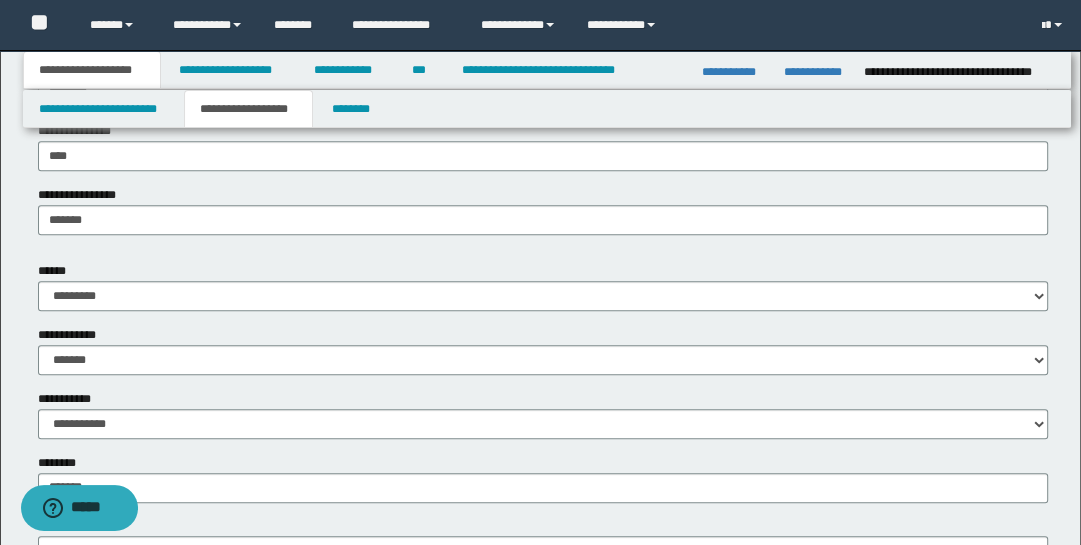 scroll, scrollTop: 622, scrollLeft: 0, axis: vertical 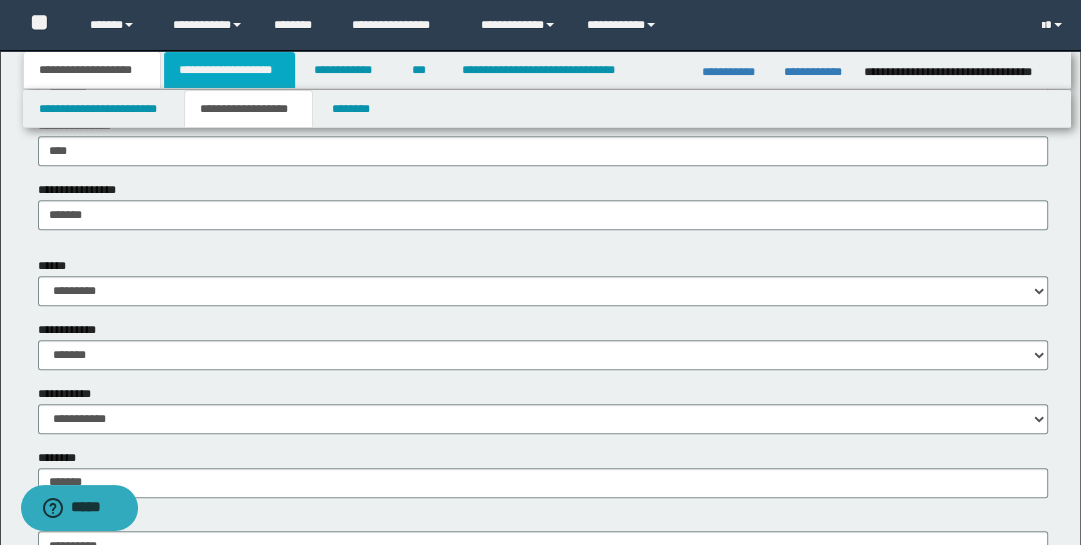 click on "**********" at bounding box center (229, 70) 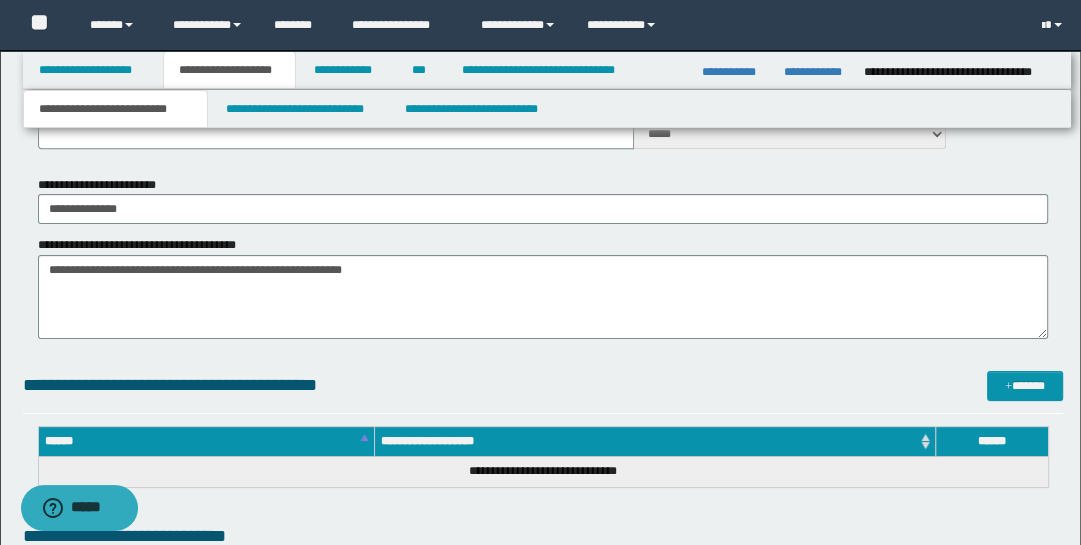 type 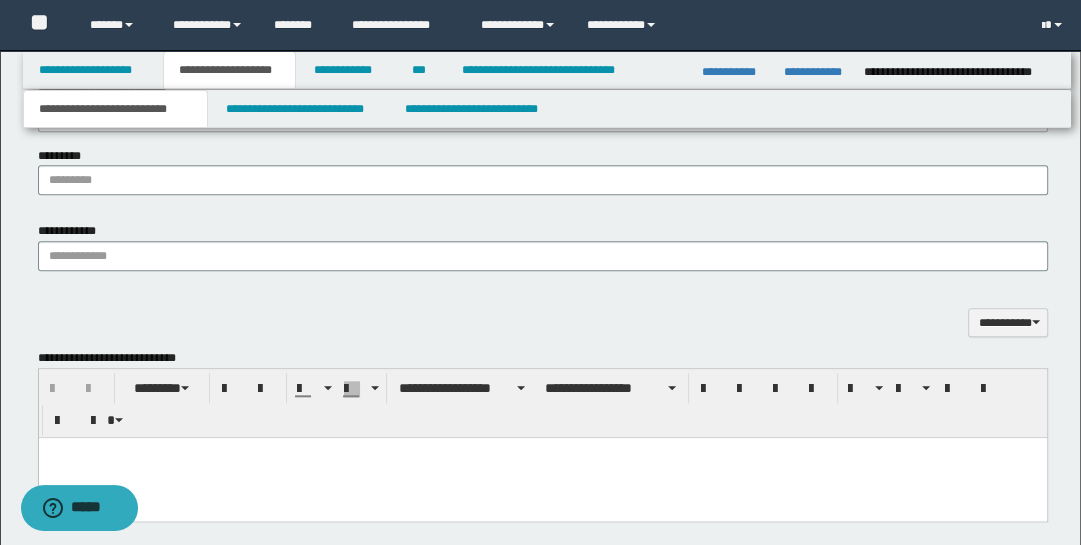 scroll, scrollTop: 1485, scrollLeft: 0, axis: vertical 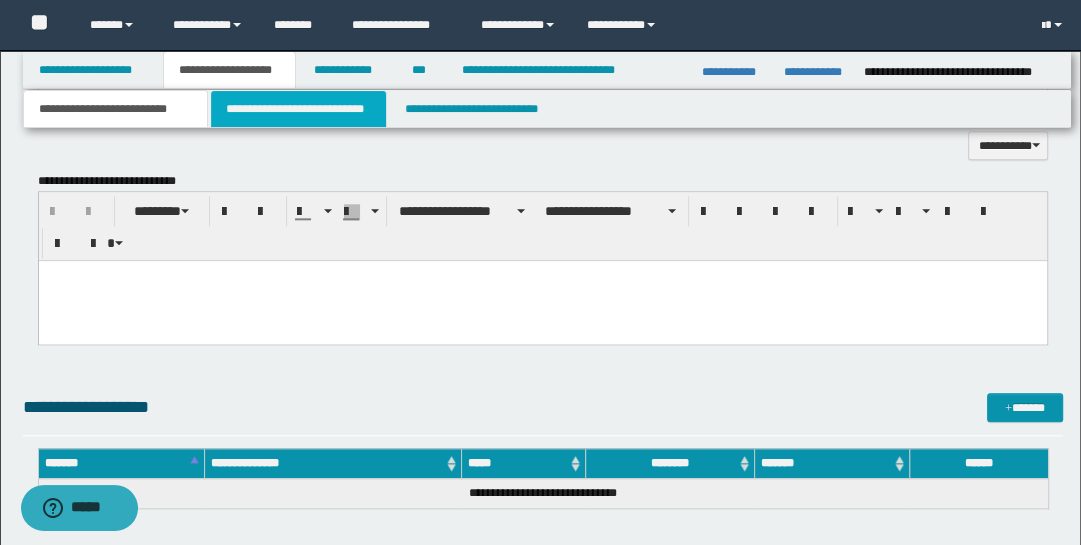 click on "**********" at bounding box center [299, 109] 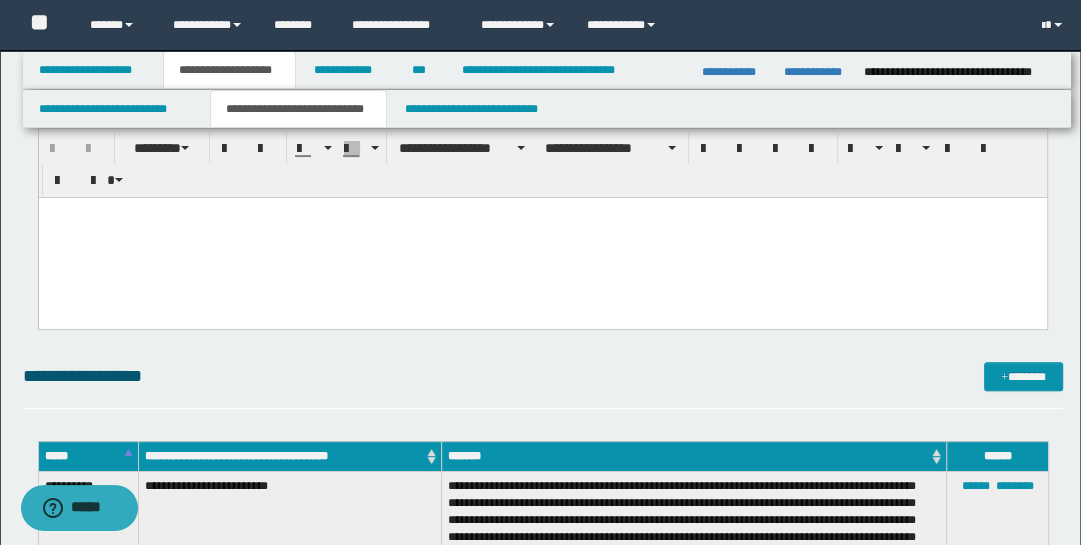 scroll, scrollTop: 687, scrollLeft: 0, axis: vertical 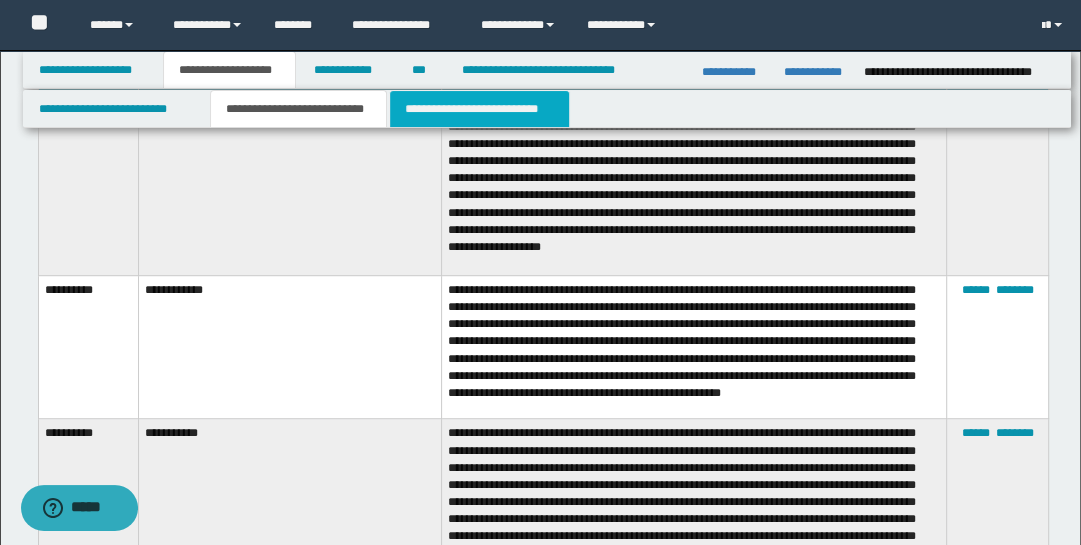 click on "**********" at bounding box center [479, 109] 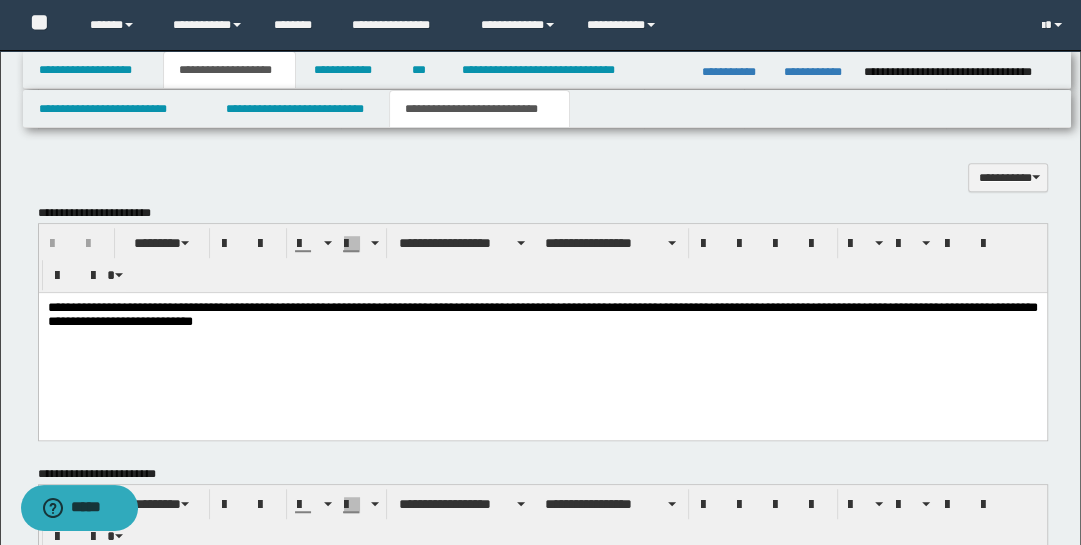 scroll, scrollTop: 873, scrollLeft: 0, axis: vertical 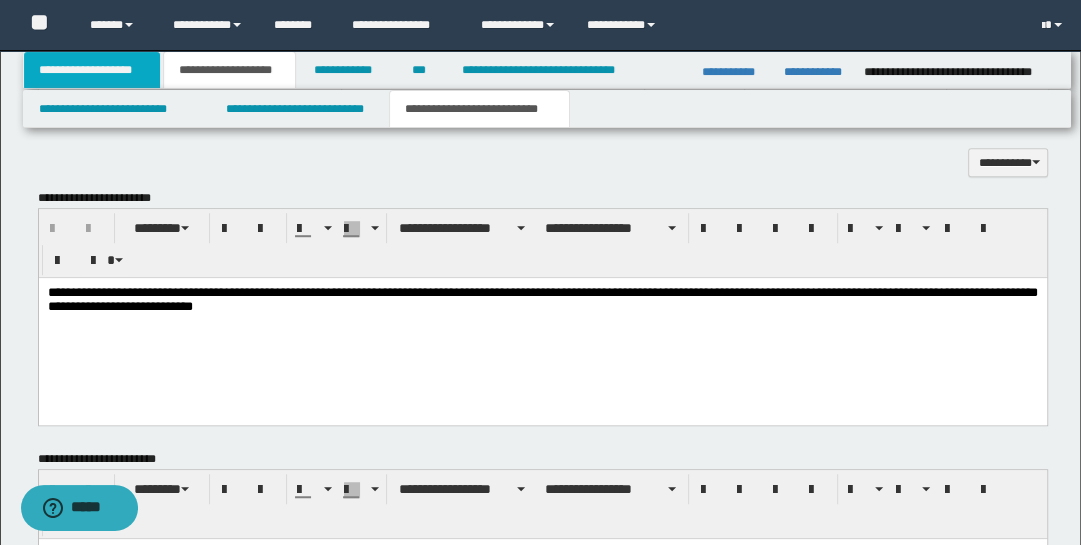click on "**********" at bounding box center [92, 70] 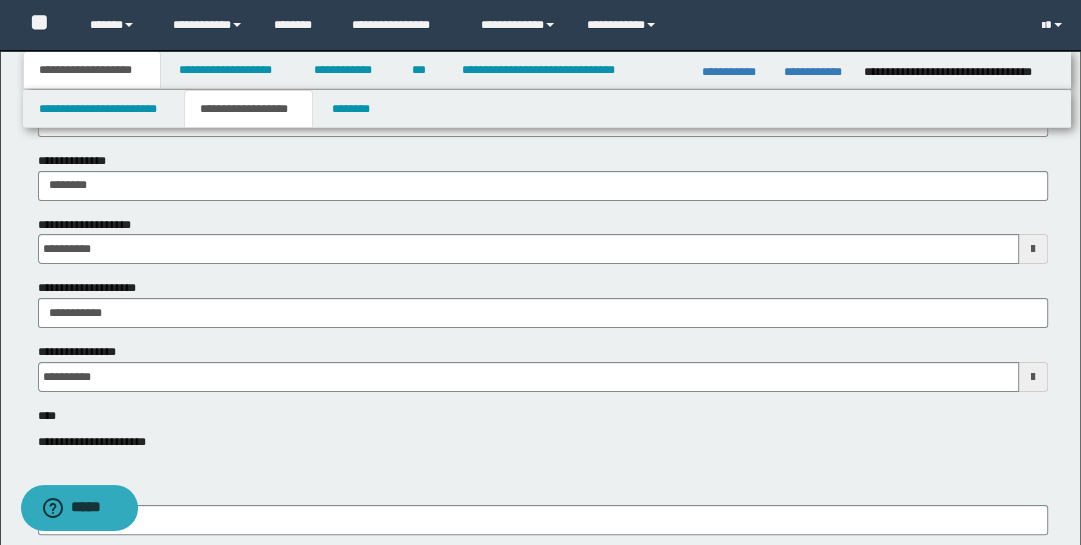 scroll, scrollTop: 128, scrollLeft: 0, axis: vertical 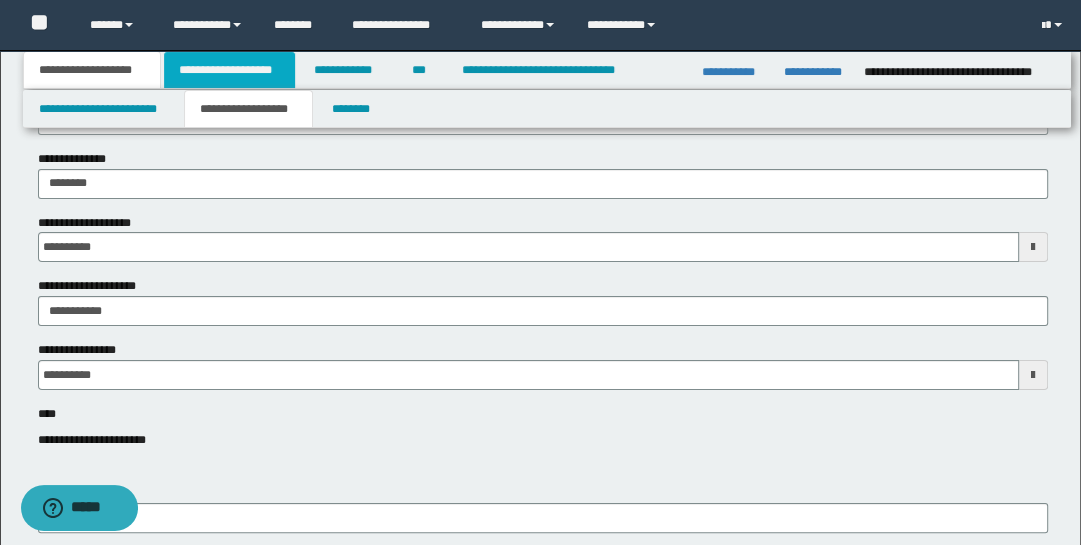 click on "**********" at bounding box center [229, 70] 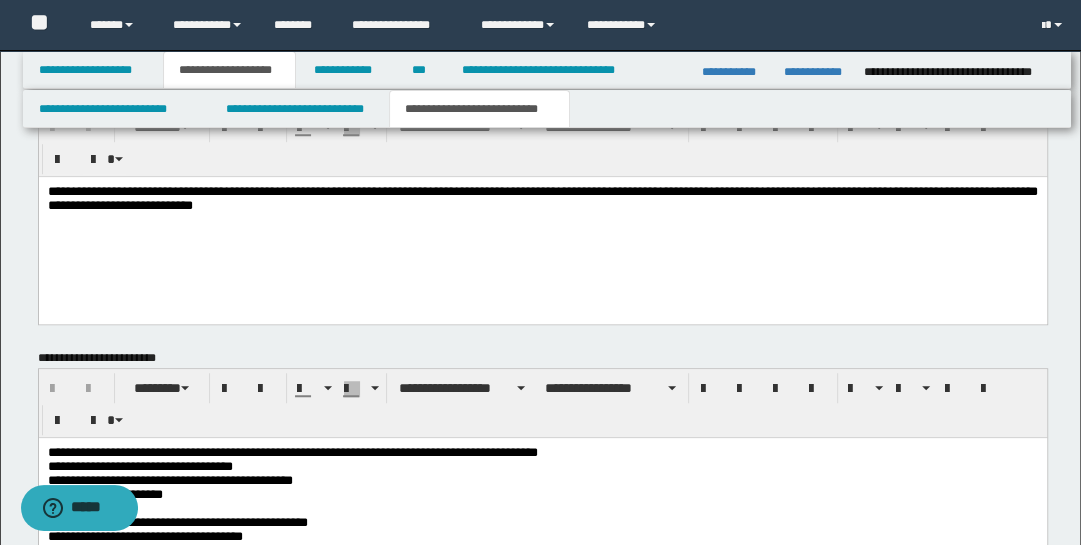 scroll, scrollTop: 980, scrollLeft: 0, axis: vertical 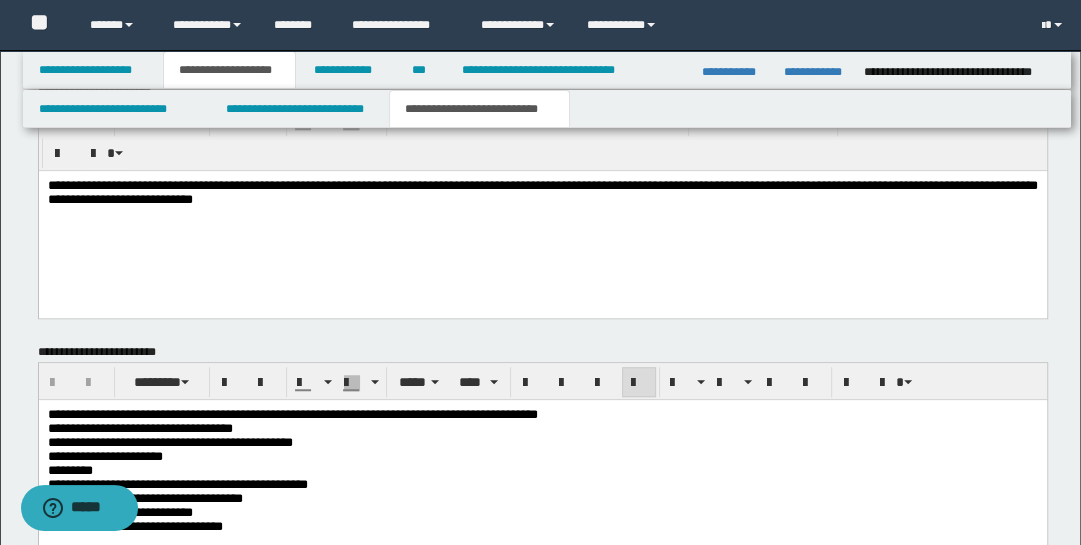 drag, startPoint x: 47, startPoint y: 411, endPoint x: 46, endPoint y: 446, distance: 35.014282 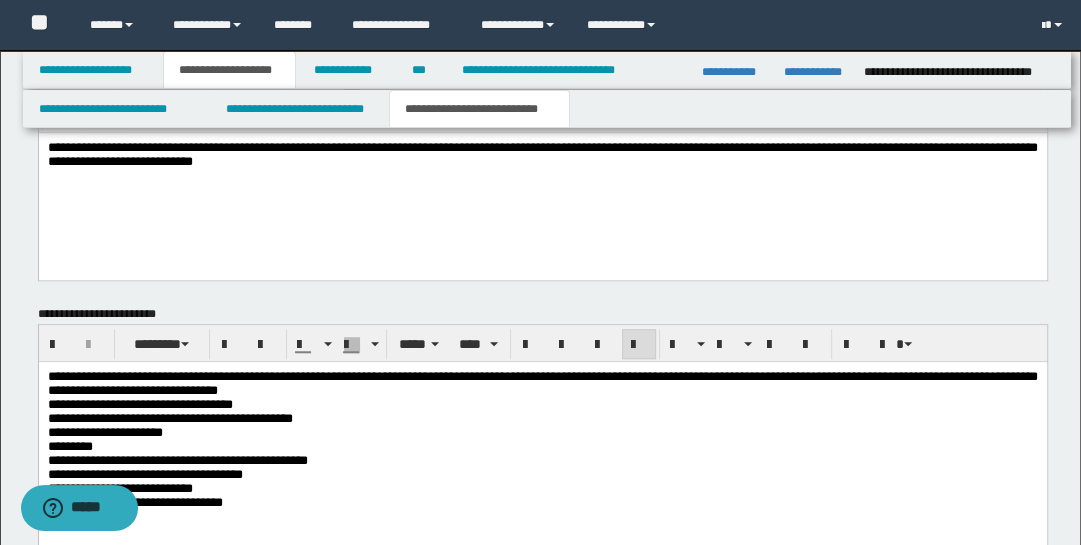 scroll, scrollTop: 1022, scrollLeft: 0, axis: vertical 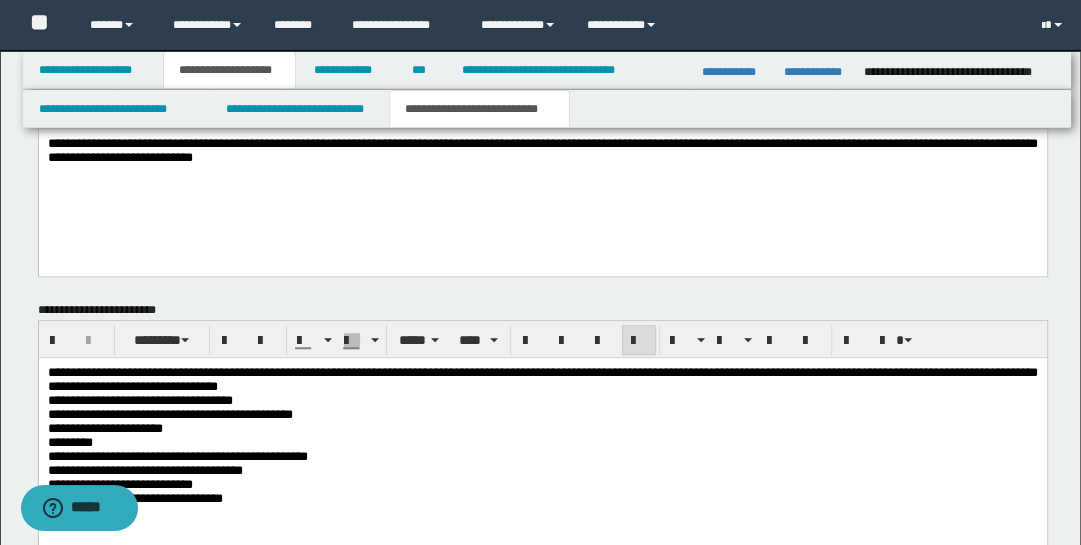 click on "**********" at bounding box center [542, 378] 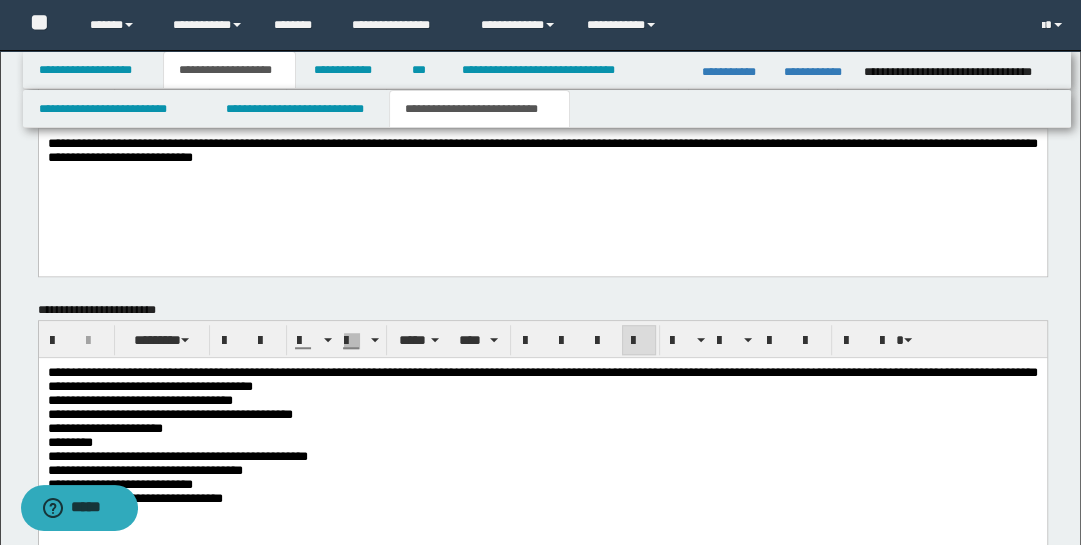 click on "**********" at bounding box center [542, 378] 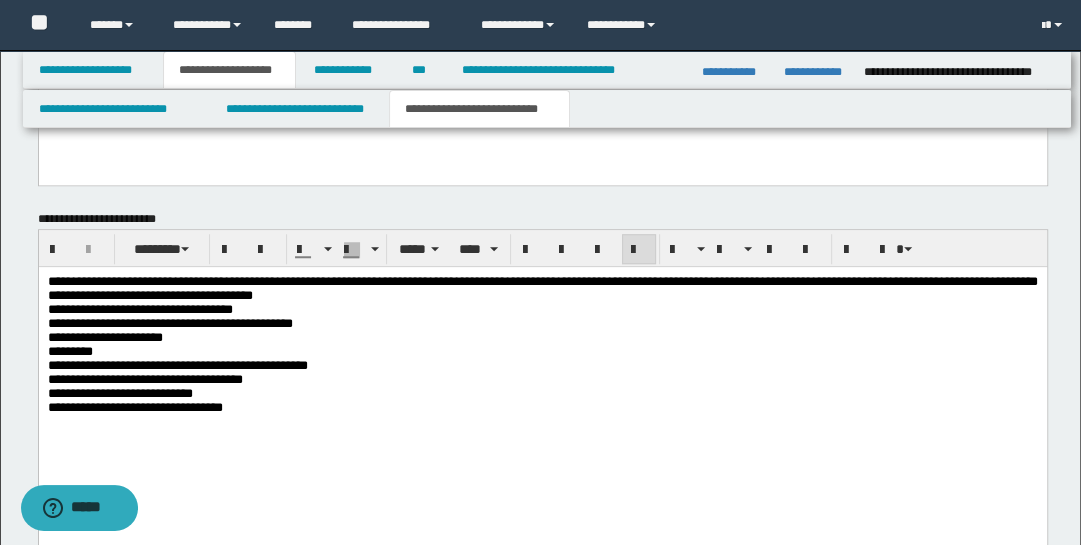 scroll, scrollTop: 1121, scrollLeft: 0, axis: vertical 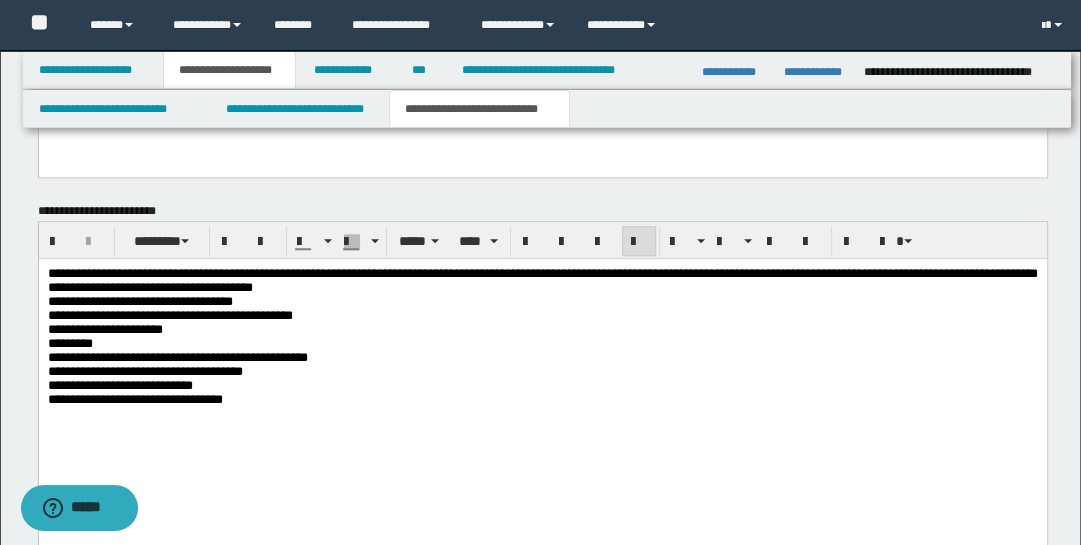 click on "**********" at bounding box center (542, 280) 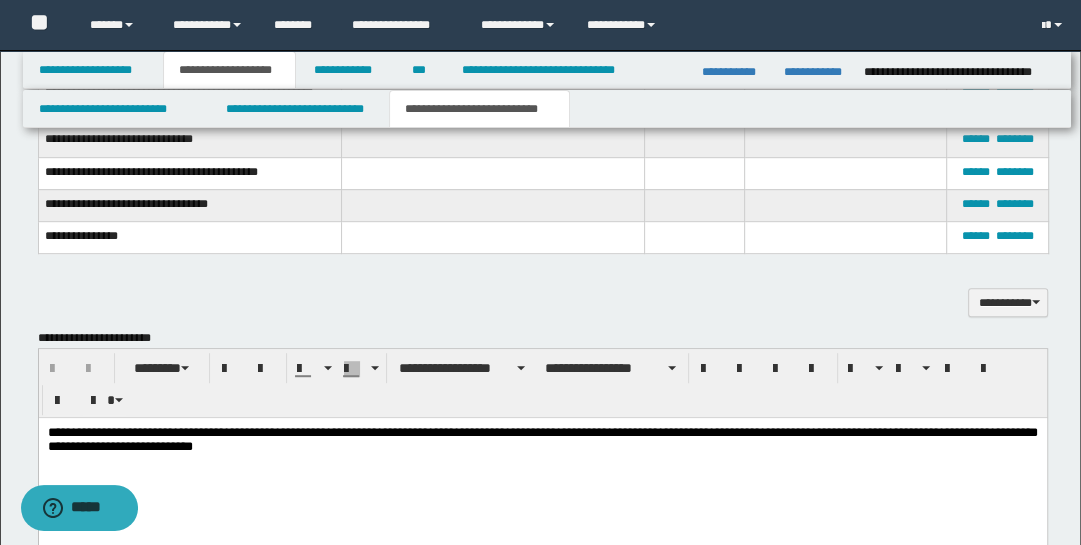 scroll, scrollTop: 734, scrollLeft: 0, axis: vertical 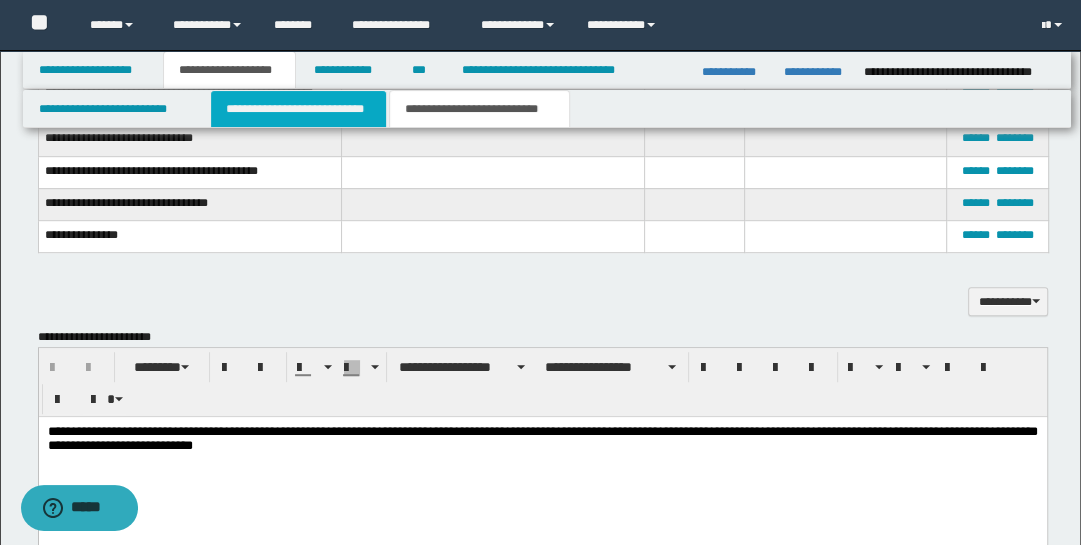 click on "**********" at bounding box center (299, 109) 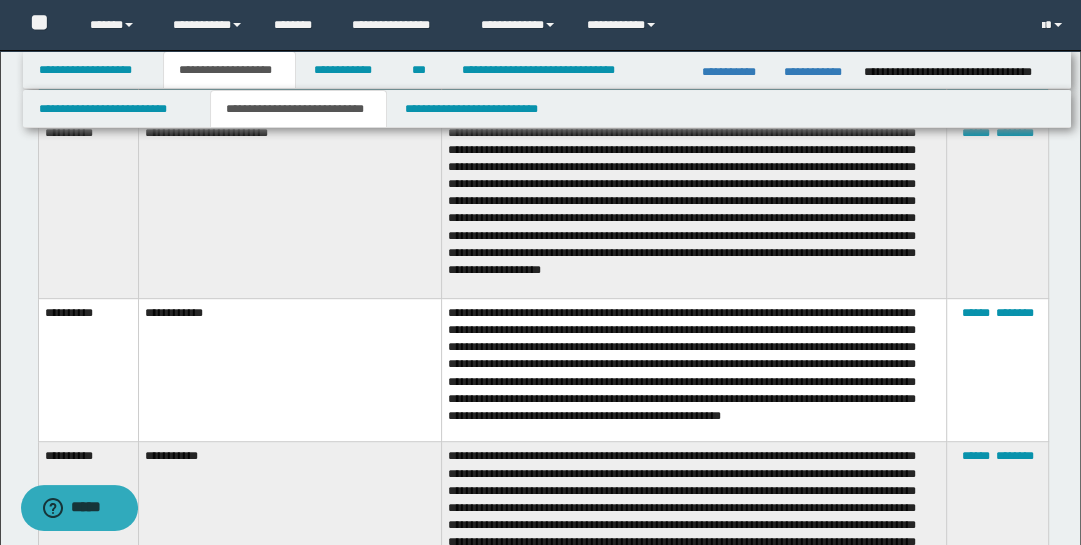 scroll, scrollTop: 589, scrollLeft: 0, axis: vertical 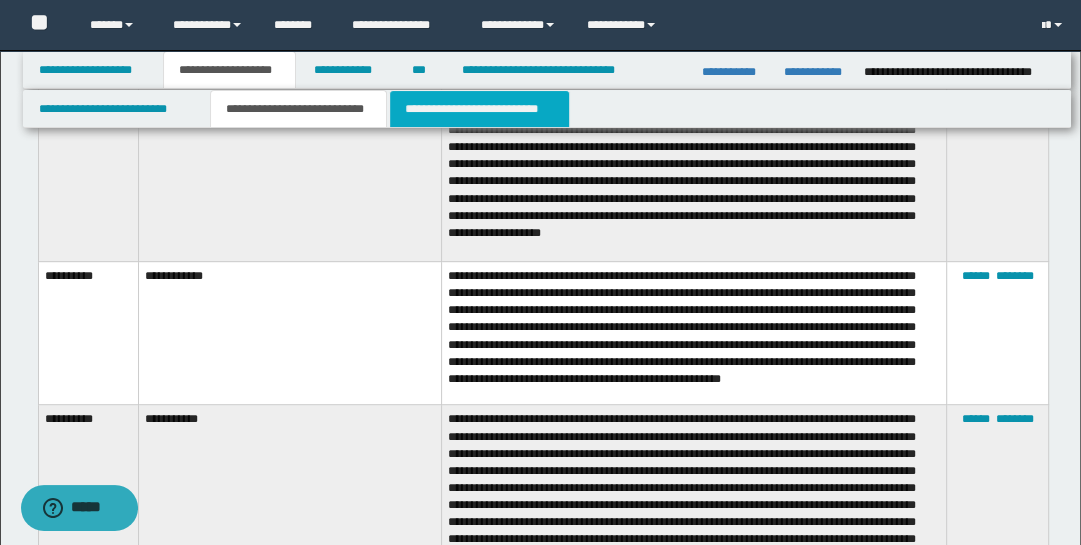 click on "**********" at bounding box center [479, 109] 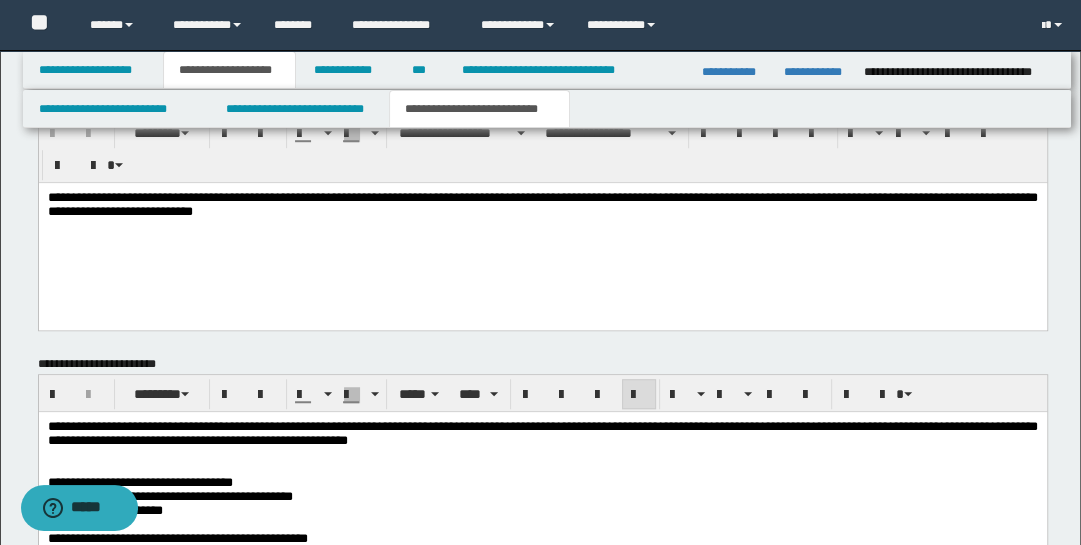 scroll, scrollTop: 1044, scrollLeft: 0, axis: vertical 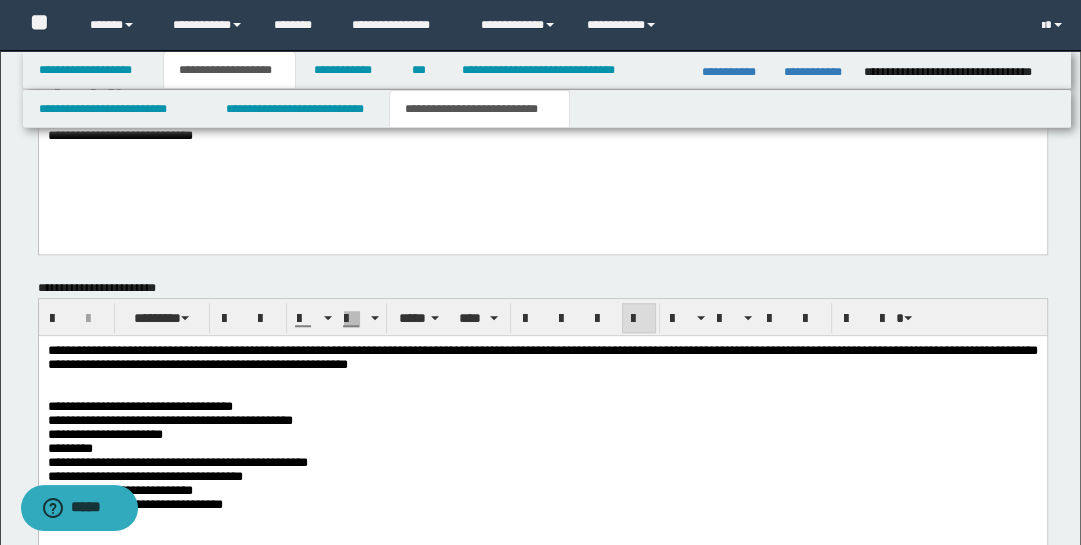 click on "**********" at bounding box center (542, 357) 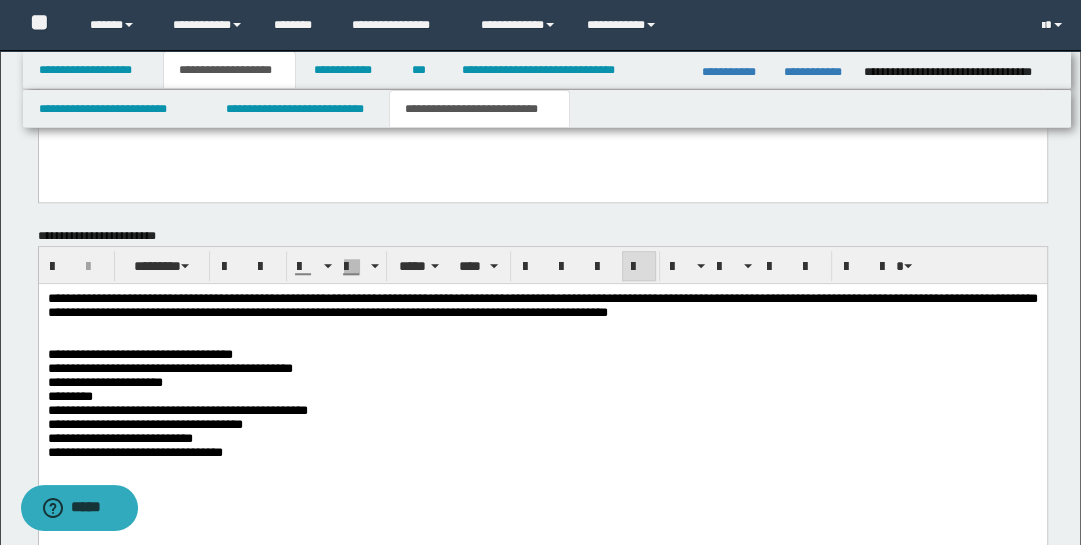 scroll, scrollTop: 1095, scrollLeft: 0, axis: vertical 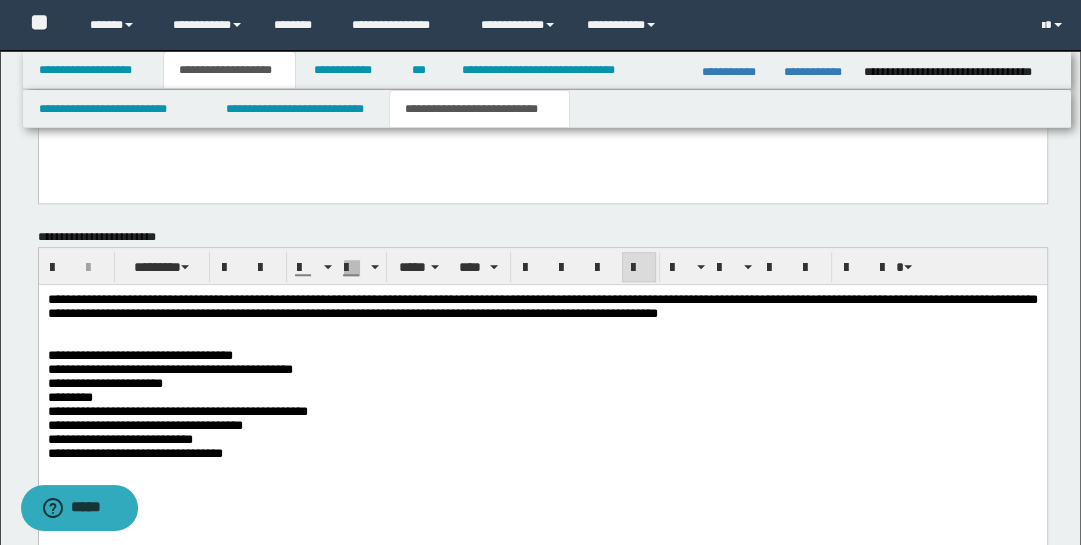 click on "**********" at bounding box center (542, 305) 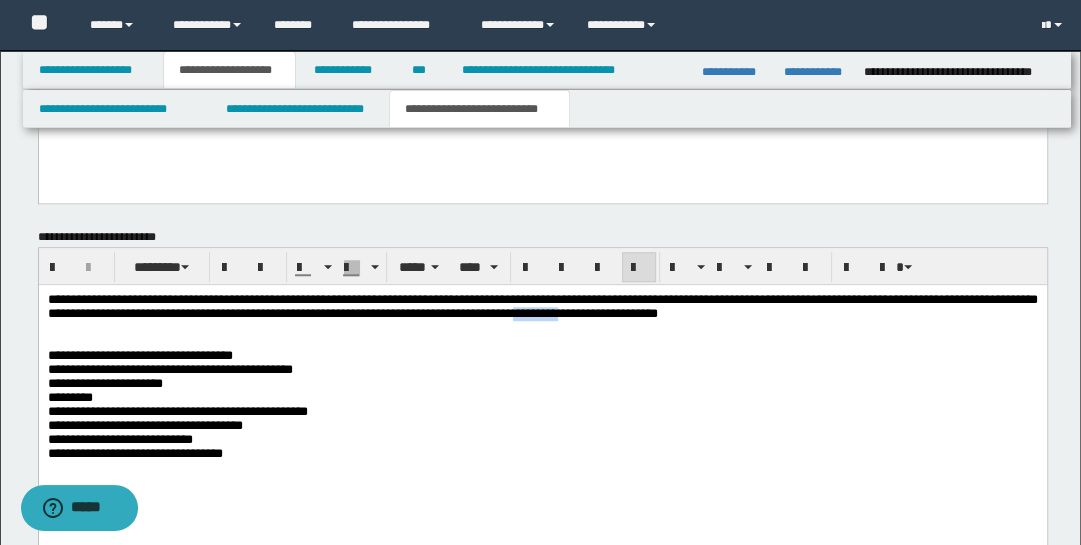 drag, startPoint x: 797, startPoint y: 316, endPoint x: 853, endPoint y: 373, distance: 79.9062 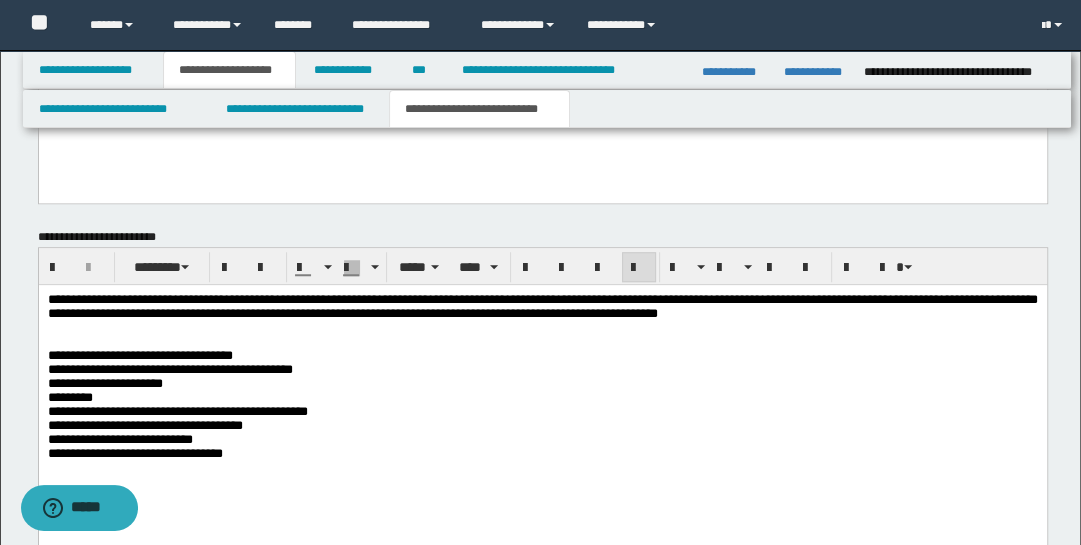 click on "**********" at bounding box center (542, 355) 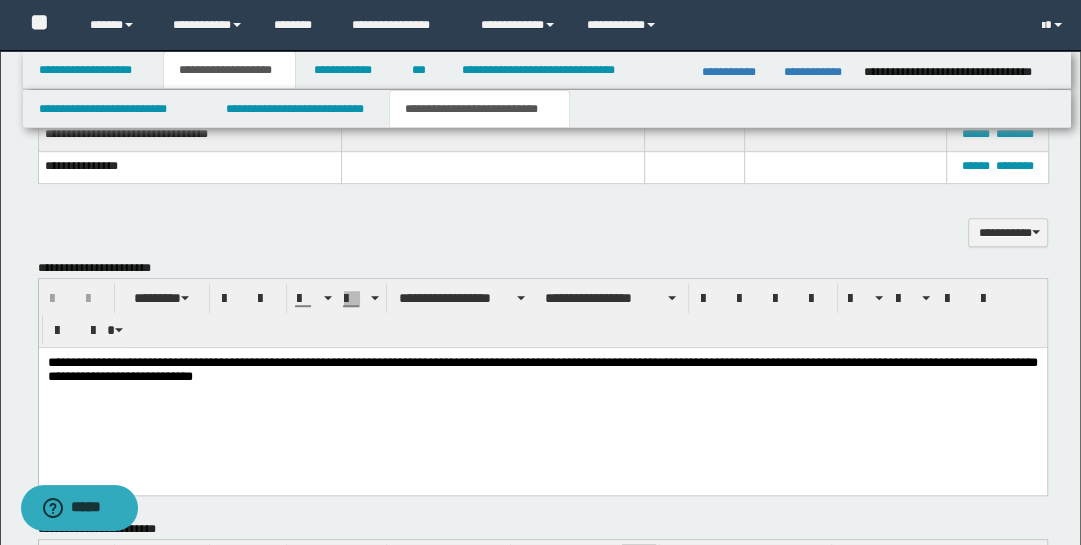 scroll, scrollTop: 930, scrollLeft: 0, axis: vertical 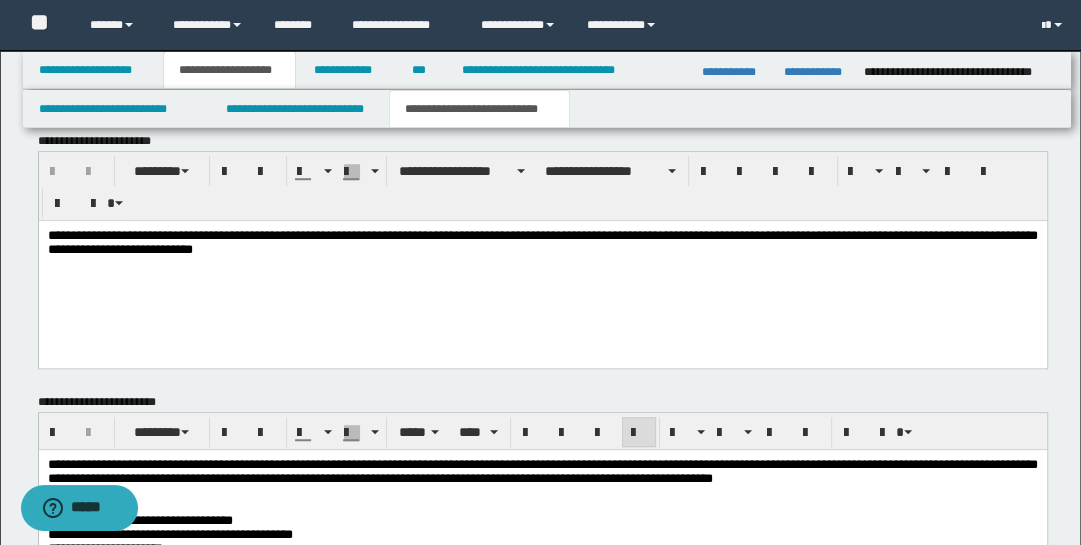 click on "**********" at bounding box center (542, 470) 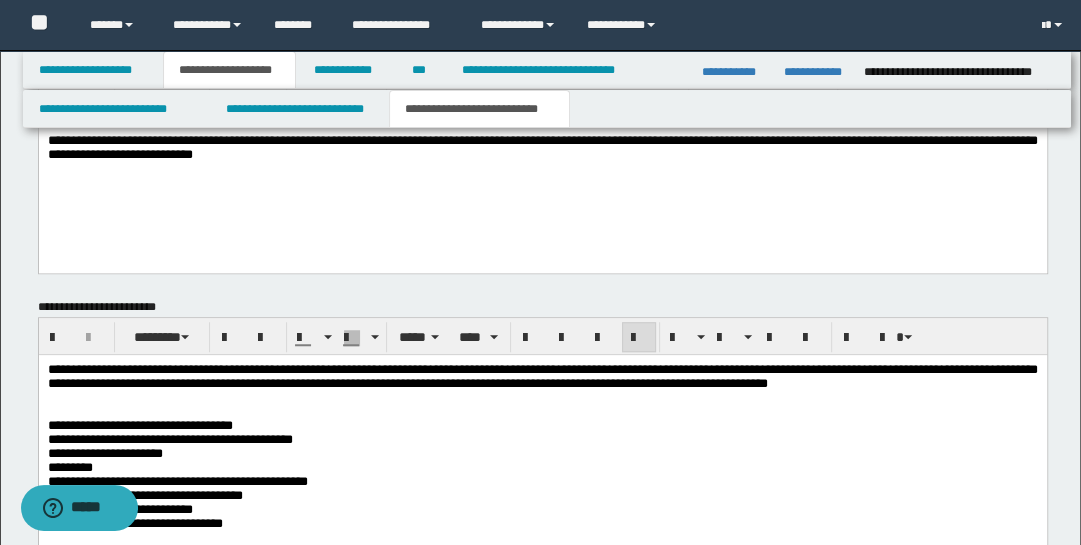 scroll, scrollTop: 1050, scrollLeft: 0, axis: vertical 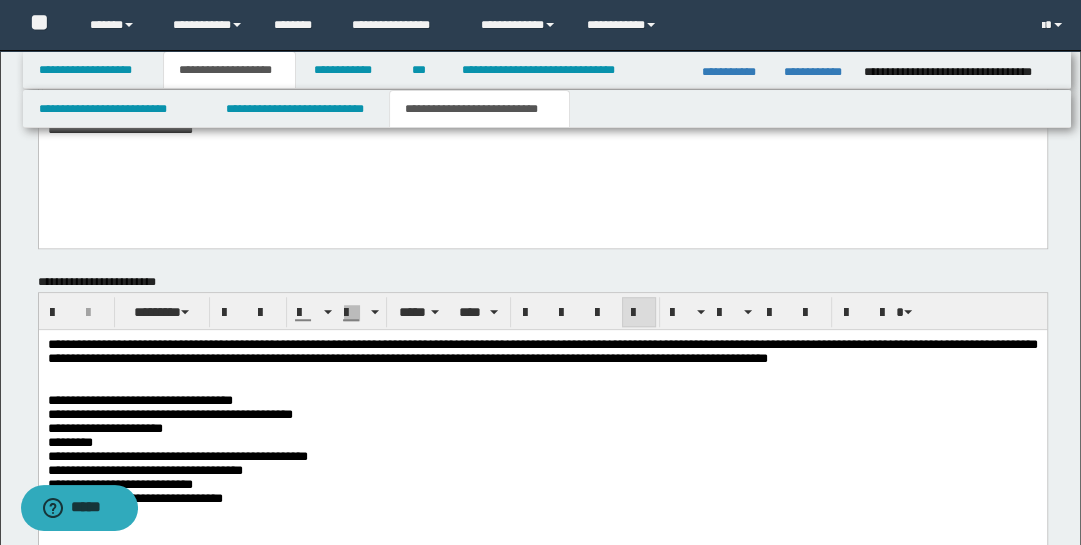 click on "**********" at bounding box center [542, 351] 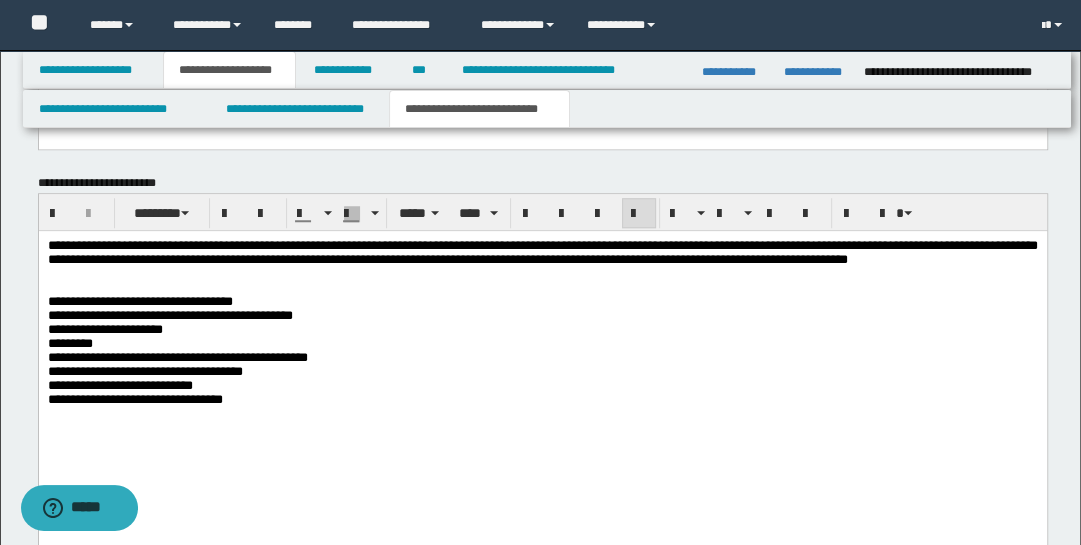 scroll, scrollTop: 1150, scrollLeft: 0, axis: vertical 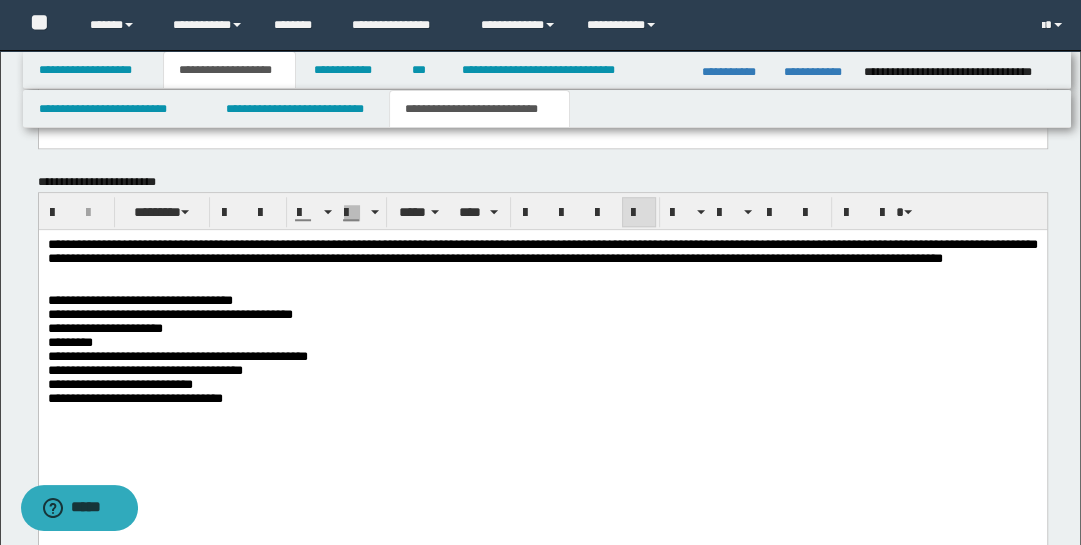click on "**********" at bounding box center (542, 353) 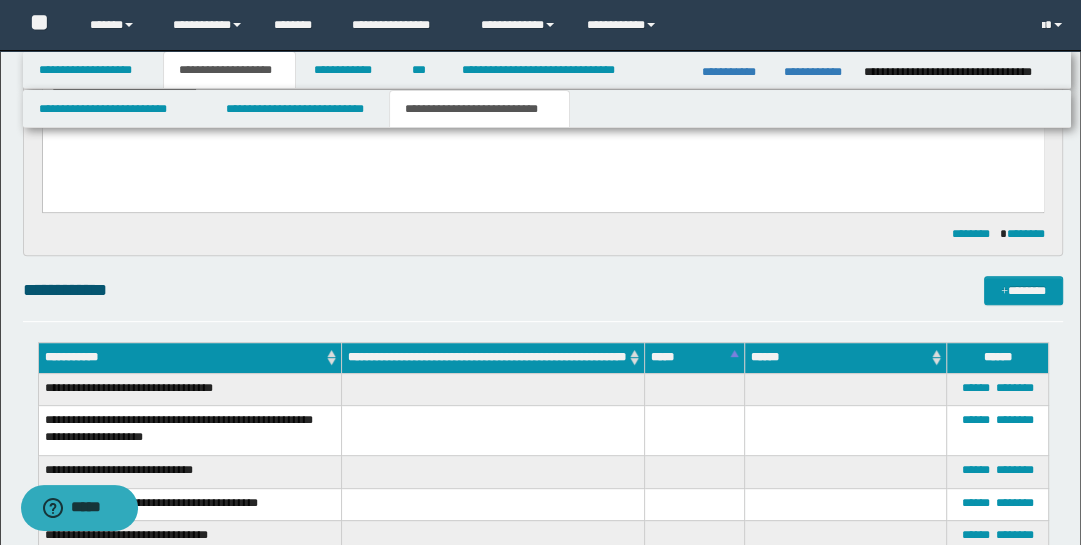 scroll, scrollTop: 409, scrollLeft: 0, axis: vertical 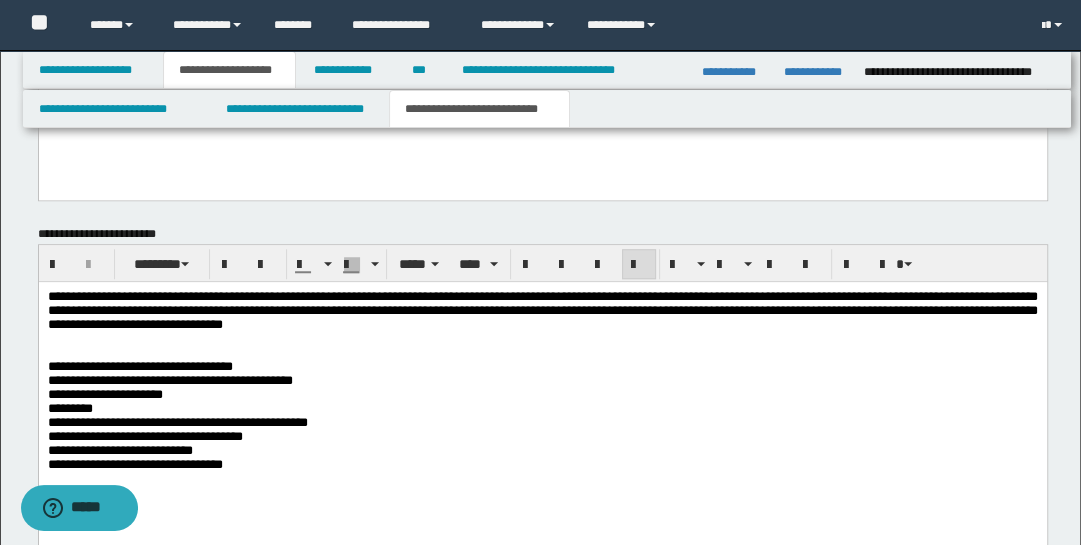 click at bounding box center (542, 338) 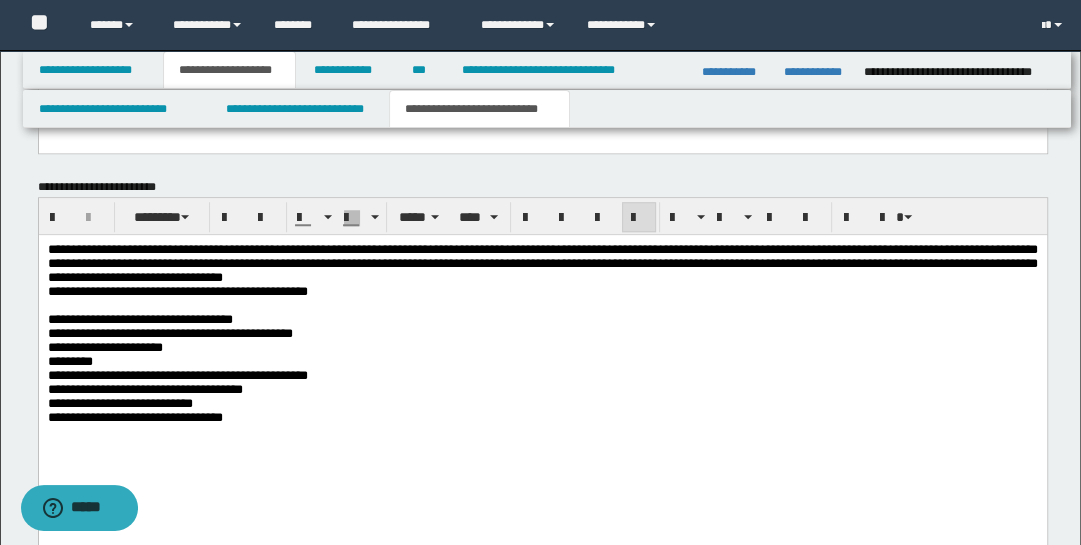 scroll, scrollTop: 1153, scrollLeft: 0, axis: vertical 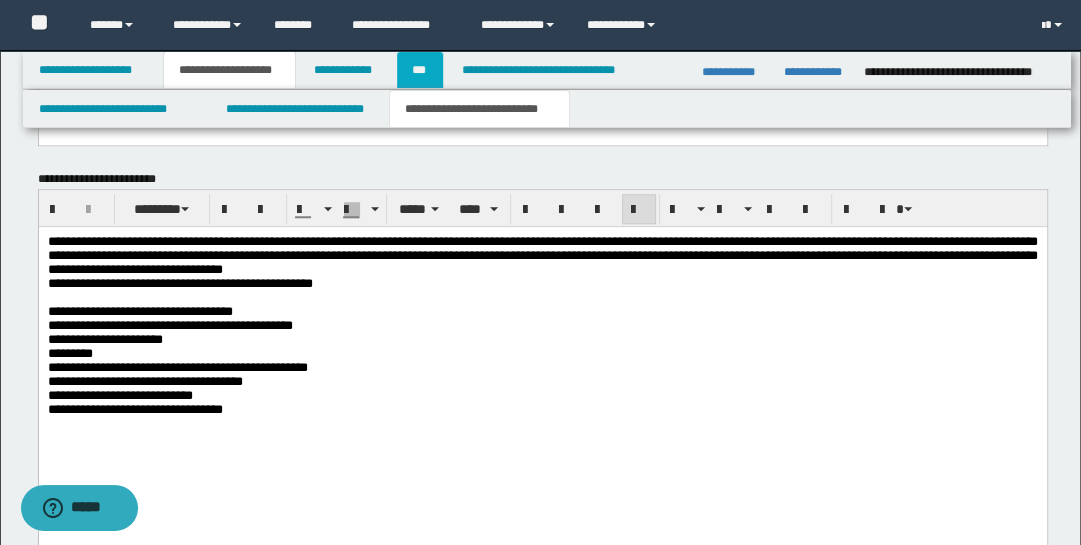click on "***" at bounding box center (420, 70) 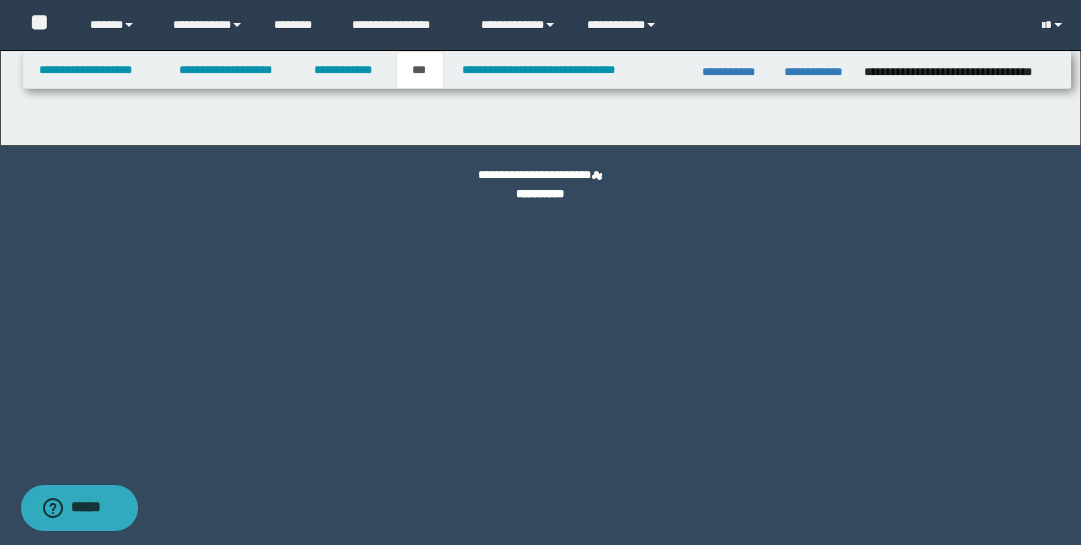 scroll, scrollTop: 0, scrollLeft: 0, axis: both 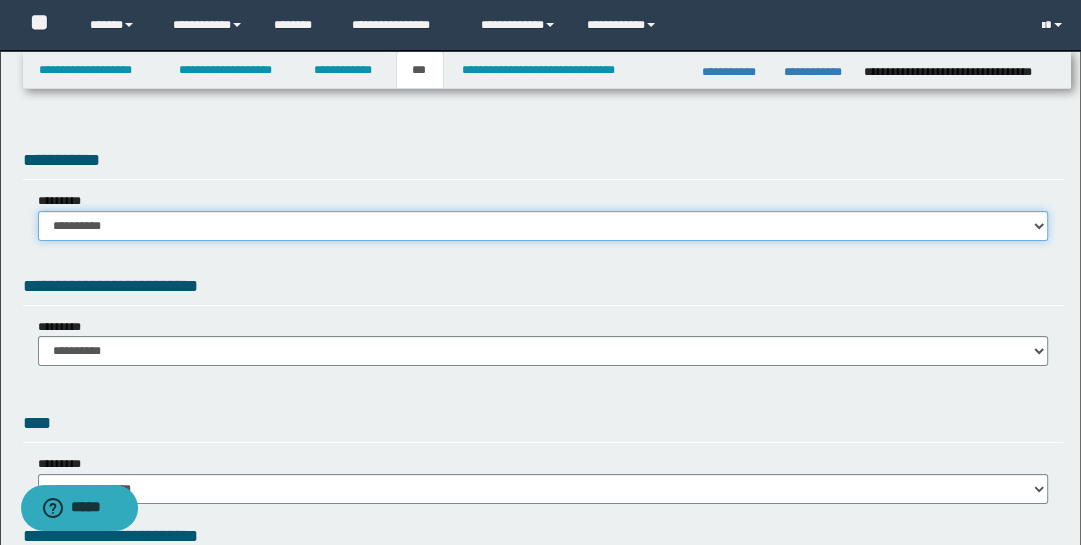 click on "**********" at bounding box center [543, 226] 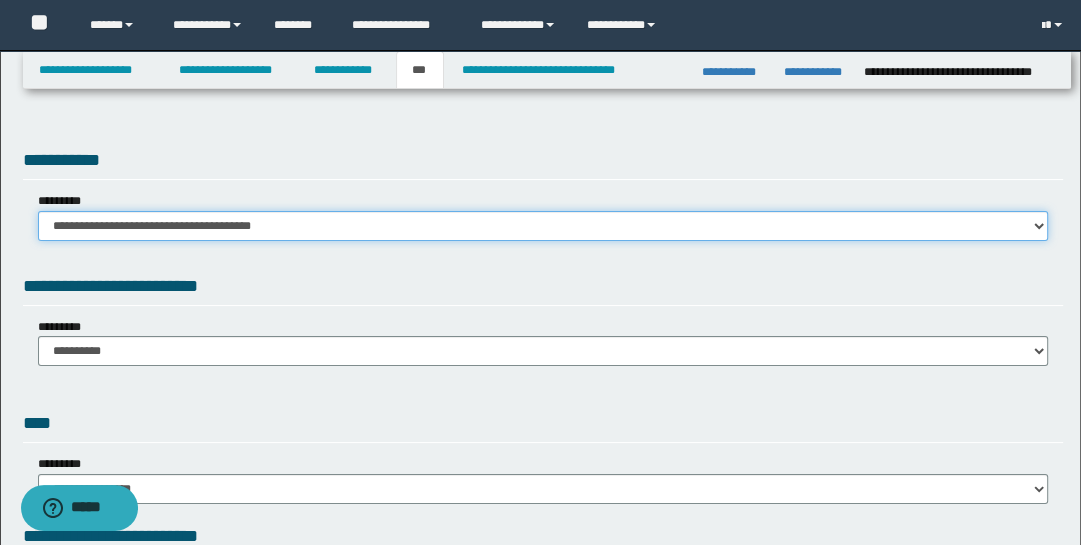 click on "**********" at bounding box center (543, 226) 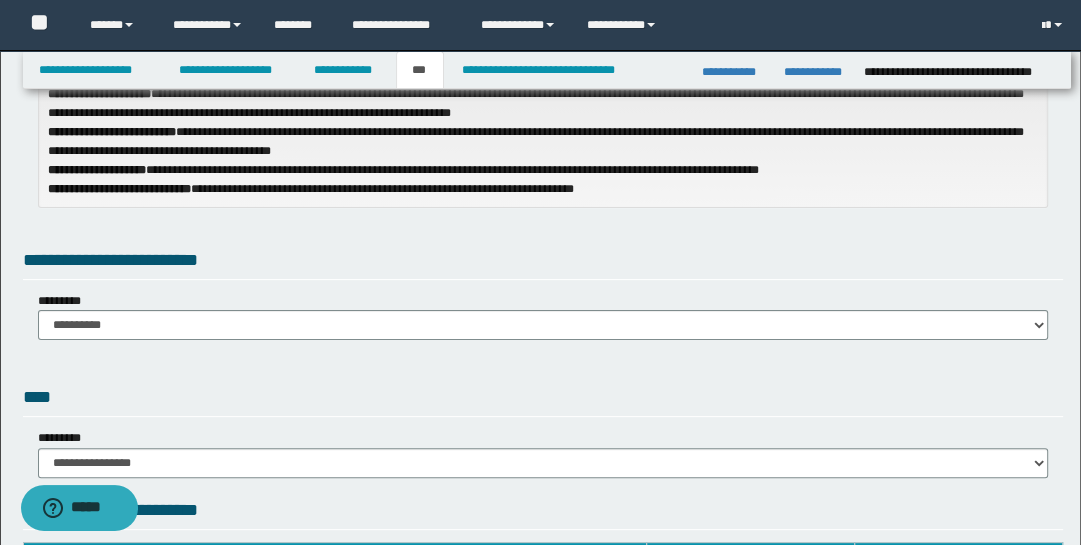 scroll, scrollTop: 230, scrollLeft: 0, axis: vertical 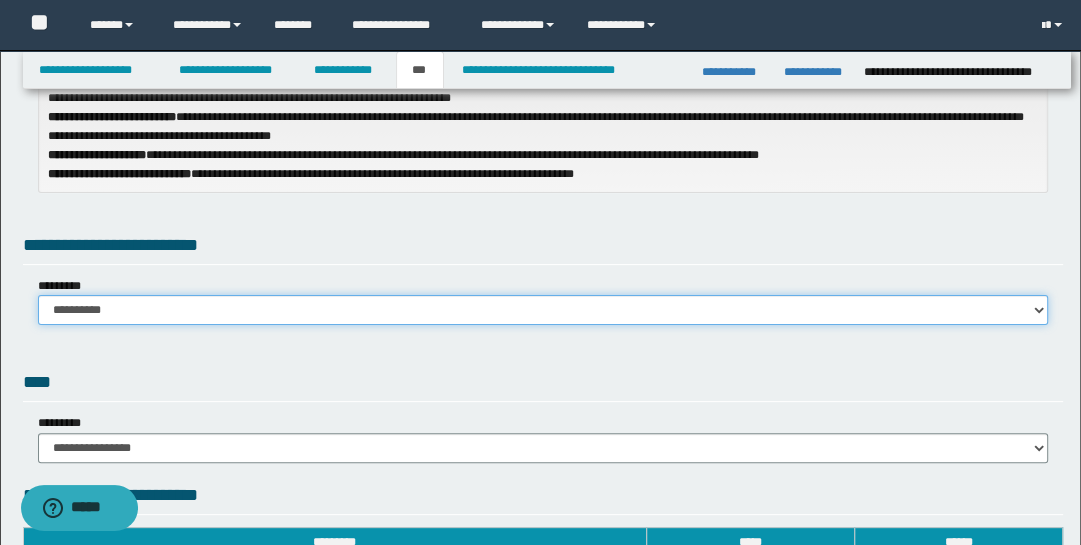 click on "**********" at bounding box center [543, 310] 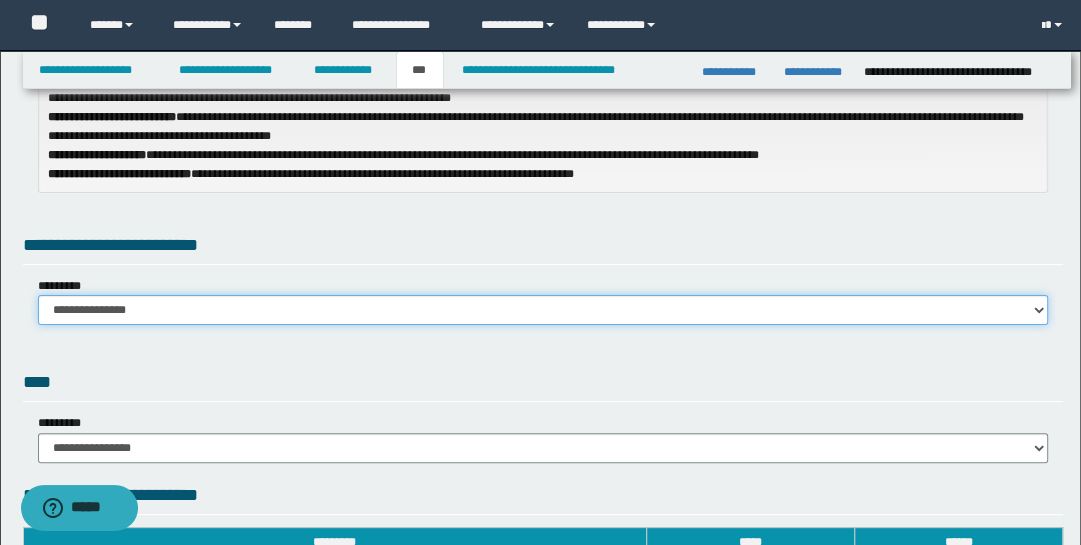 click on "**********" at bounding box center (543, 310) 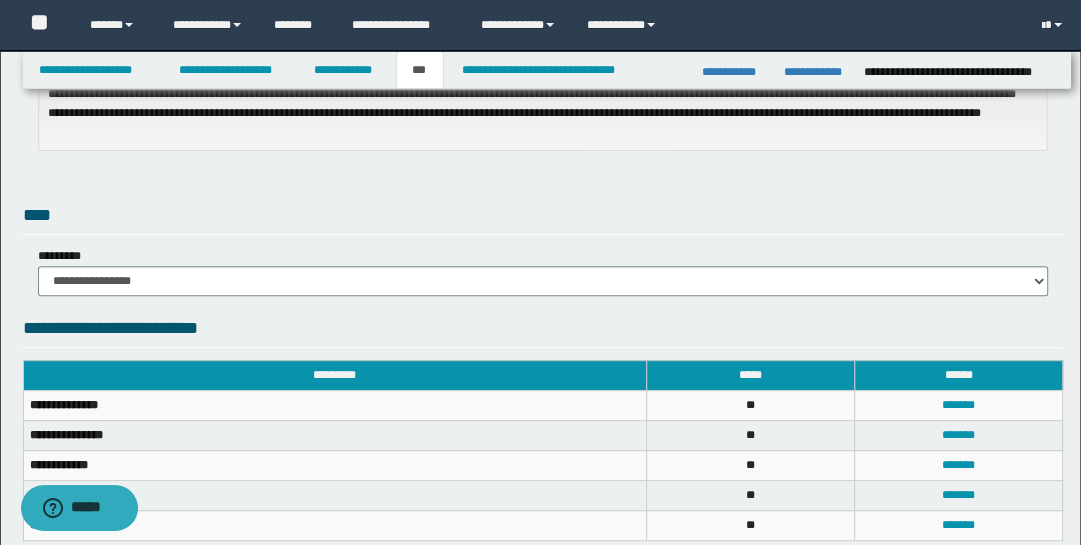 scroll, scrollTop: 492, scrollLeft: 0, axis: vertical 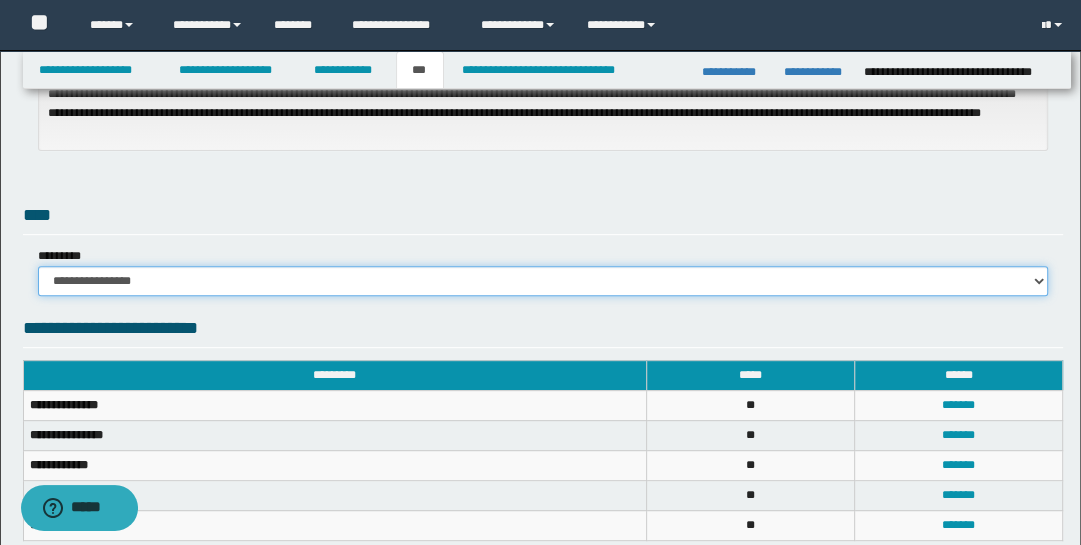 click on "**********" at bounding box center [543, 281] 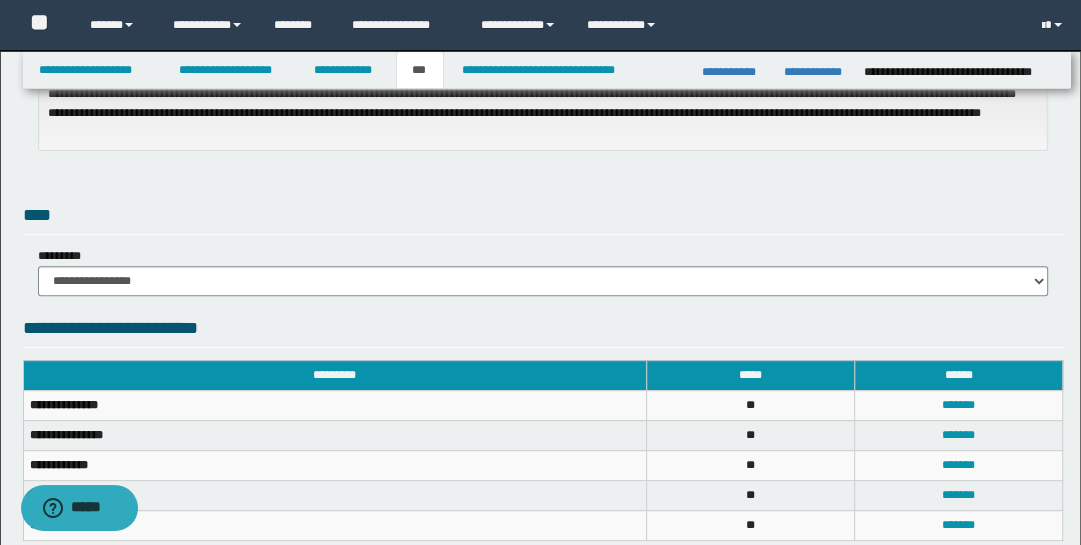 click on "*******" at bounding box center (959, 435) 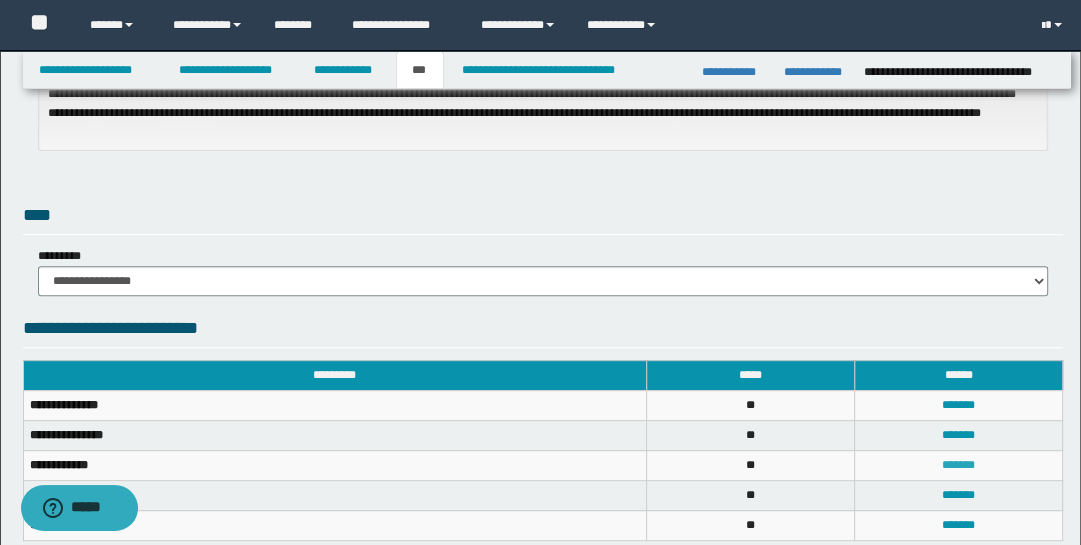 click on "*******" at bounding box center [958, 465] 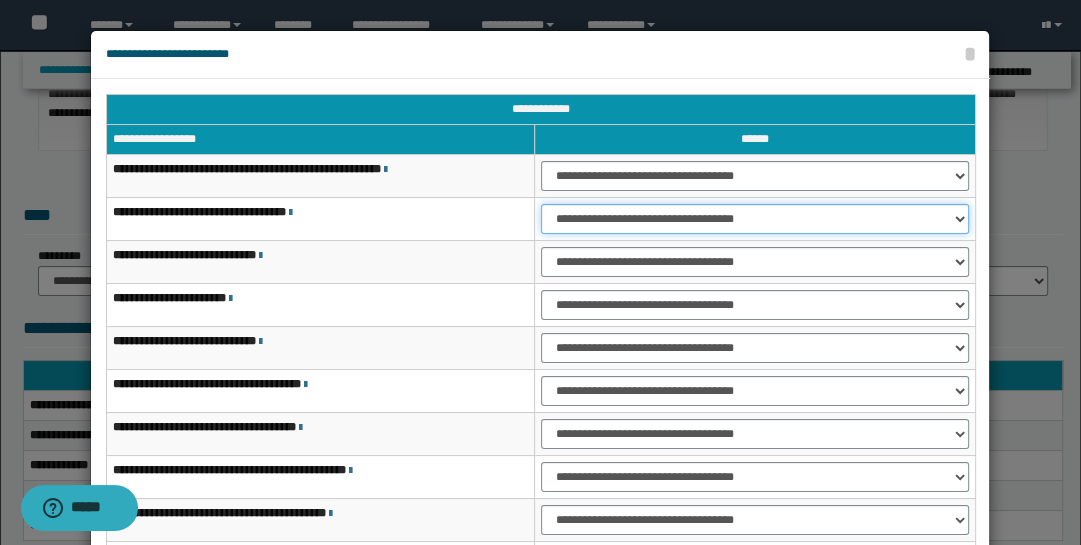 click on "**********" at bounding box center (755, 219) 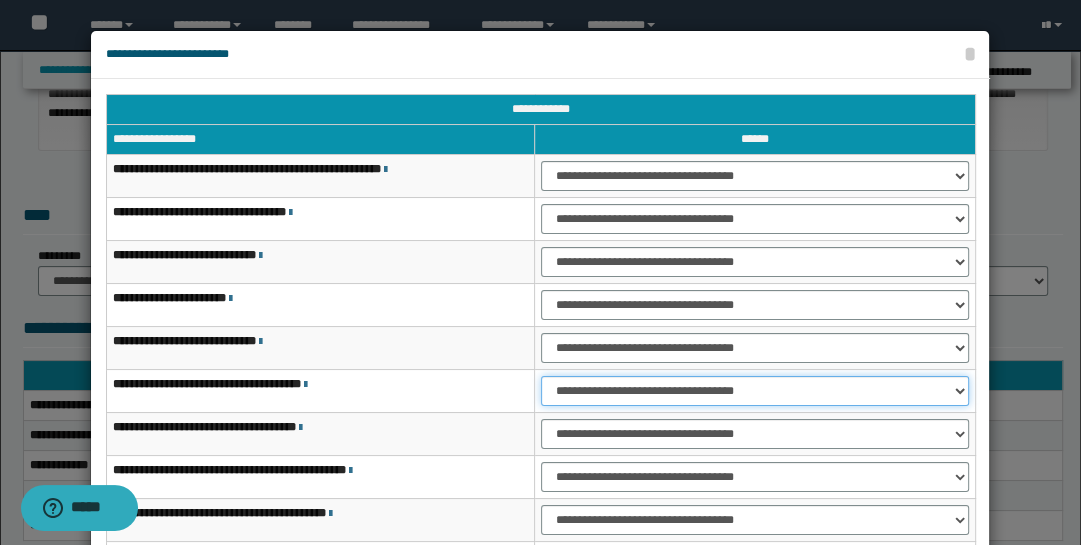 click on "**********" at bounding box center (755, 391) 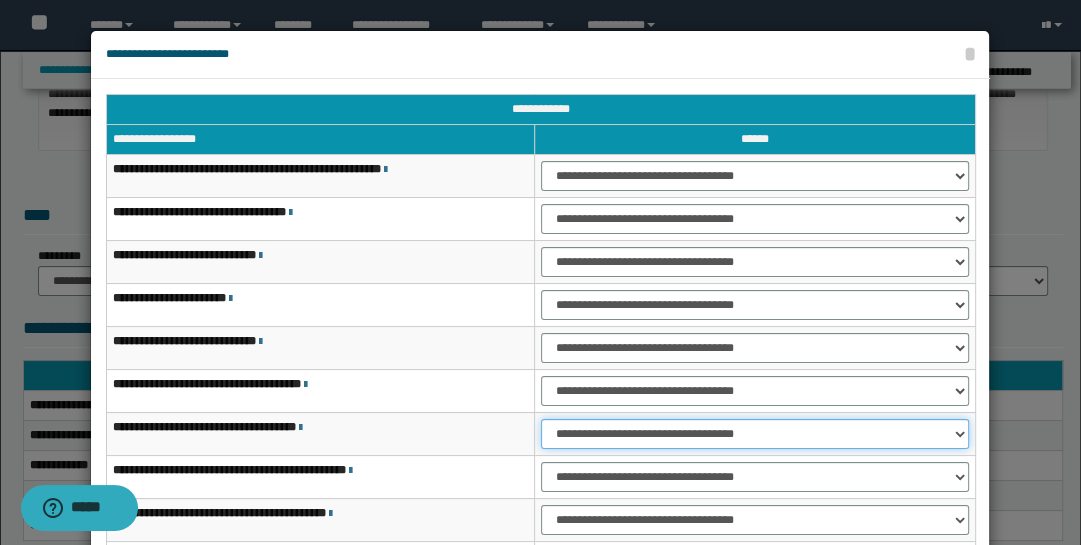 click on "**********" at bounding box center (755, 434) 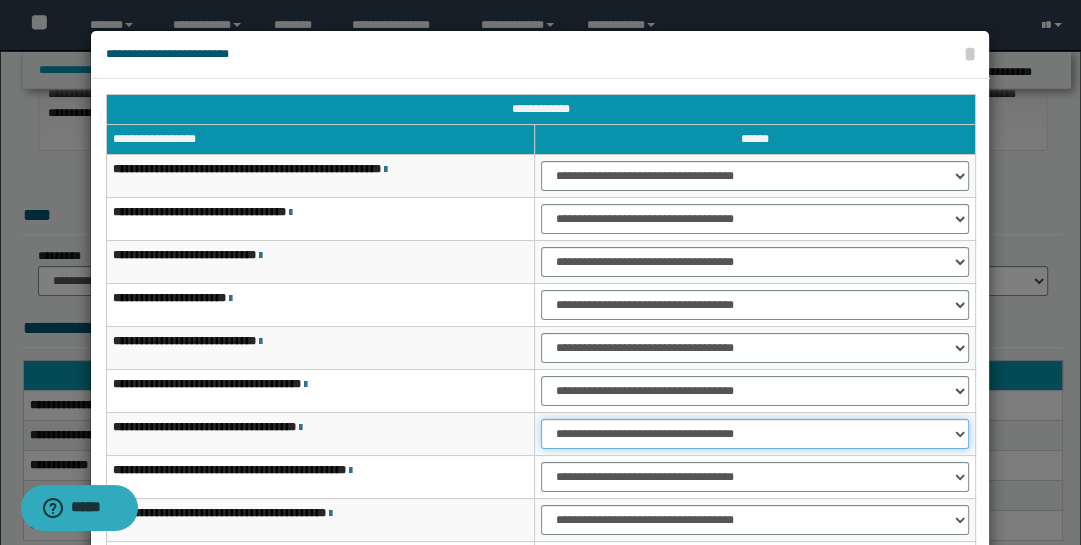 click on "**********" at bounding box center [755, 434] 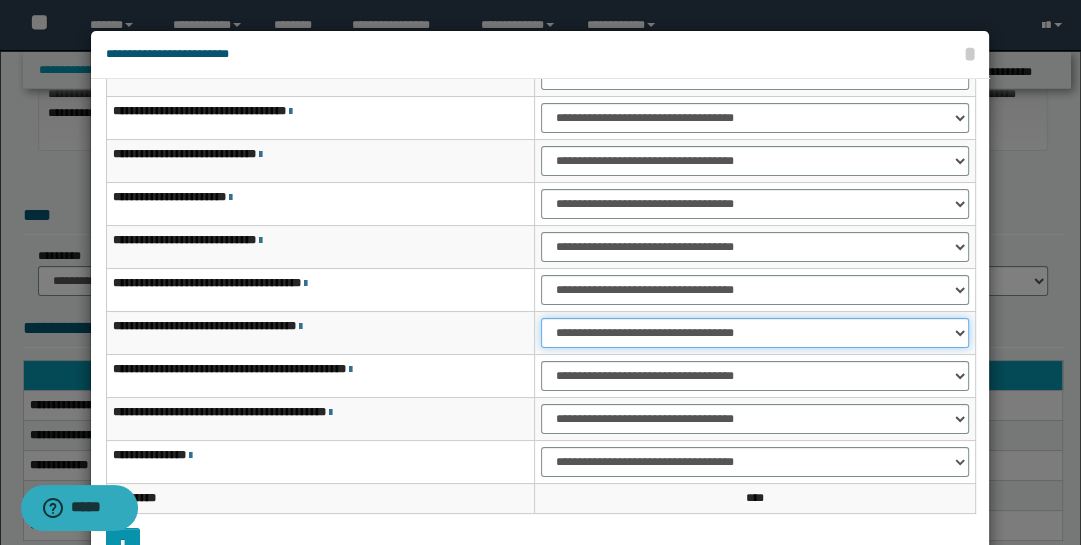 scroll, scrollTop: 143, scrollLeft: 0, axis: vertical 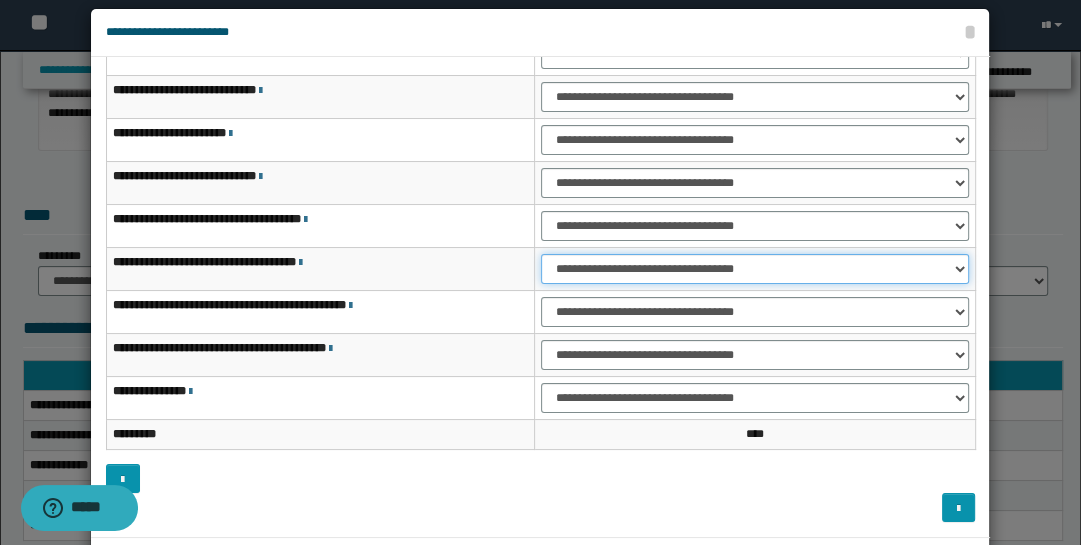 click on "**********" at bounding box center [755, 269] 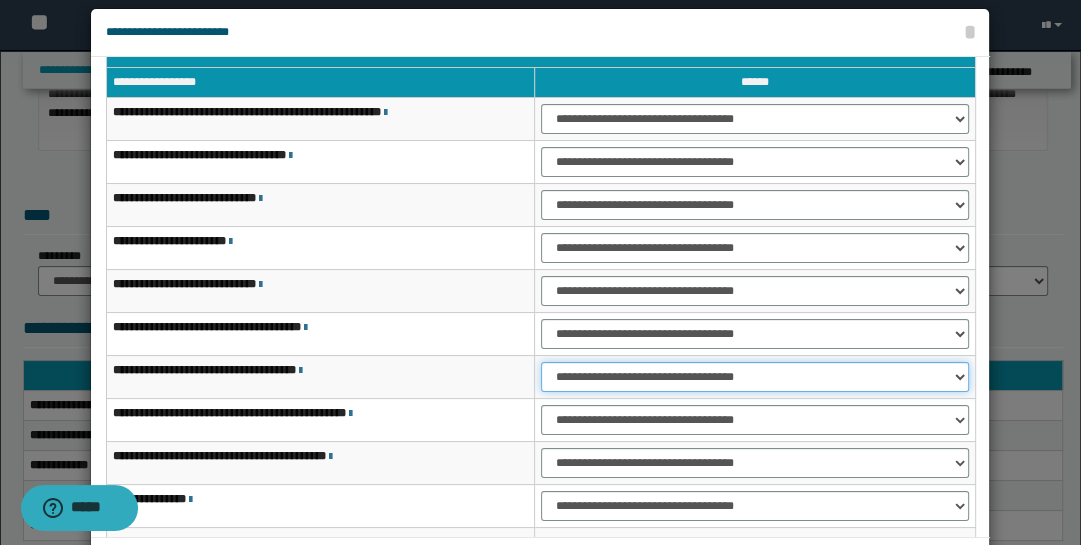 scroll, scrollTop: 0, scrollLeft: 0, axis: both 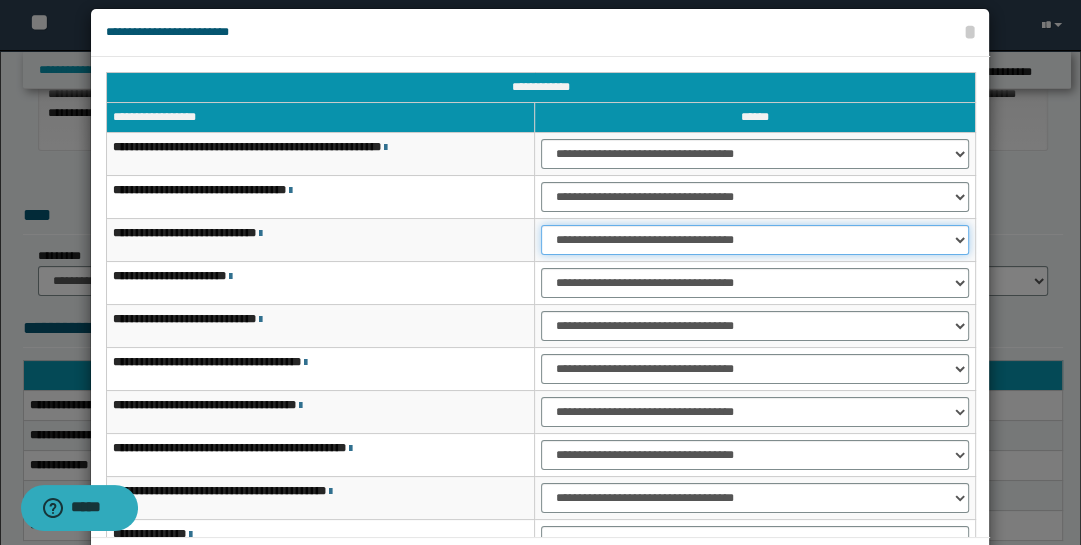 click on "**********" at bounding box center [755, 240] 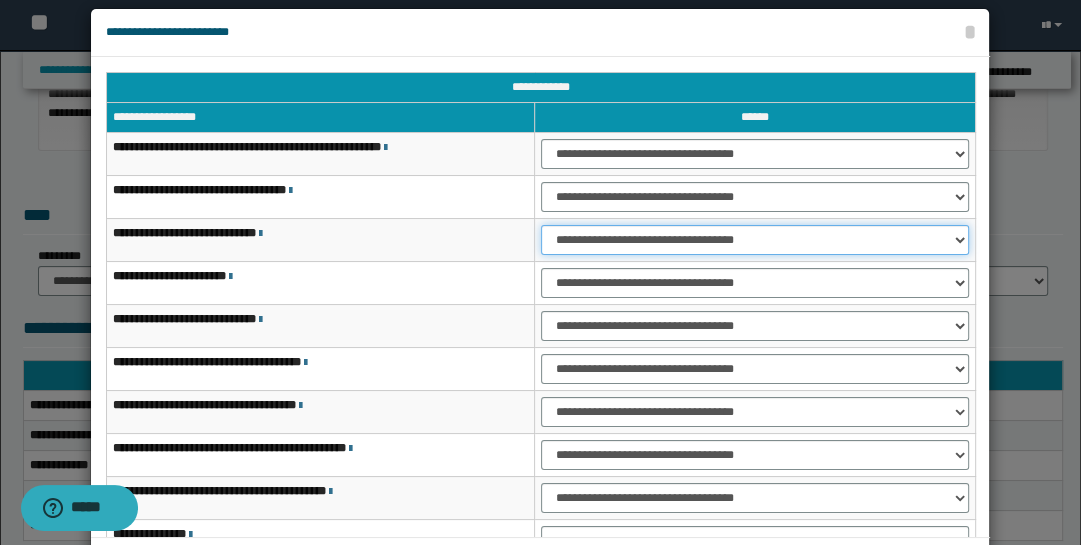 select on "***" 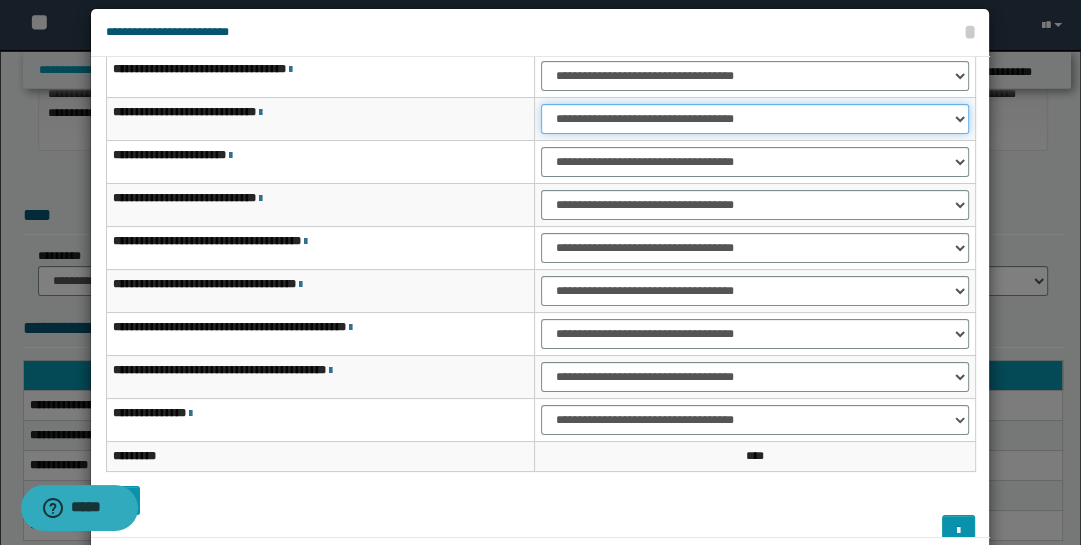 scroll, scrollTop: 143, scrollLeft: 0, axis: vertical 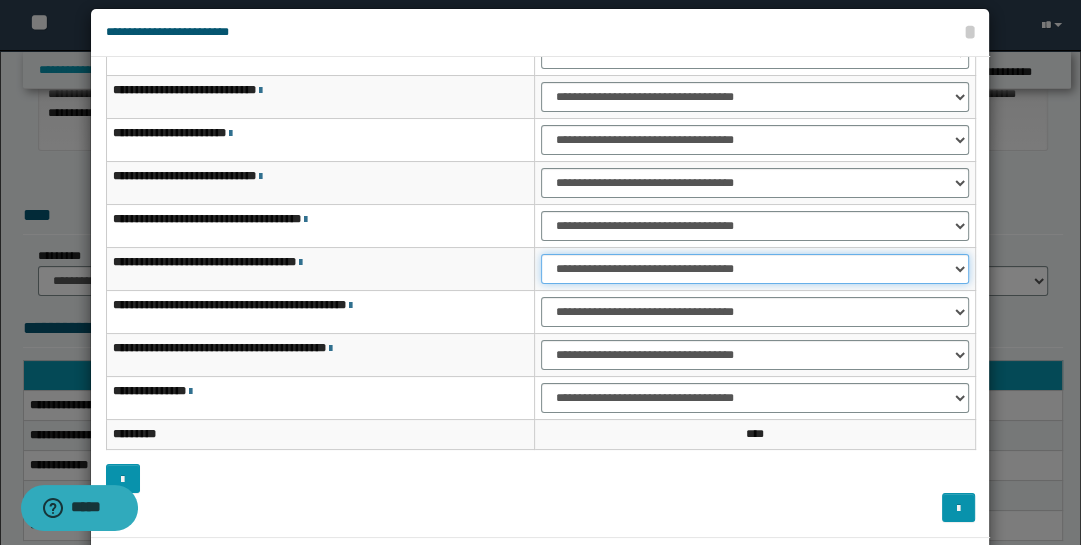 click on "**********" at bounding box center [755, 269] 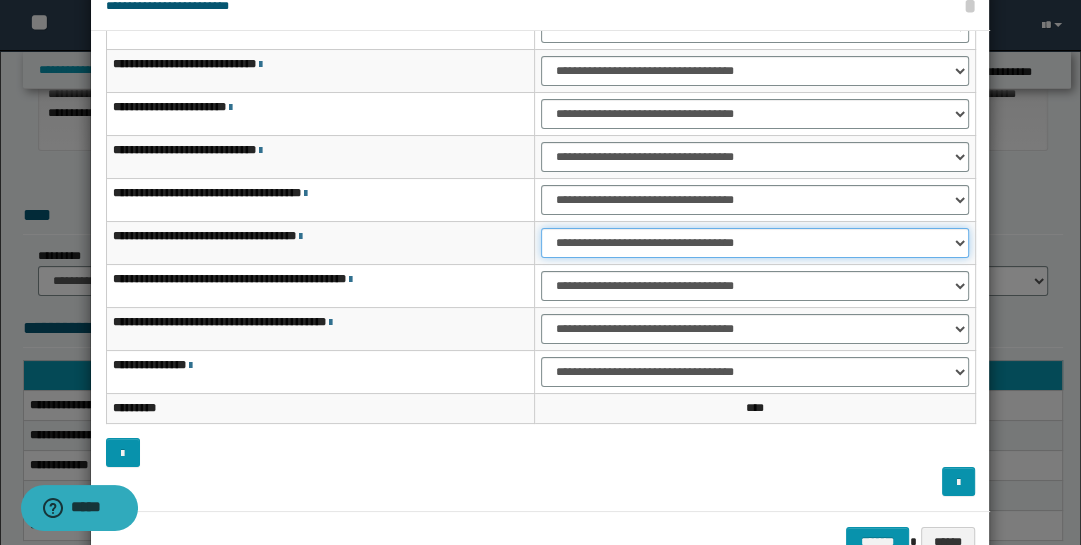 scroll, scrollTop: 104, scrollLeft: 0, axis: vertical 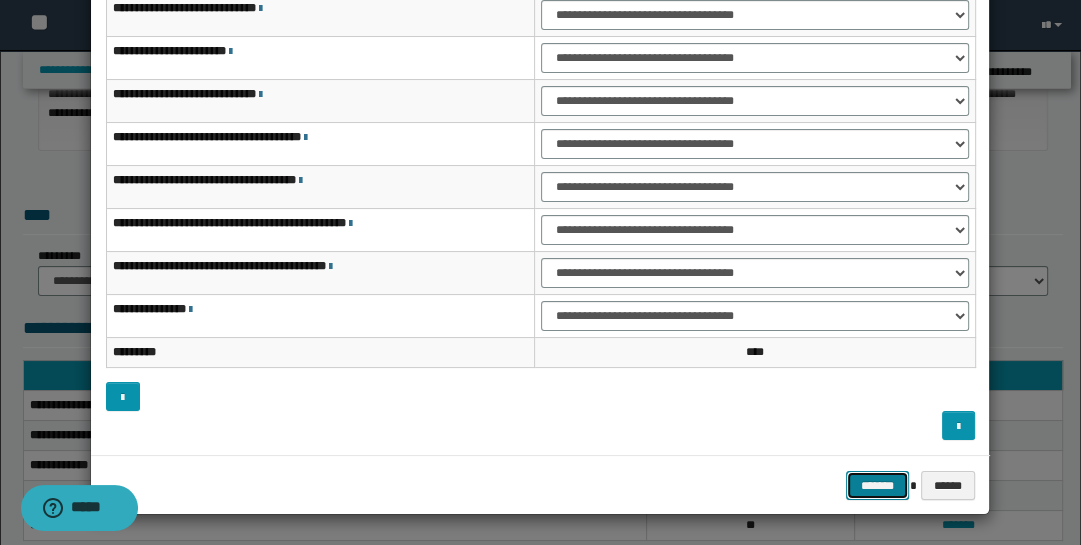 click on "*******" at bounding box center [878, 485] 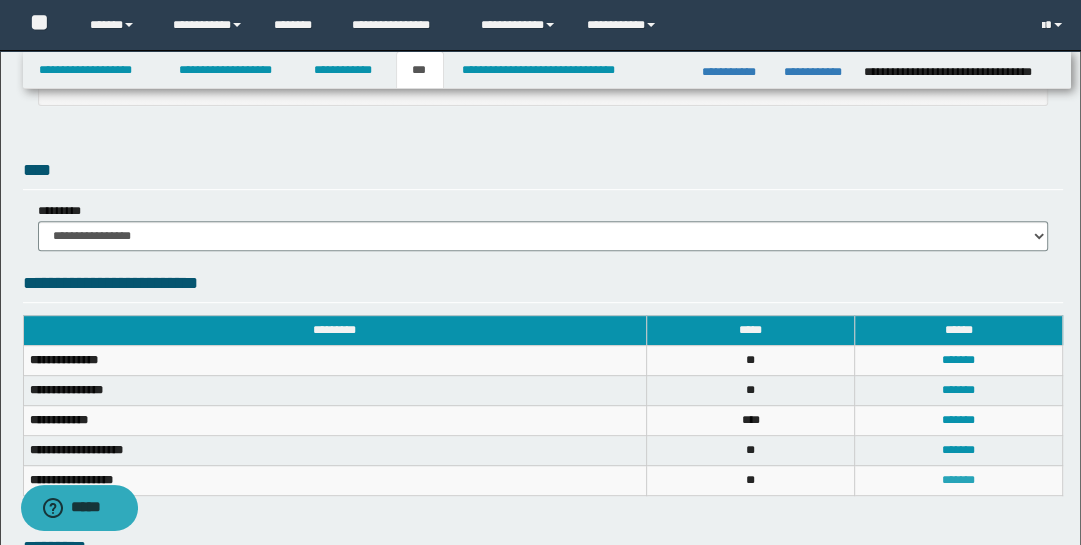 scroll, scrollTop: 544, scrollLeft: 0, axis: vertical 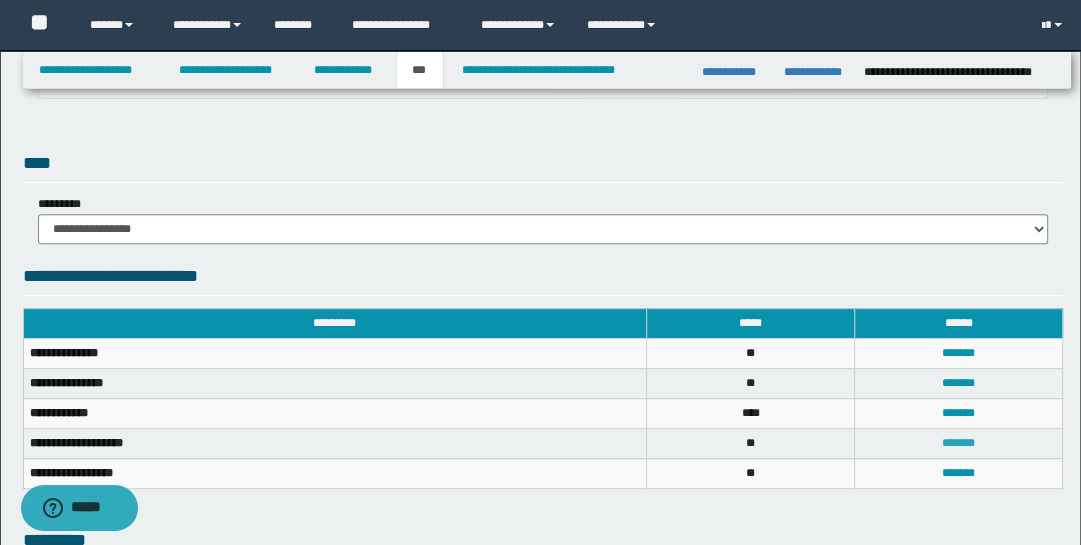 click on "*******" at bounding box center [958, 443] 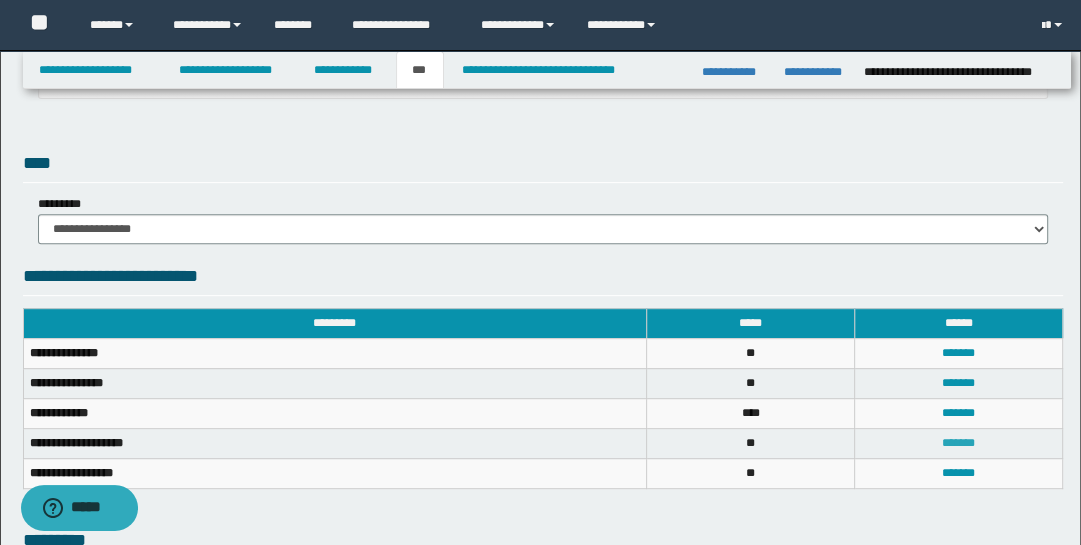 scroll, scrollTop: 0, scrollLeft: 0, axis: both 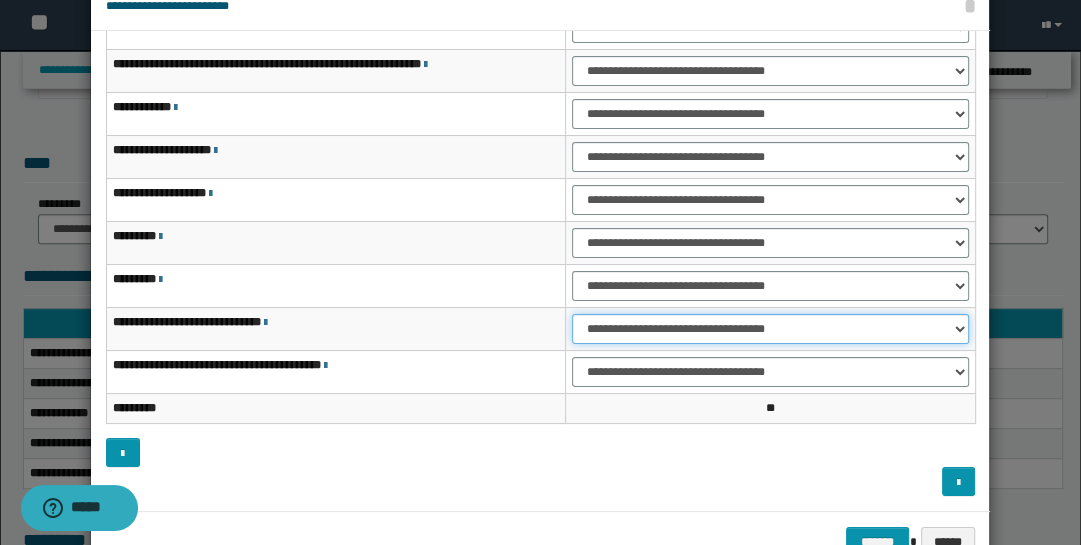 click on "**********" at bounding box center [771, 329] 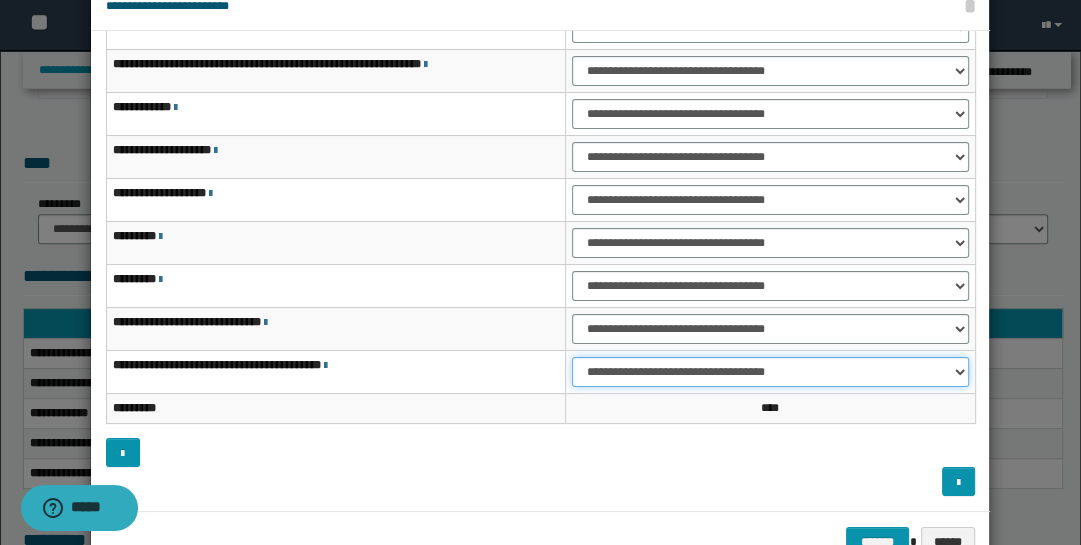 drag, startPoint x: 962, startPoint y: 362, endPoint x: 947, endPoint y: 380, distance: 23.43075 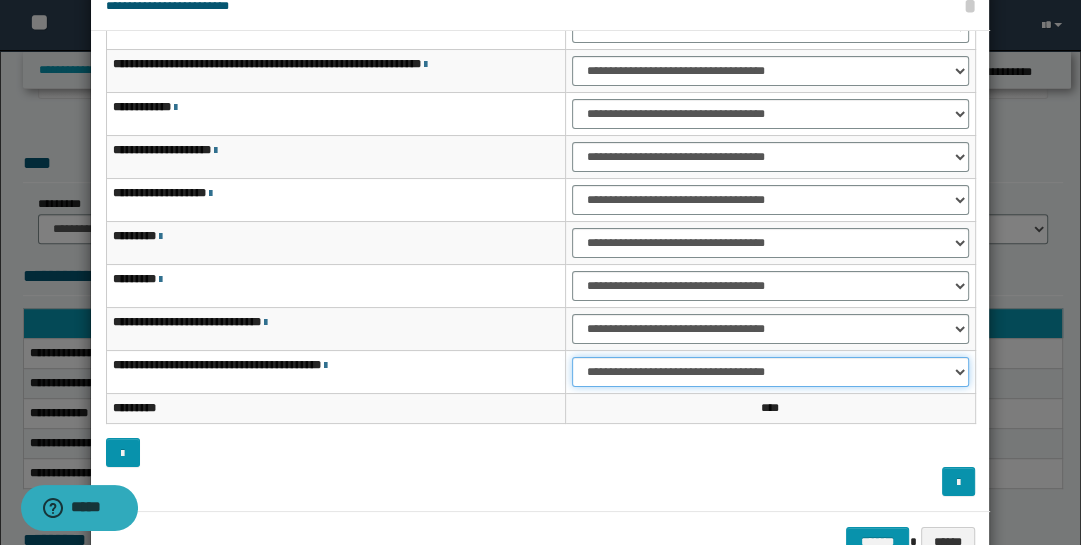 select on "***" 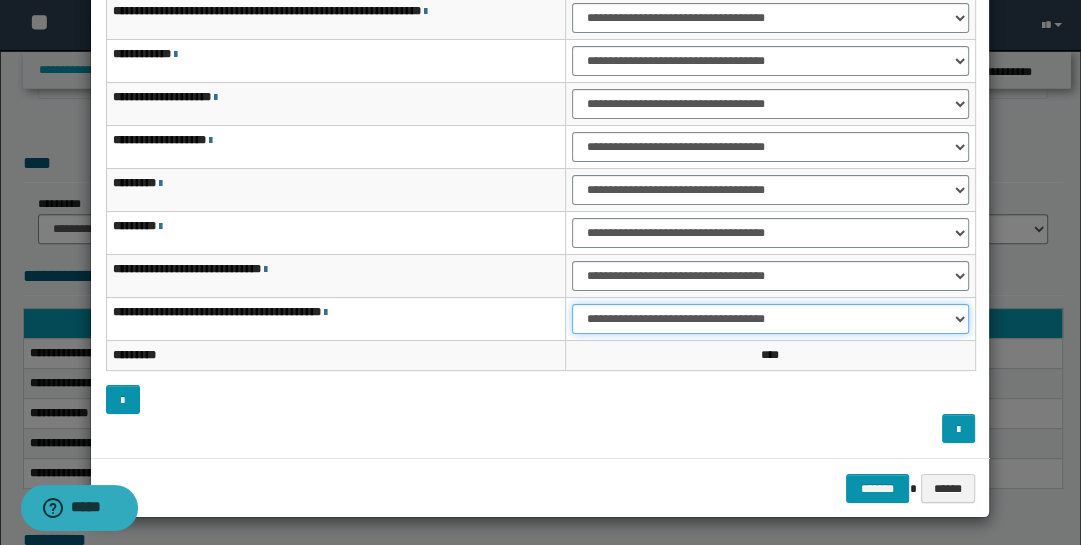 scroll, scrollTop: 104, scrollLeft: 0, axis: vertical 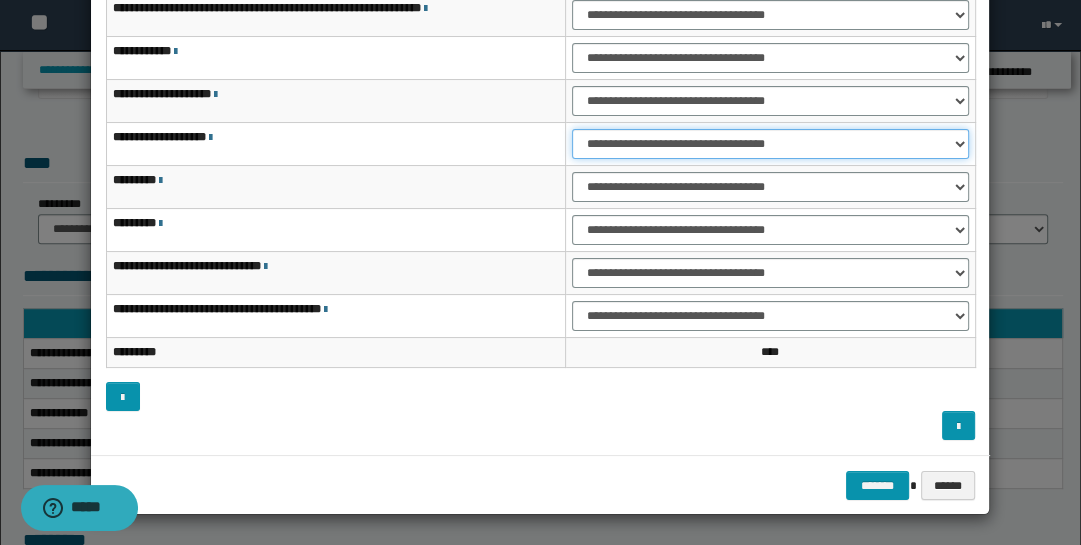 click on "**********" at bounding box center (771, 144) 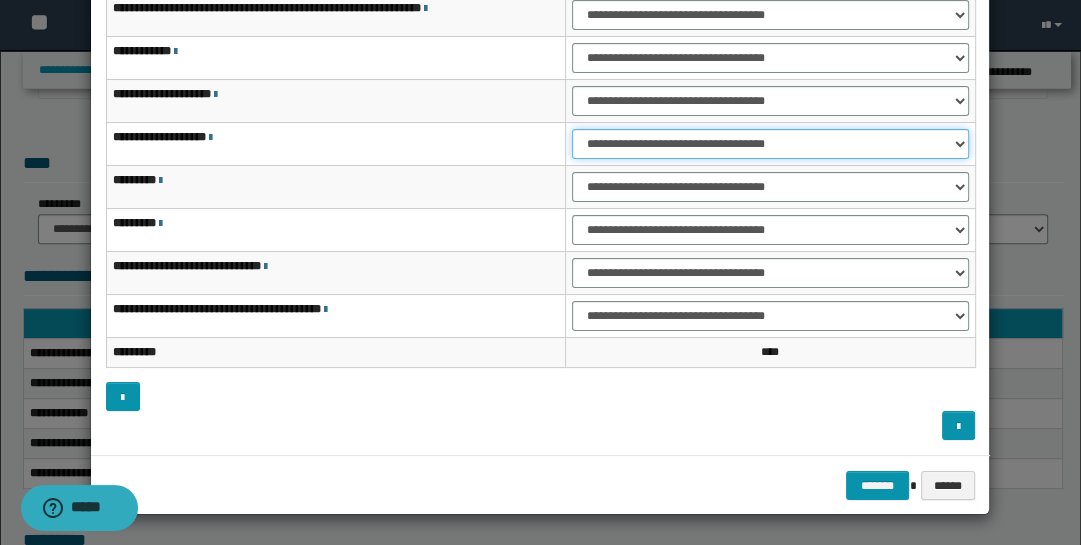 select on "***" 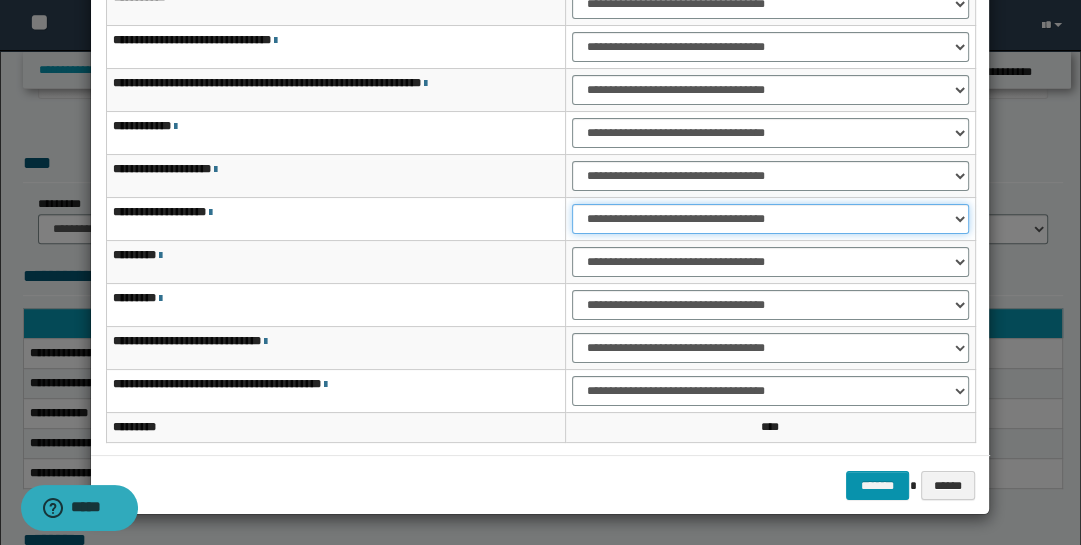 scroll, scrollTop: 0, scrollLeft: 0, axis: both 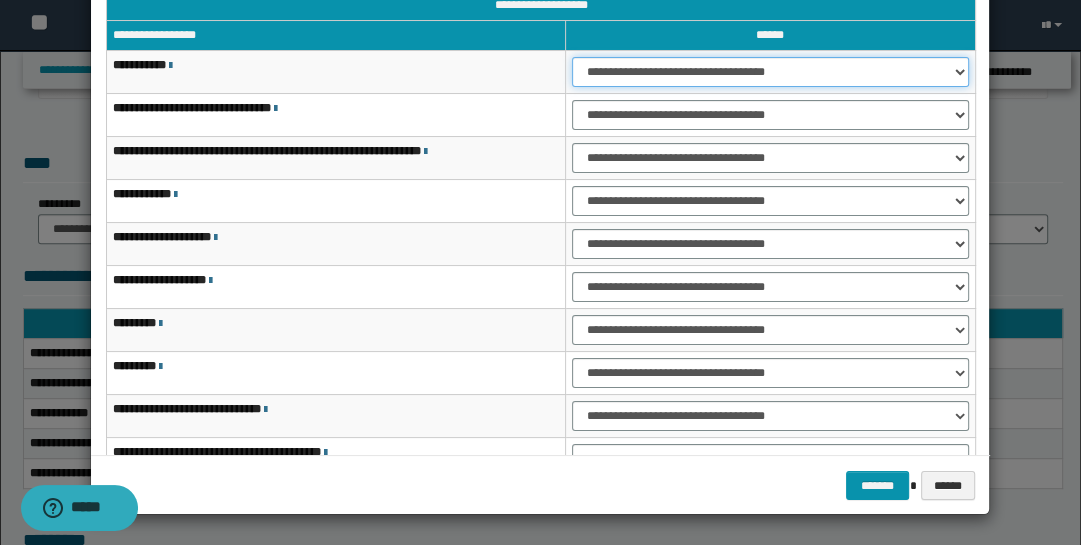 drag, startPoint x: 964, startPoint y: 68, endPoint x: 958, endPoint y: 77, distance: 10.816654 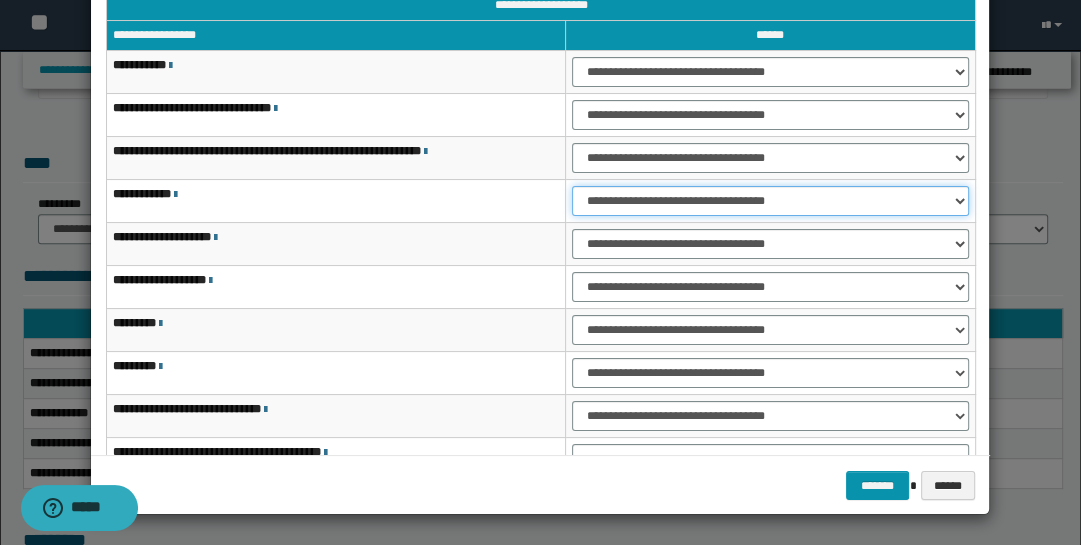 click on "**********" at bounding box center [771, 201] 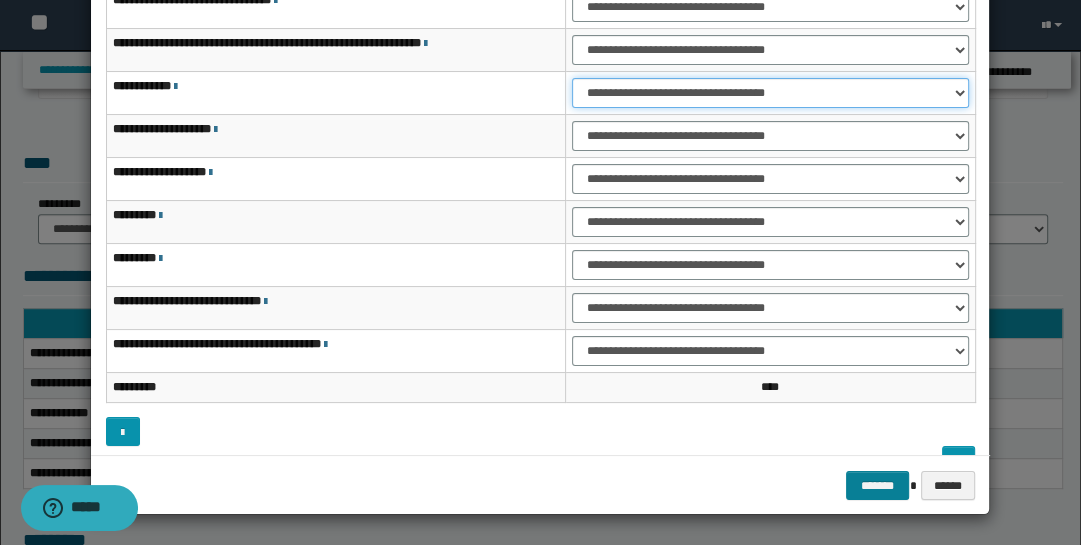 scroll, scrollTop: 143, scrollLeft: 0, axis: vertical 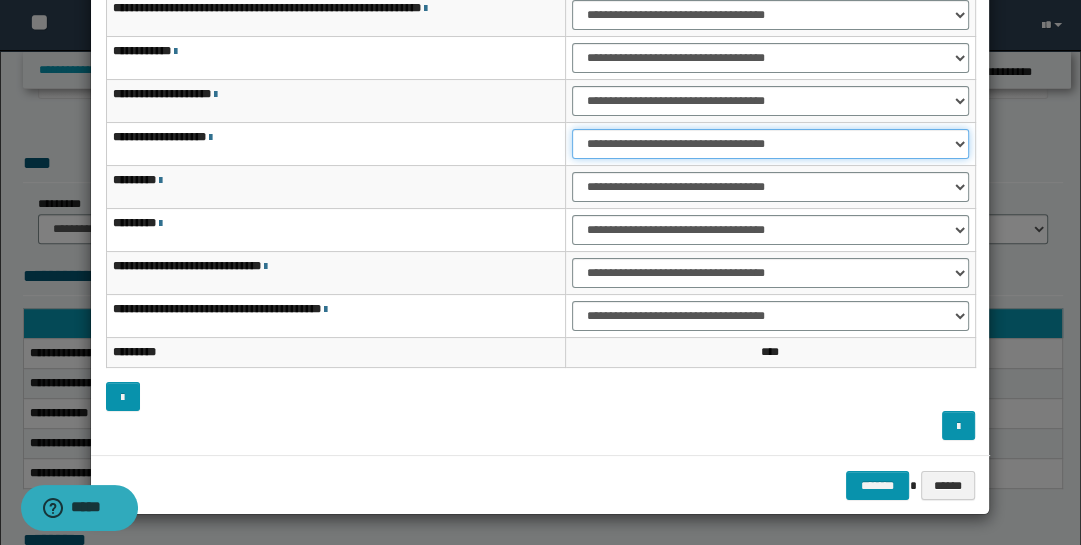 drag, startPoint x: 961, startPoint y: 139, endPoint x: 953, endPoint y: 151, distance: 14.422205 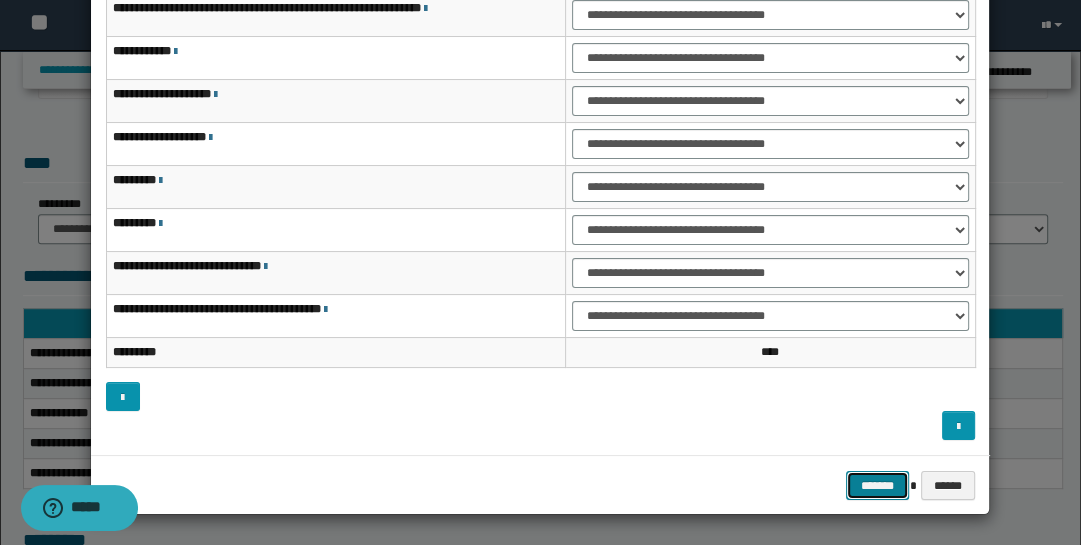 click on "*******" at bounding box center [878, 485] 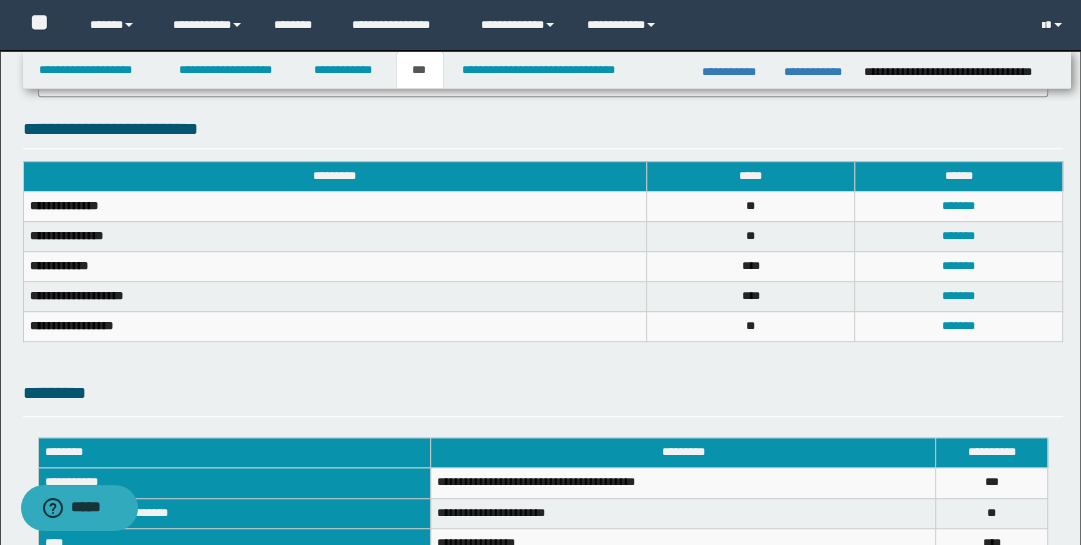 scroll, scrollTop: 867, scrollLeft: 0, axis: vertical 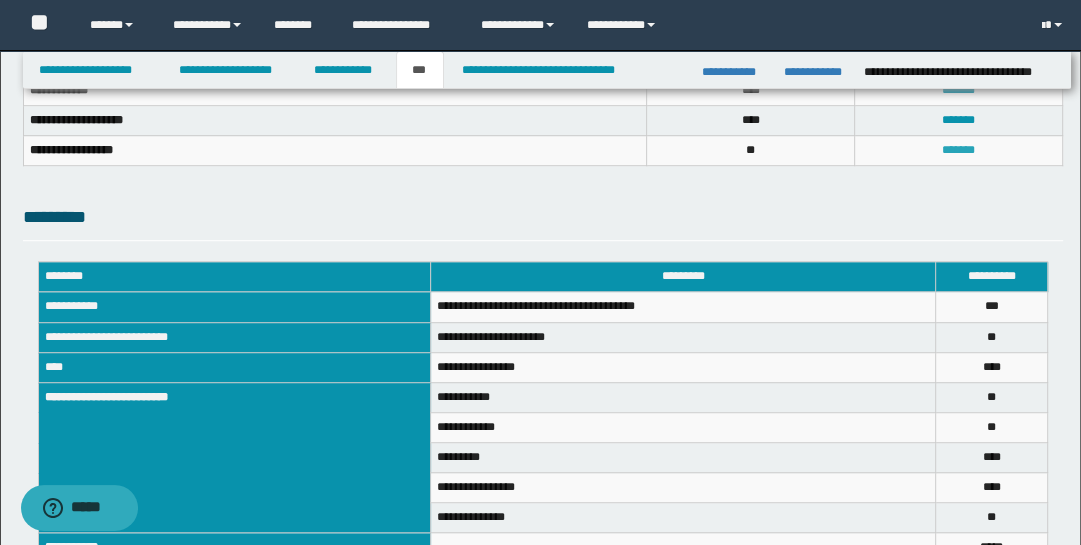 click on "*******" at bounding box center [958, 150] 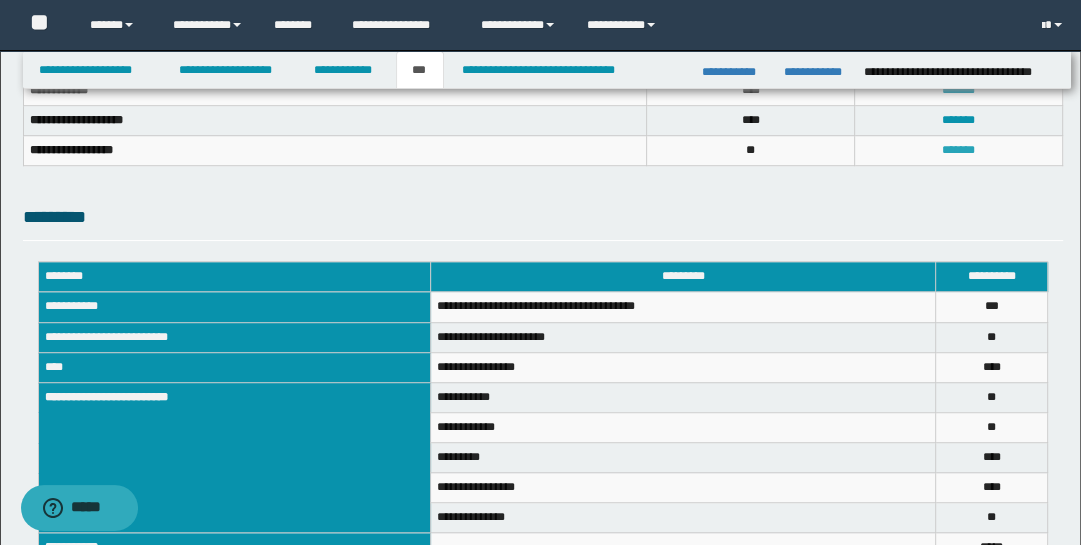 scroll, scrollTop: 0, scrollLeft: 0, axis: both 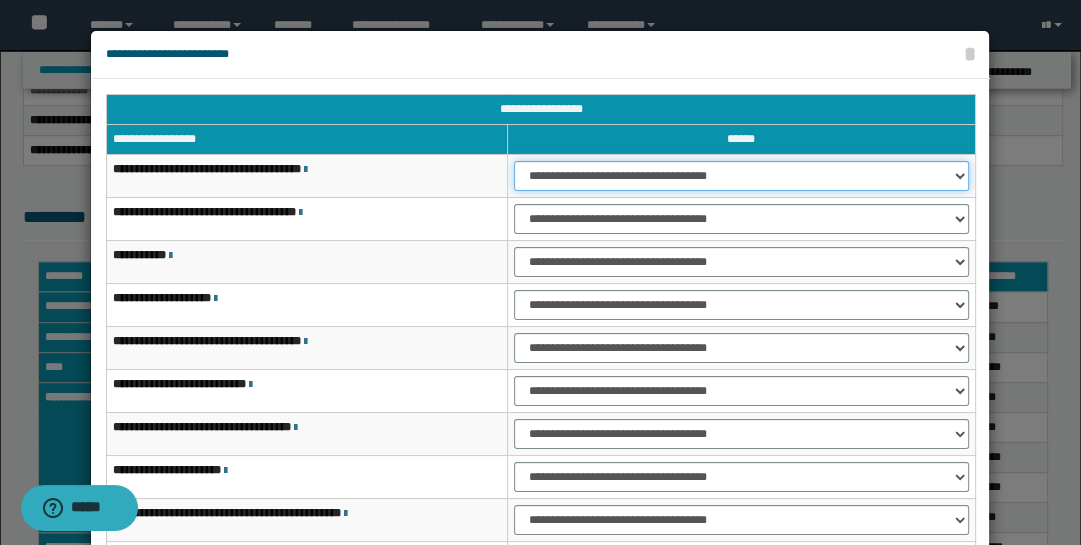 click on "**********" at bounding box center (741, 176) 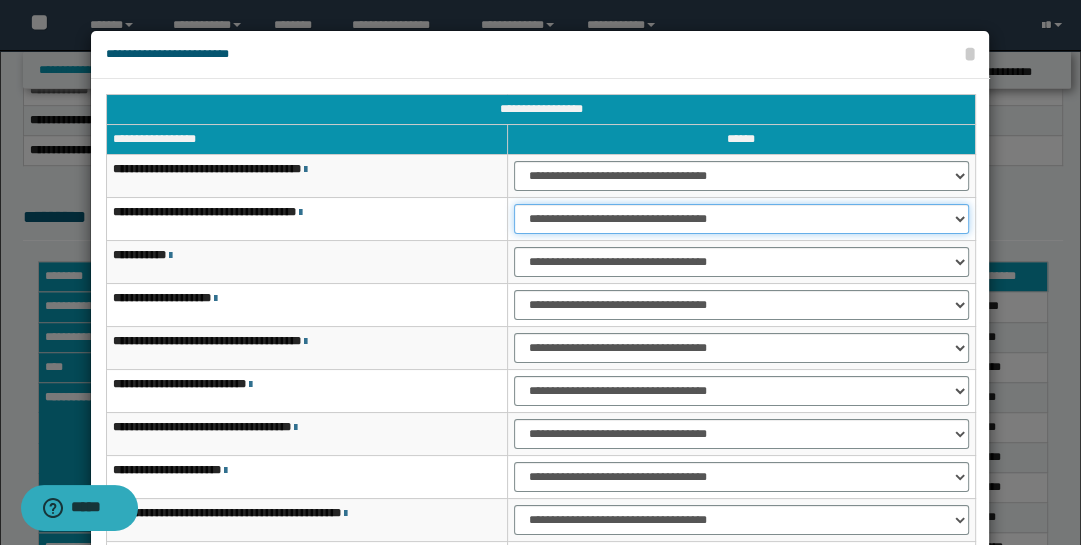 click on "**********" at bounding box center [741, 219] 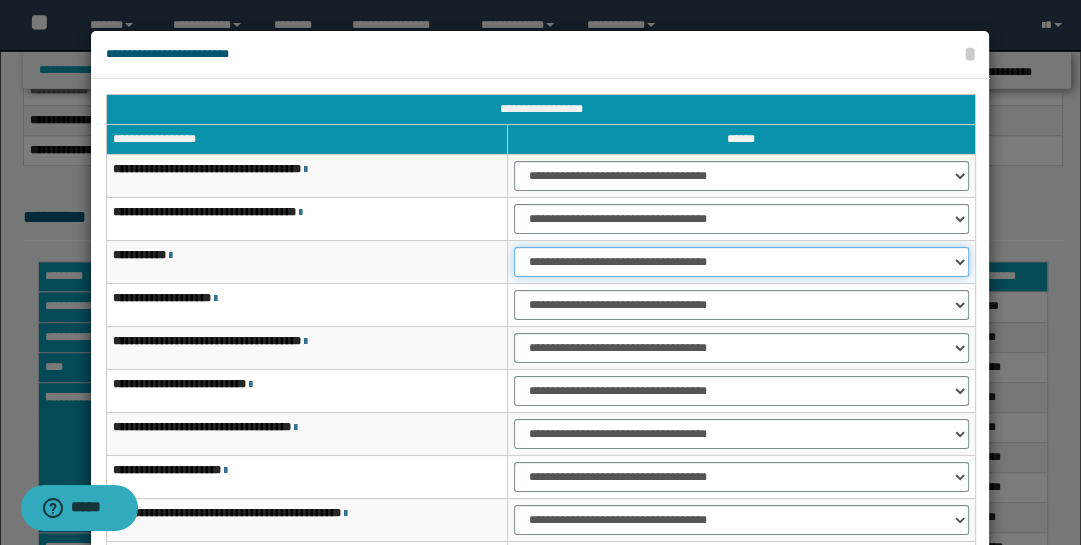 click on "**********" at bounding box center (741, 262) 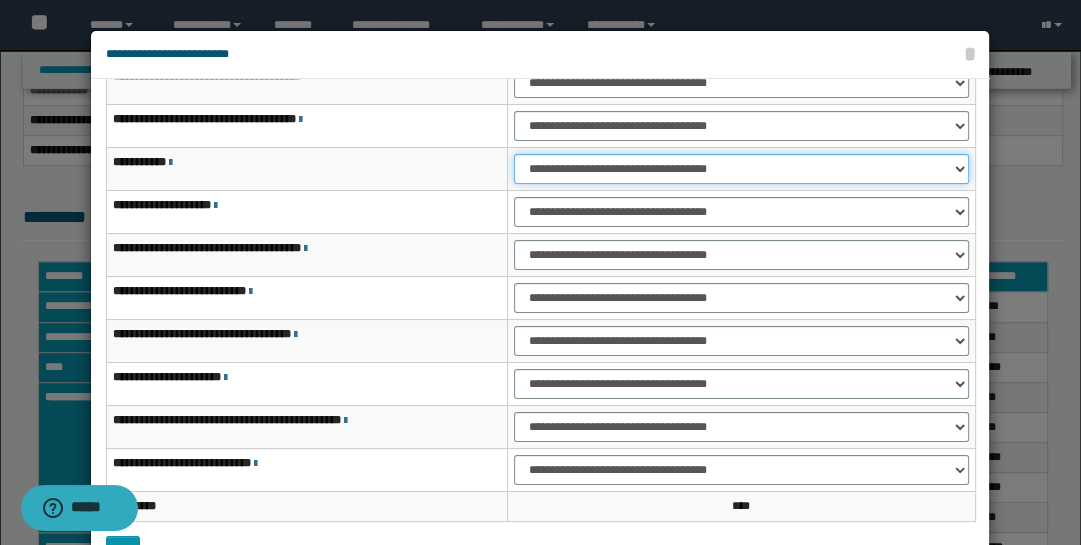 scroll, scrollTop: 115, scrollLeft: 0, axis: vertical 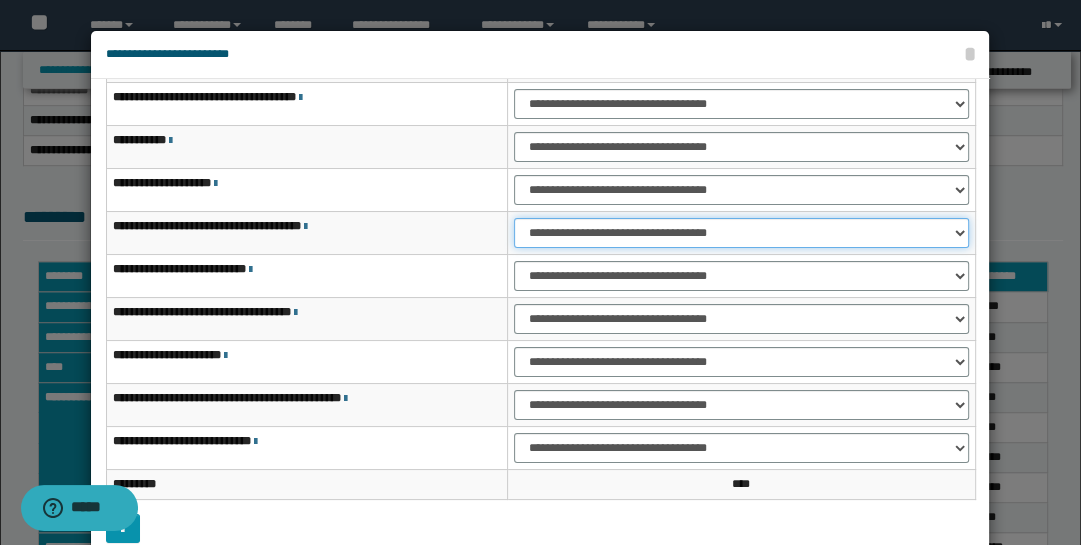 click on "**********" at bounding box center [741, 233] 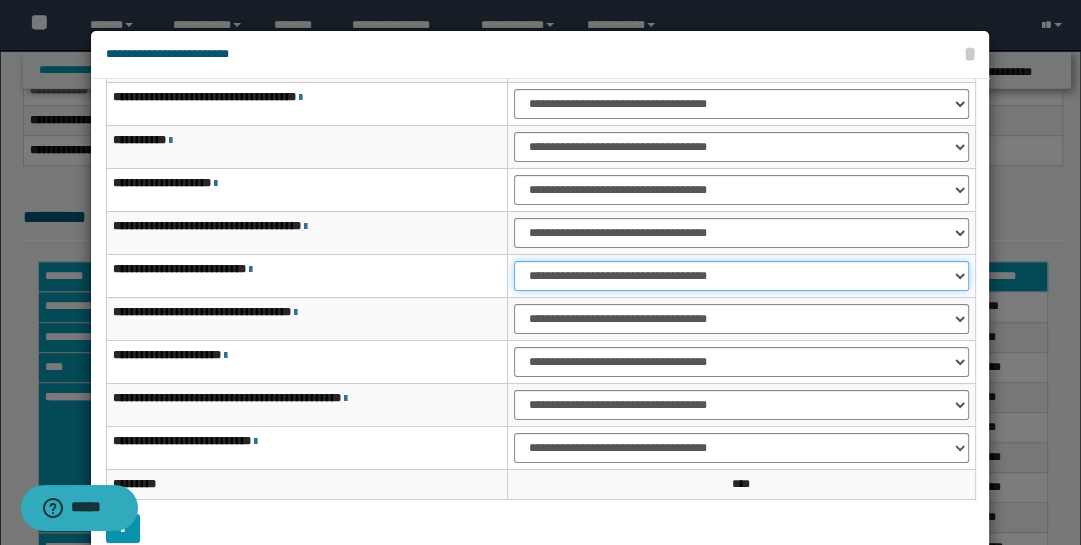 click on "**********" at bounding box center (741, 276) 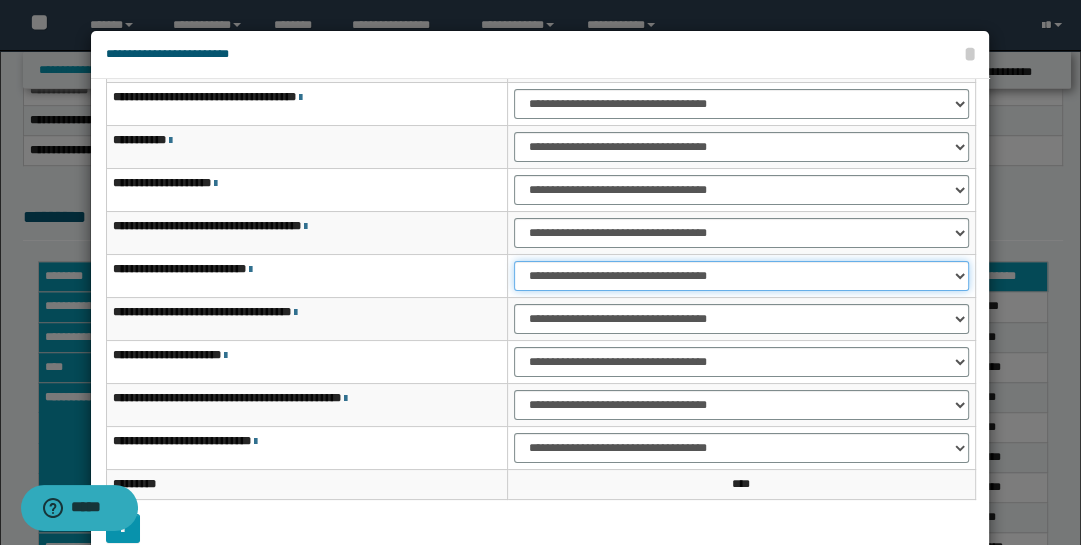 select on "***" 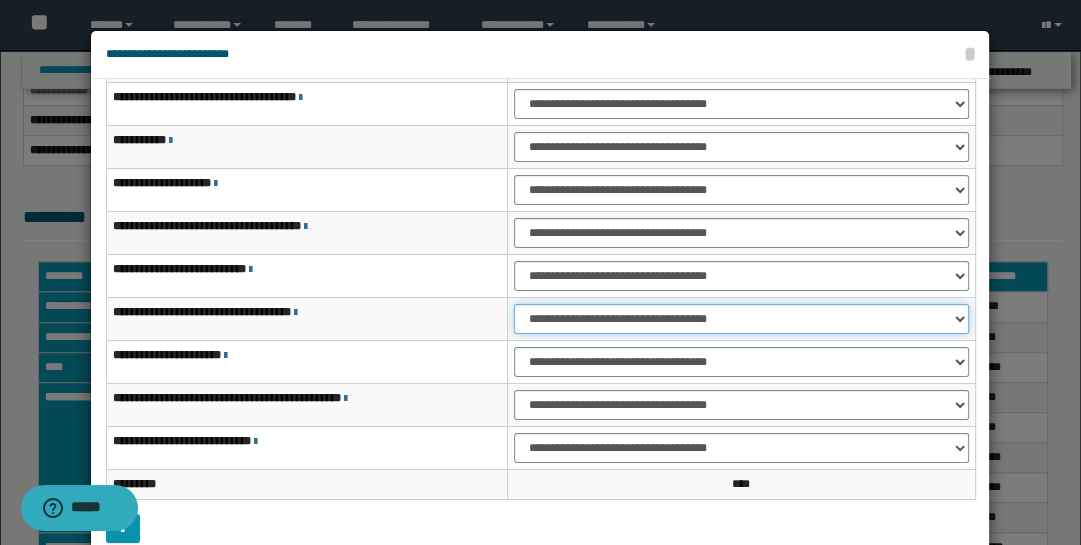 click on "**********" at bounding box center [741, 319] 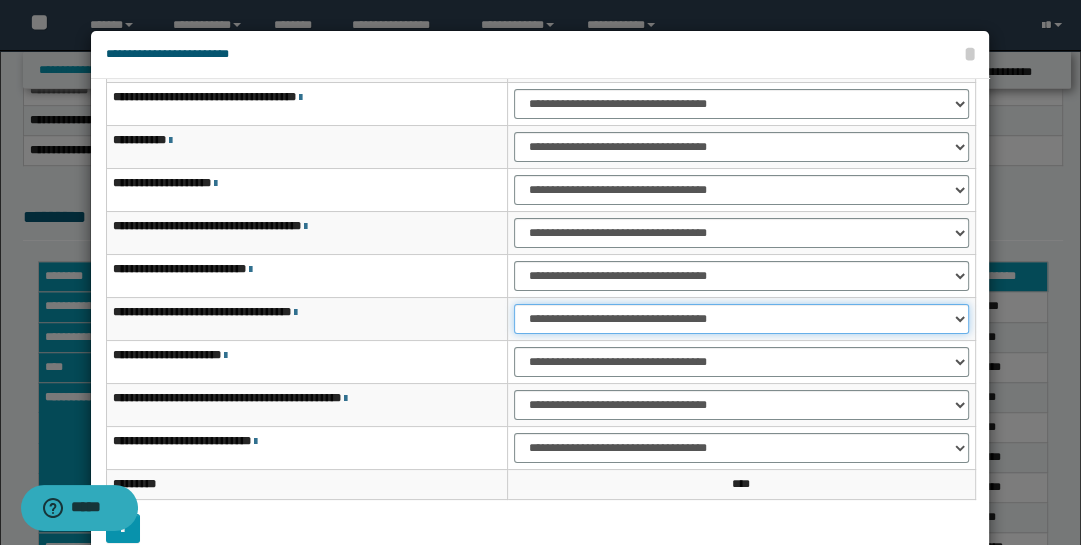 select on "***" 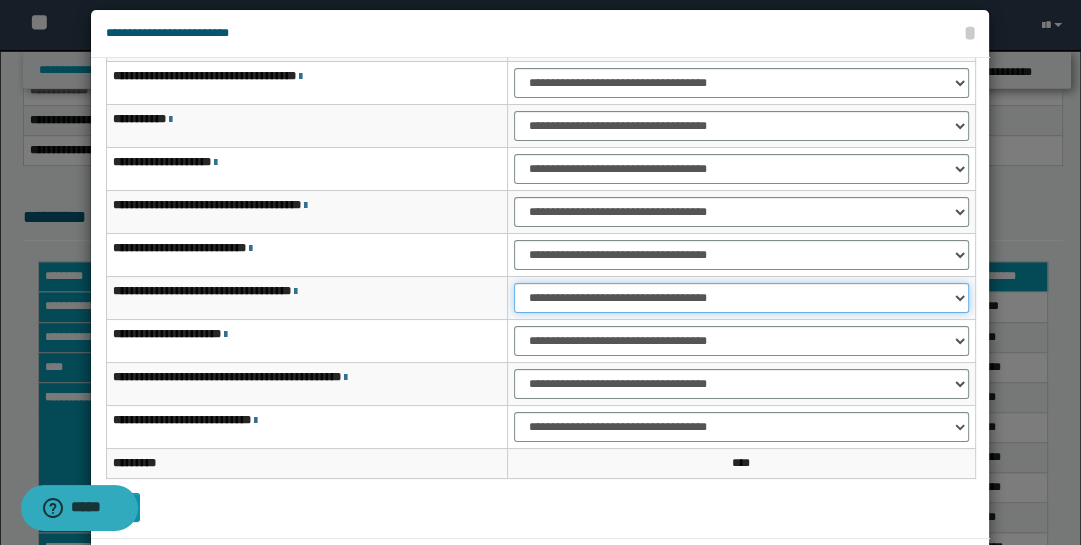 scroll, scrollTop: 104, scrollLeft: 0, axis: vertical 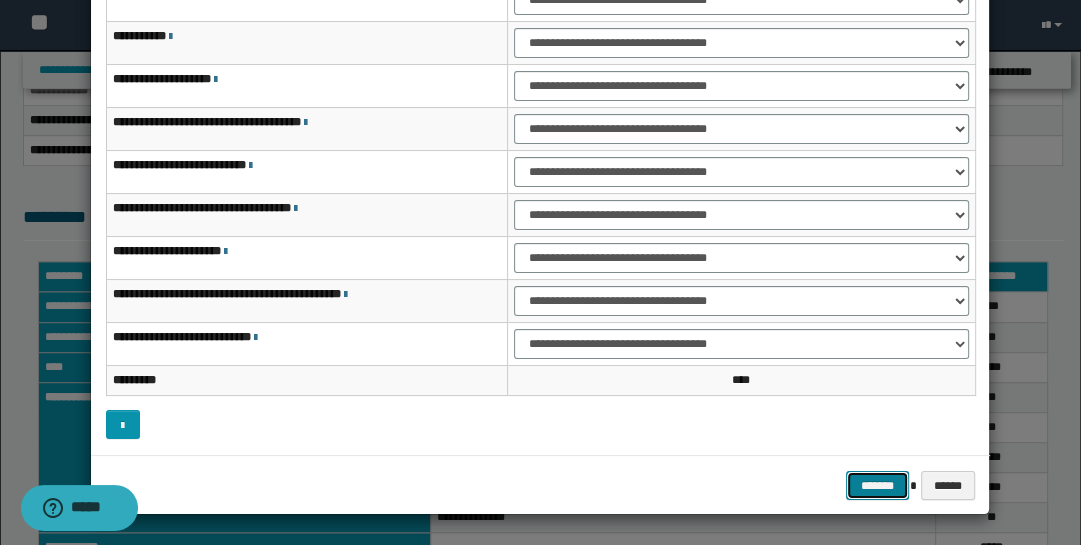 click on "*******" at bounding box center (878, 485) 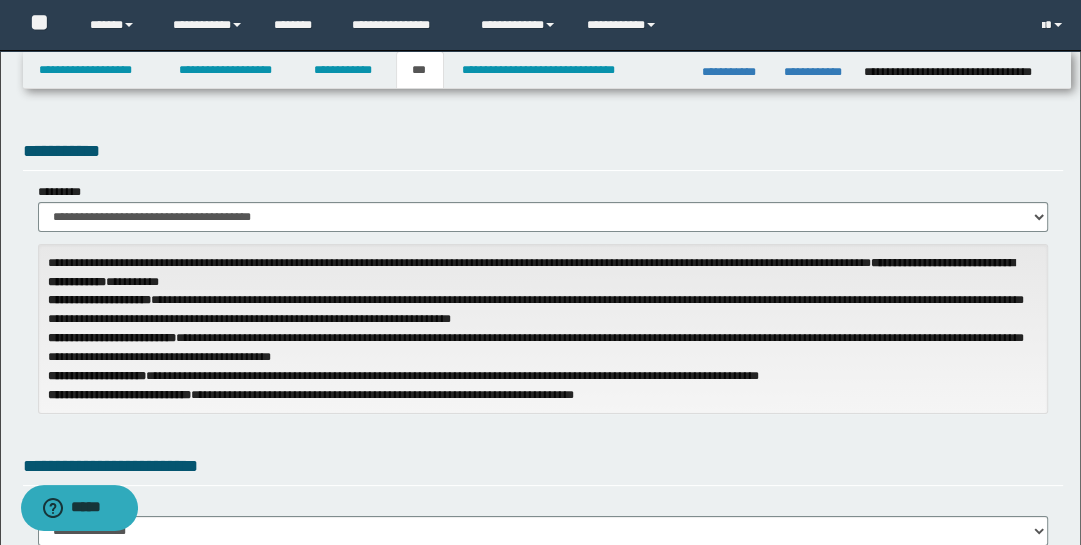 scroll, scrollTop: 0, scrollLeft: 0, axis: both 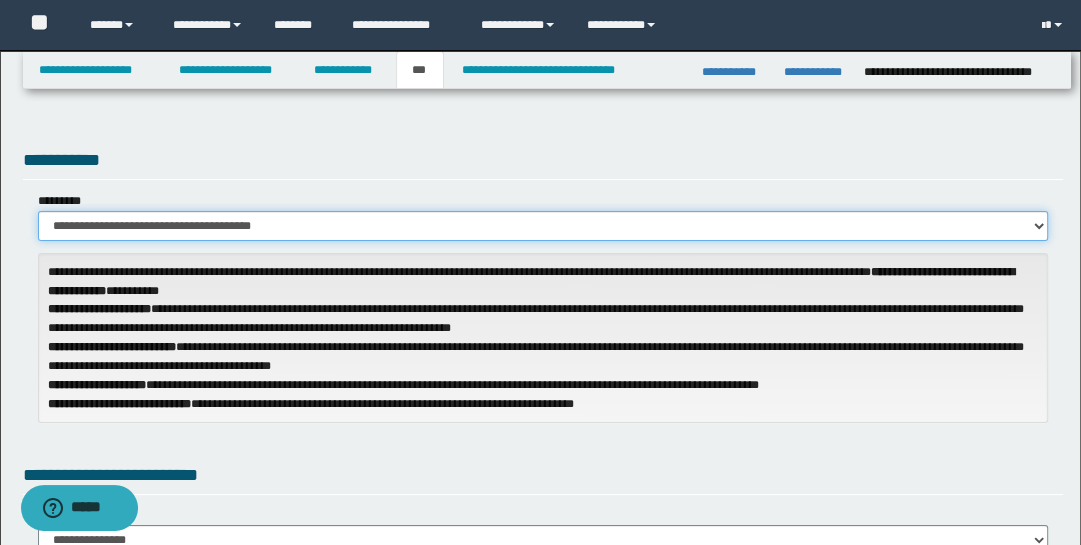 click on "**********" at bounding box center [543, 226] 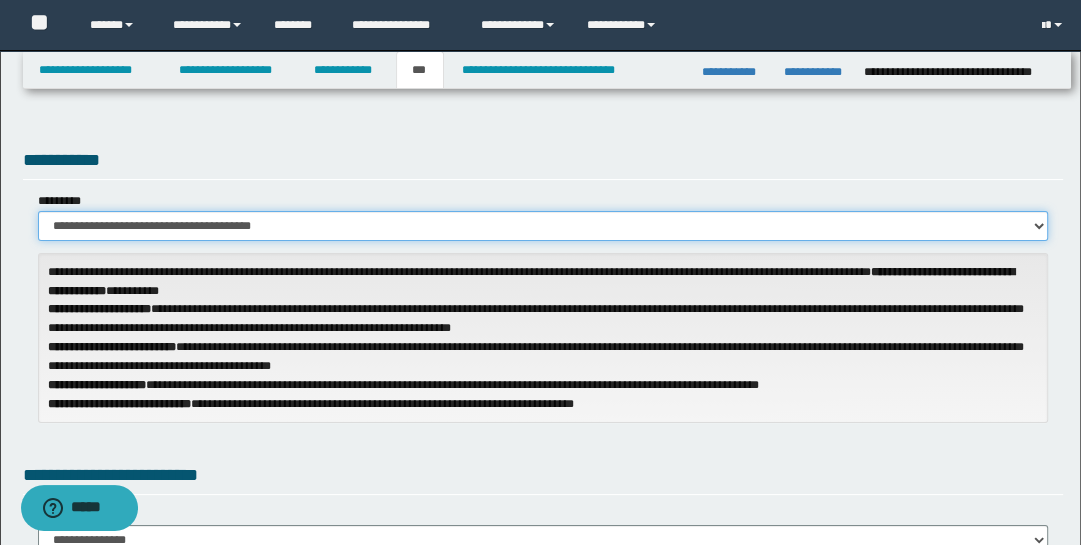 select on "**" 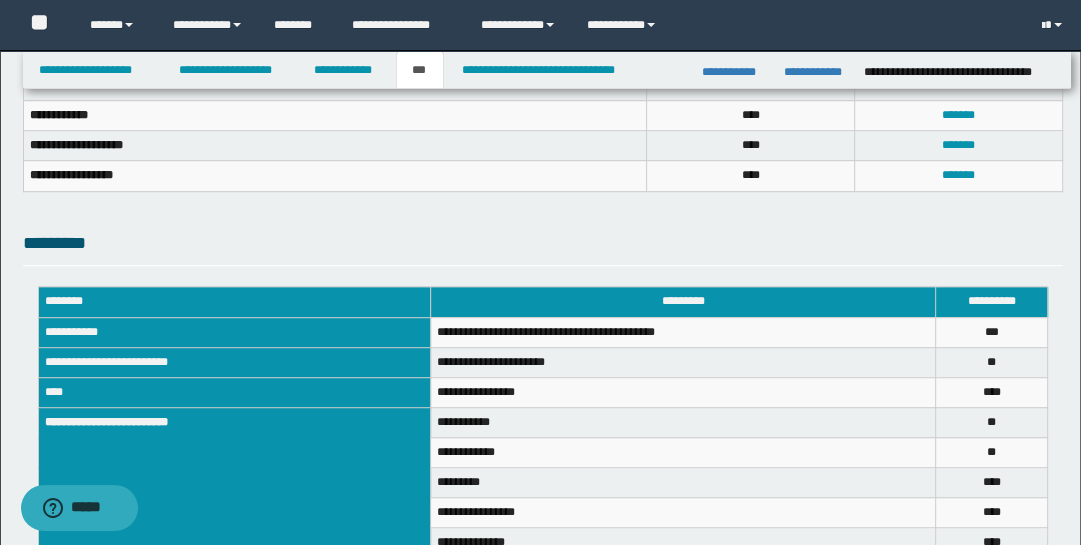 scroll, scrollTop: 989, scrollLeft: 0, axis: vertical 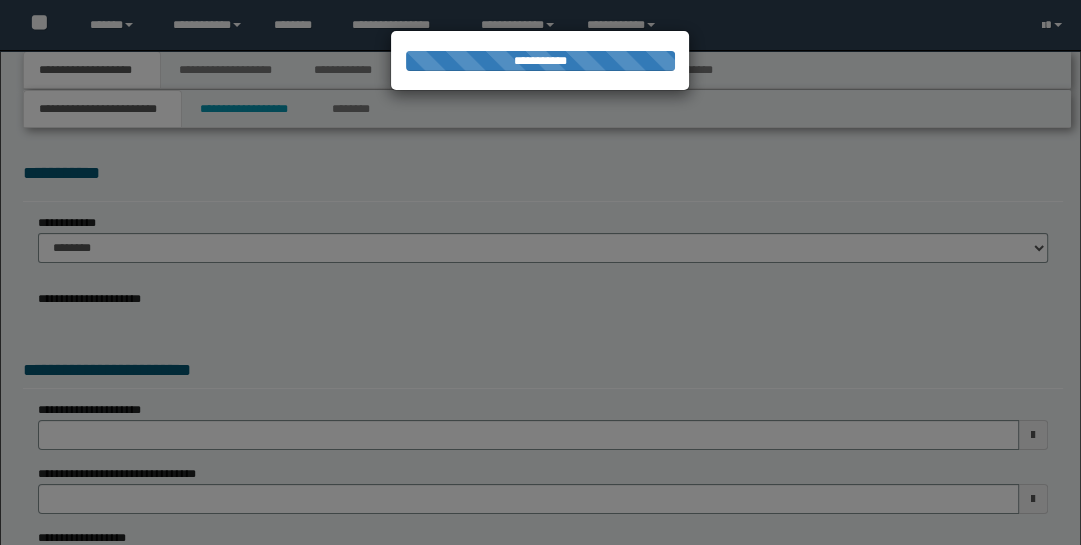 type on "**********" 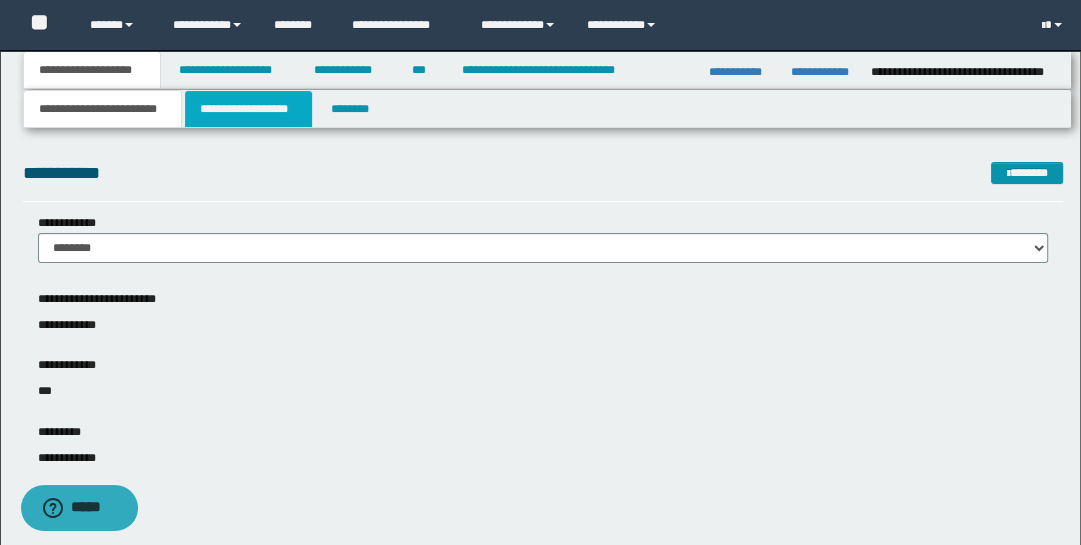 click on "**********" at bounding box center (249, 109) 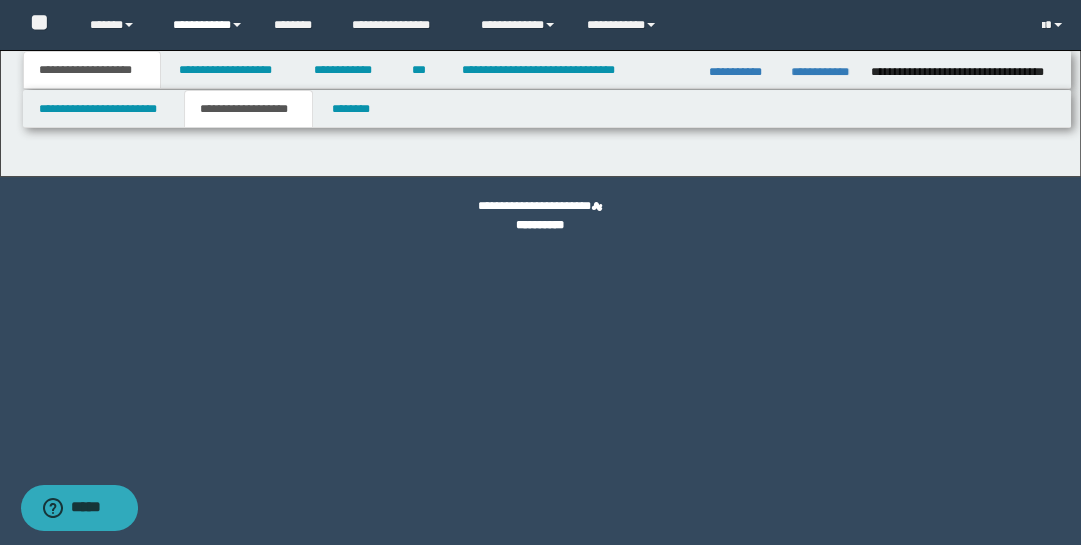 type on "*******" 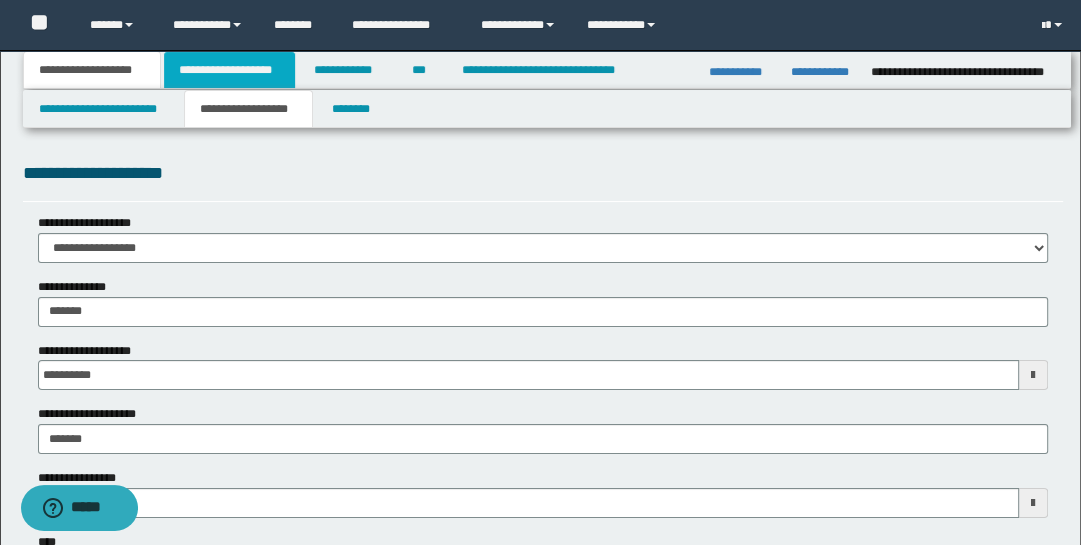 click on "**********" at bounding box center [229, 70] 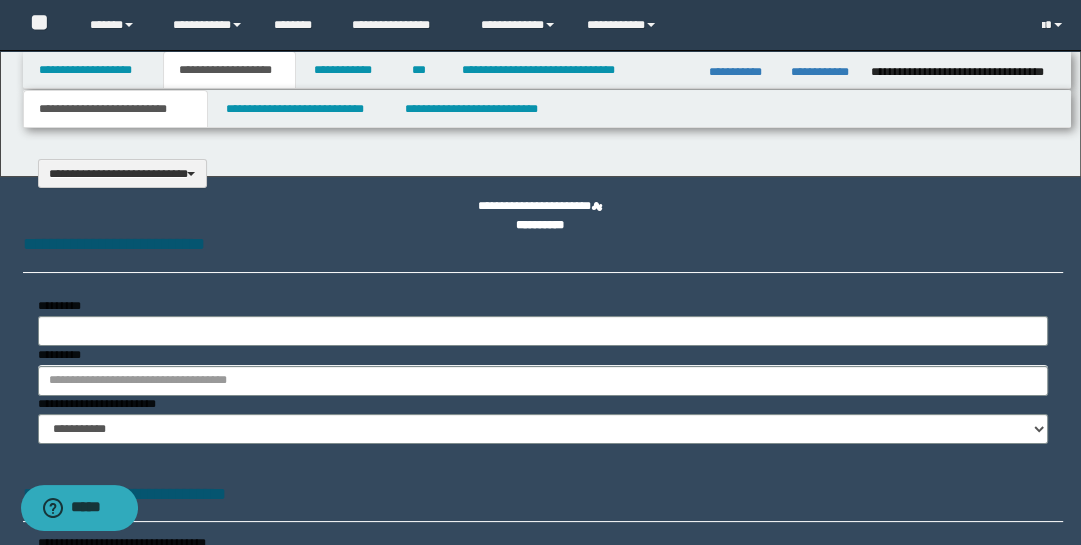 type on "**********" 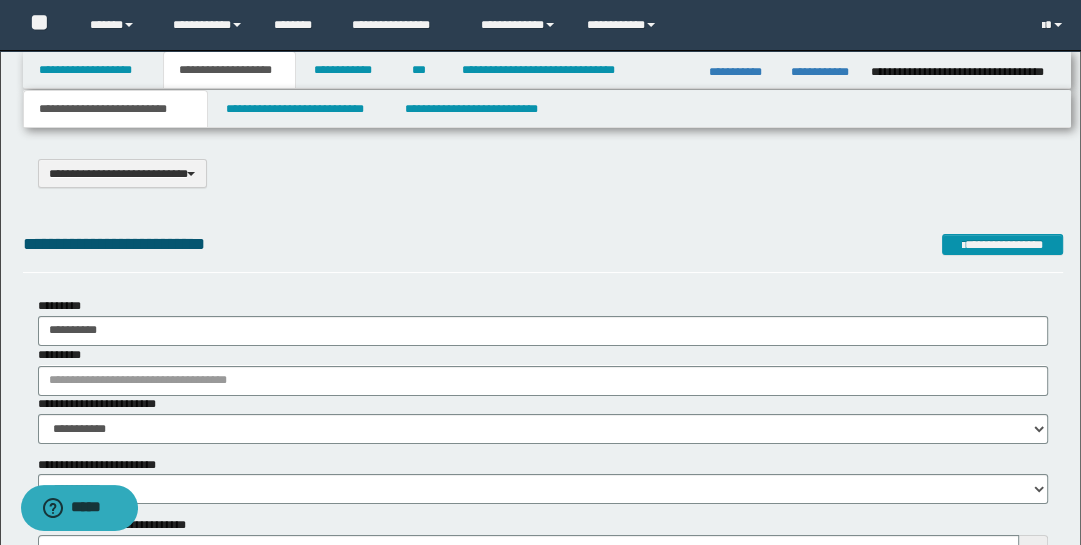 scroll, scrollTop: 0, scrollLeft: 0, axis: both 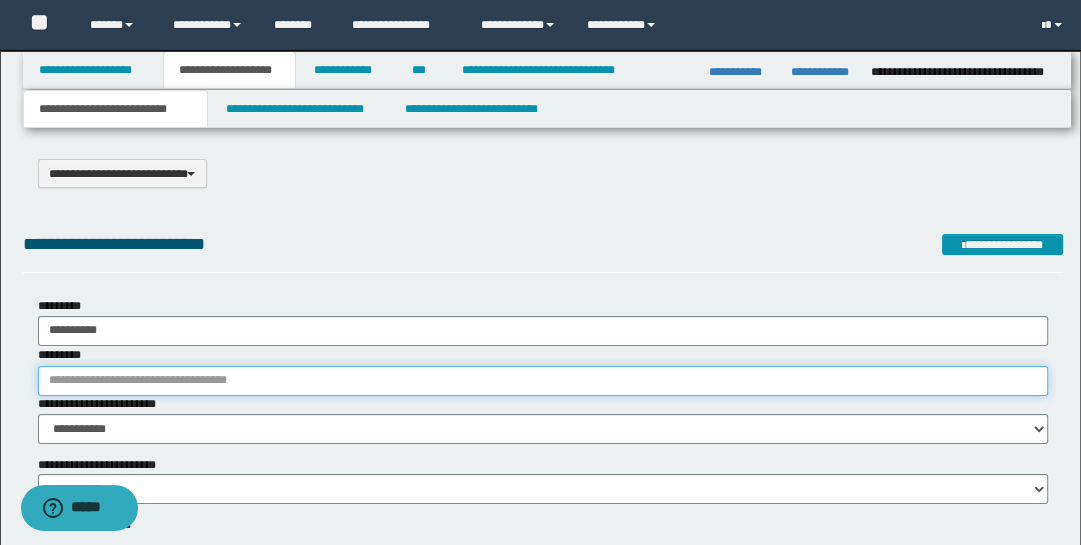 click on "*********" at bounding box center [543, 381] 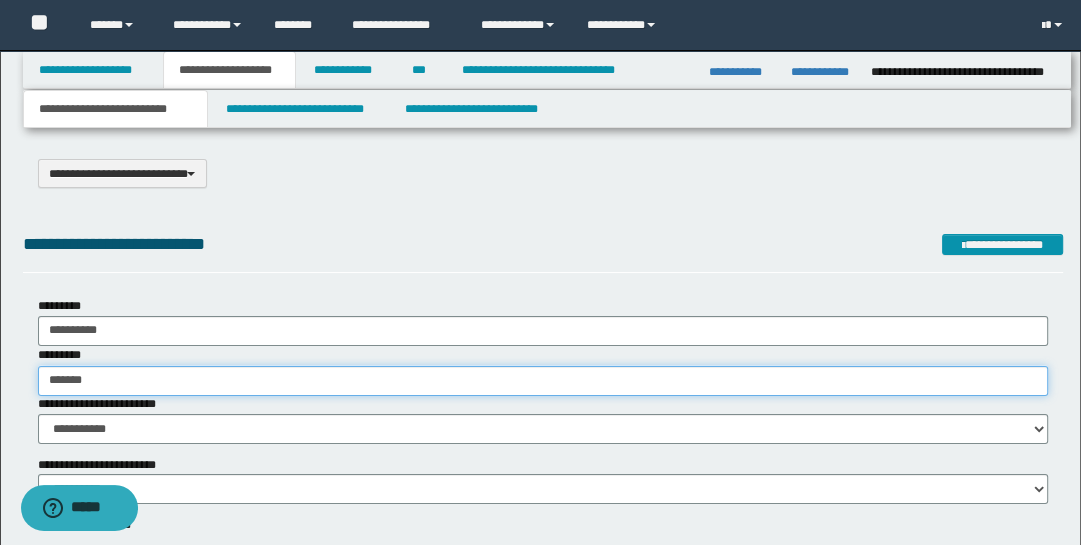 type on "********" 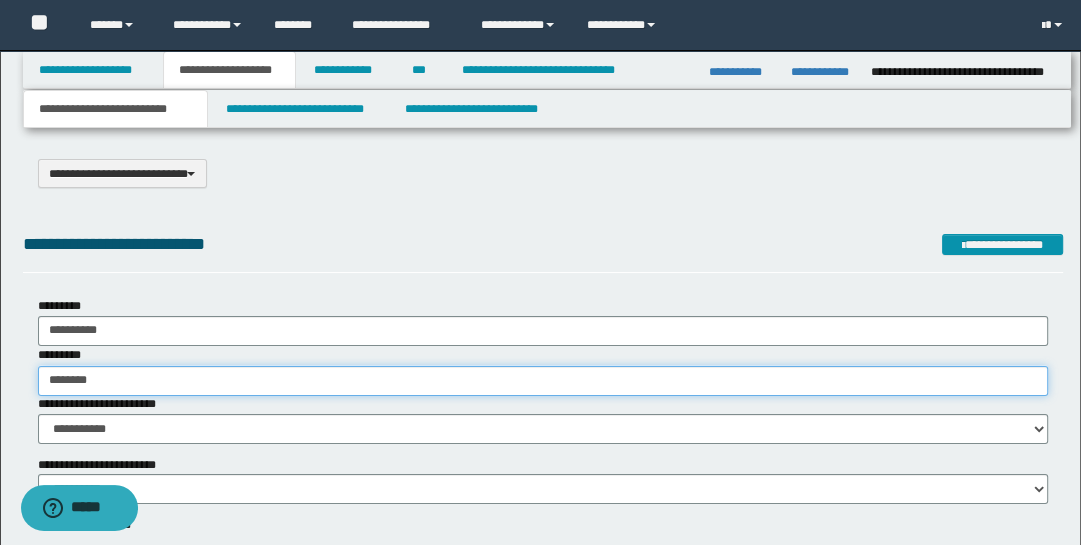 type on "**********" 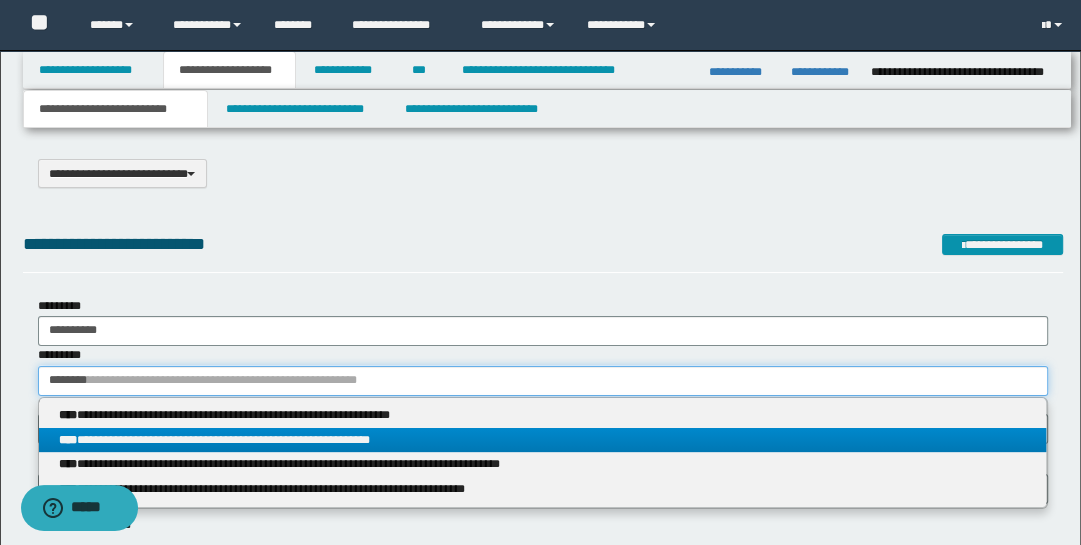 type on "********" 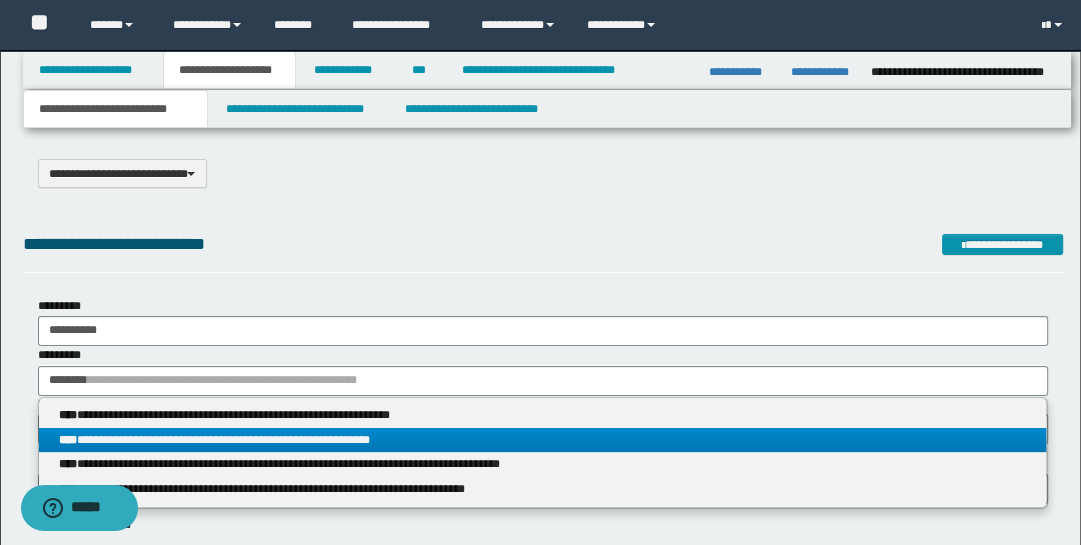 click on "**********" at bounding box center [543, 440] 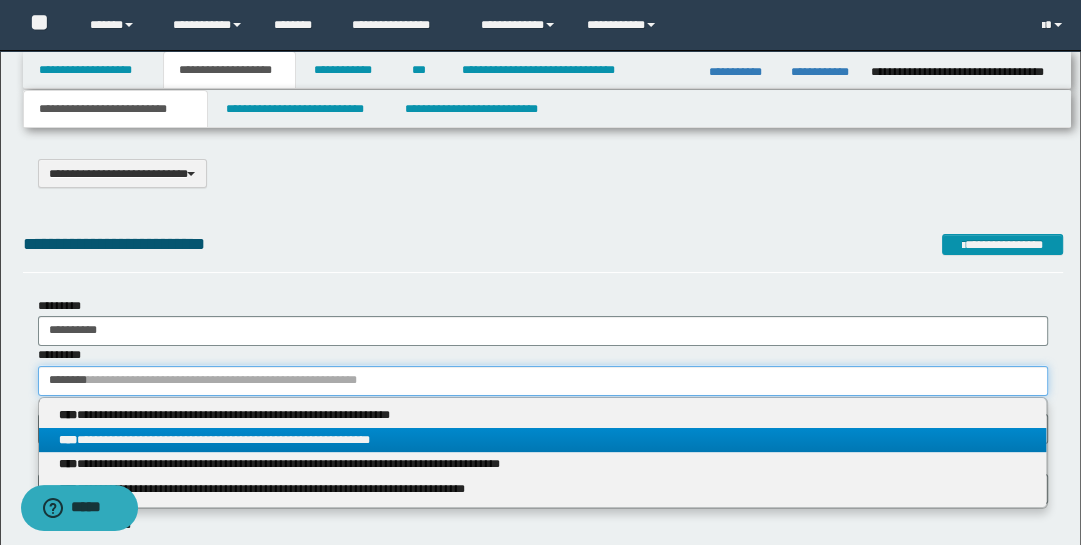 type 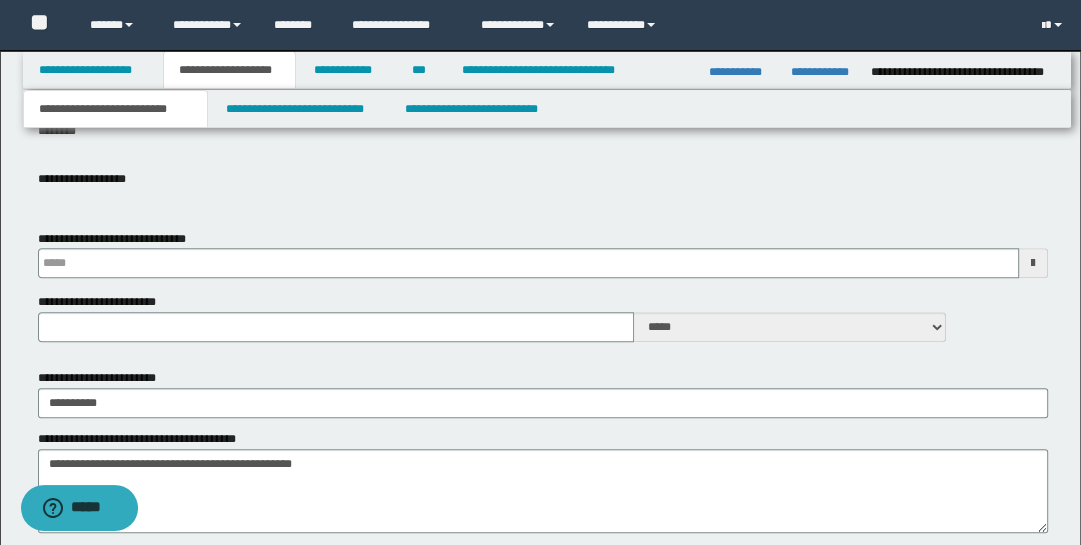 scroll, scrollTop: 782, scrollLeft: 0, axis: vertical 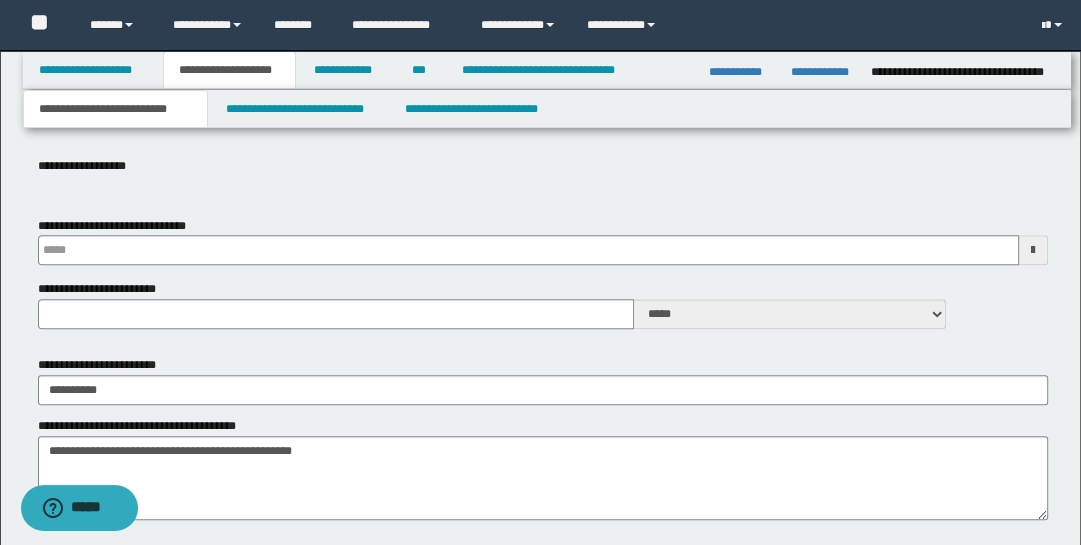 type 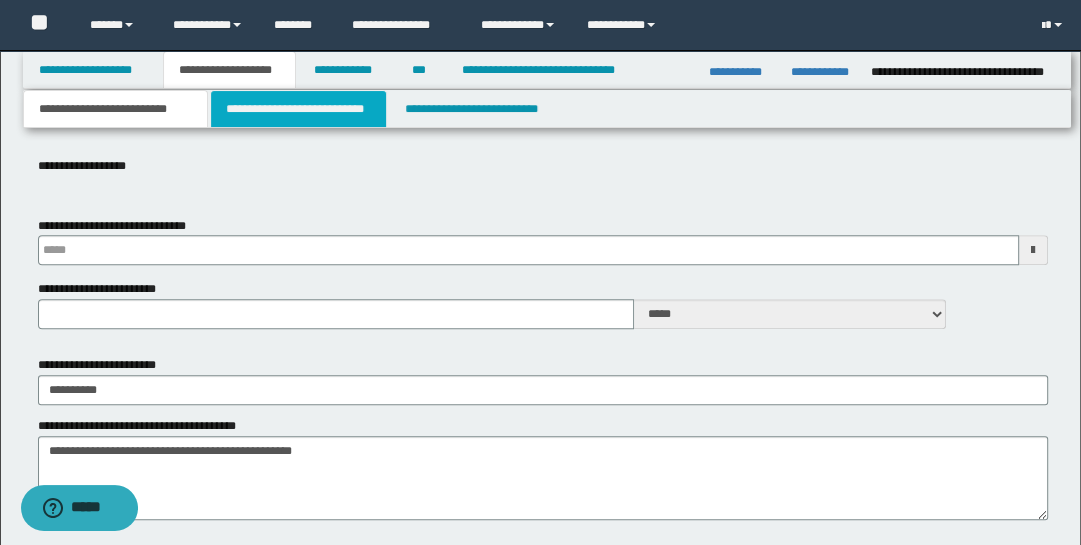 click on "**********" at bounding box center (299, 109) 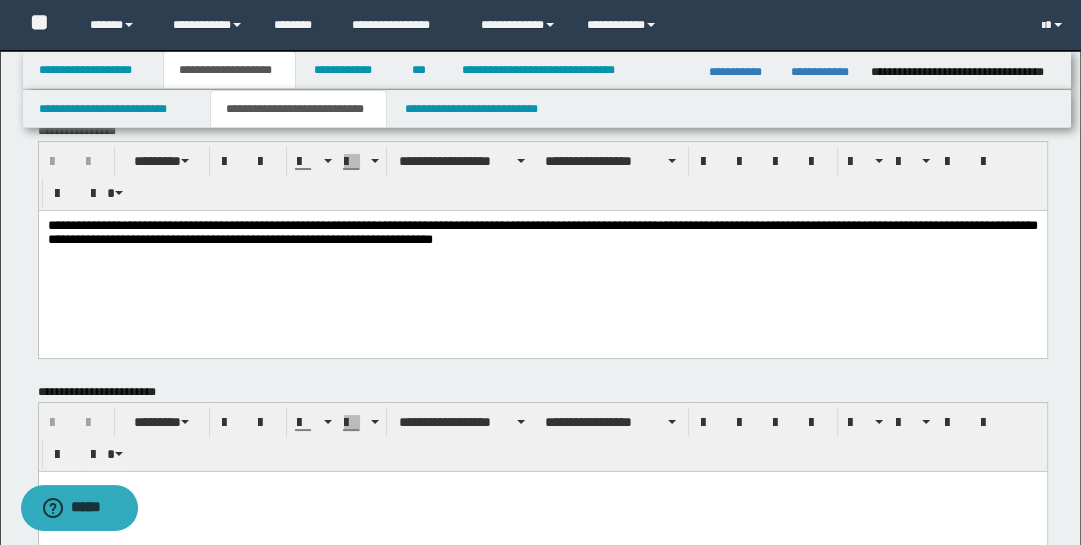 scroll, scrollTop: 28, scrollLeft: 0, axis: vertical 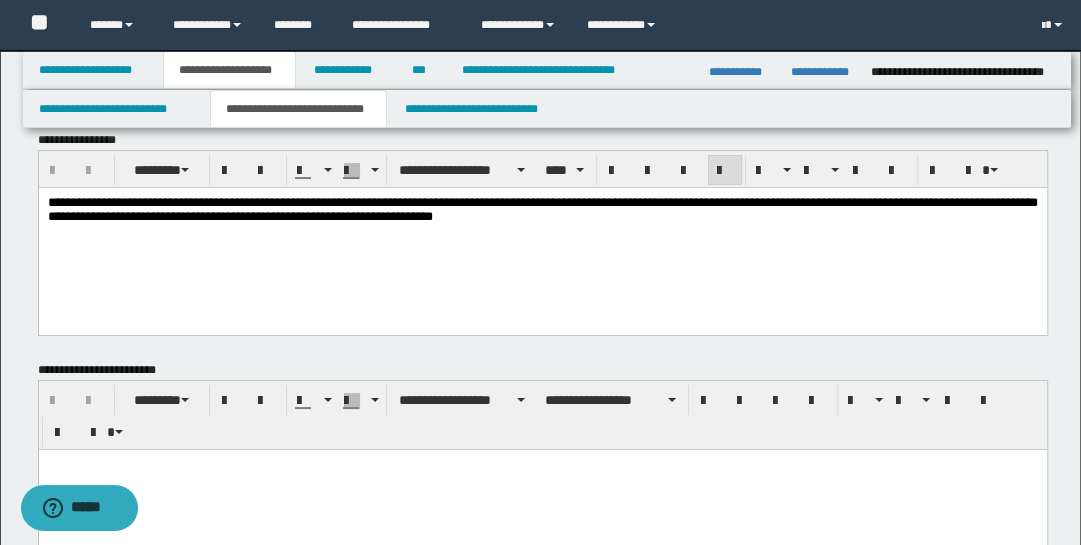 drag, startPoint x: 94, startPoint y: 215, endPoint x: 94, endPoint y: 247, distance: 32 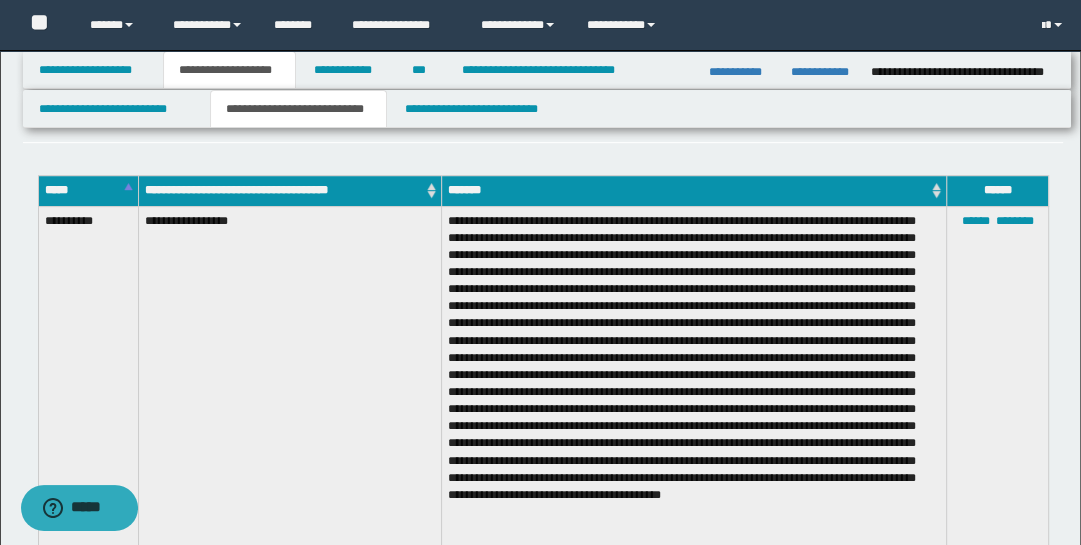scroll, scrollTop: 567, scrollLeft: 0, axis: vertical 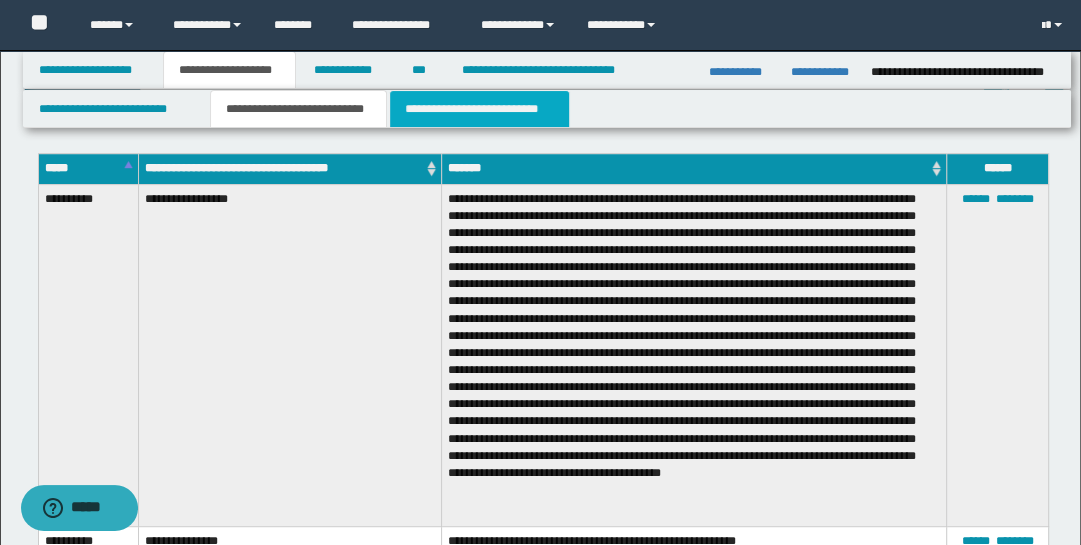click on "**********" at bounding box center (479, 109) 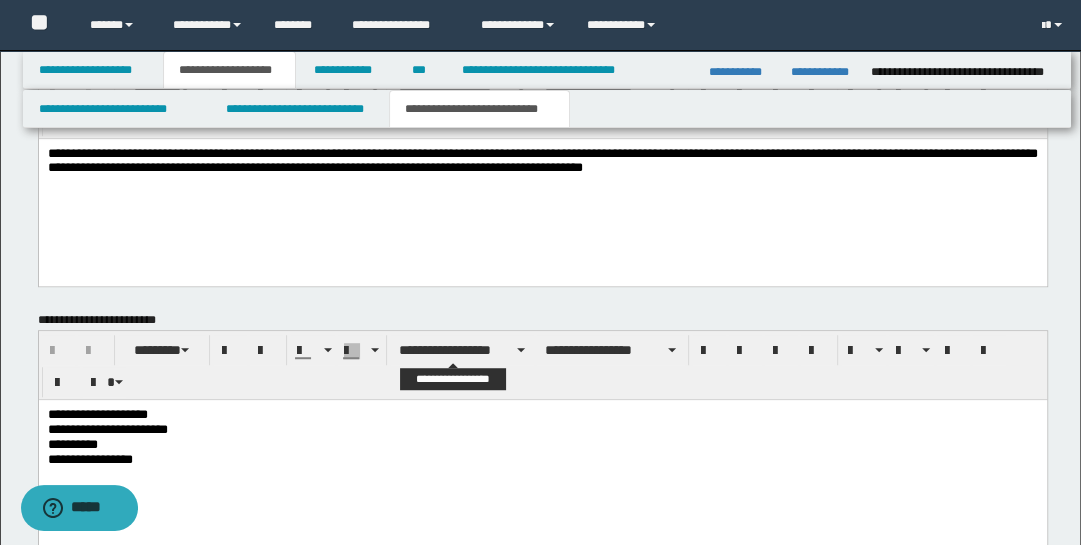 scroll, scrollTop: 871, scrollLeft: 0, axis: vertical 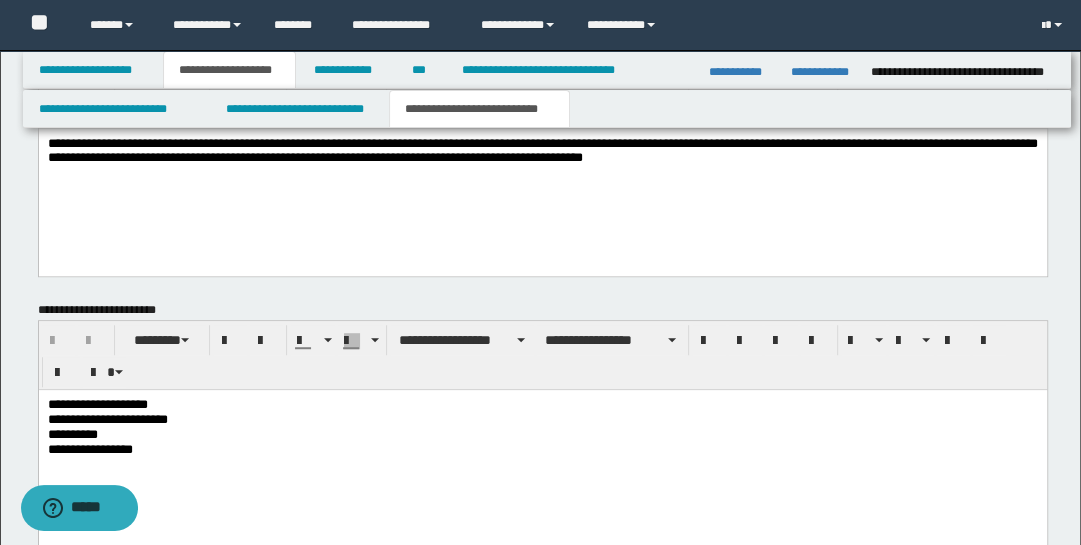 click on "**********" at bounding box center (542, 453) 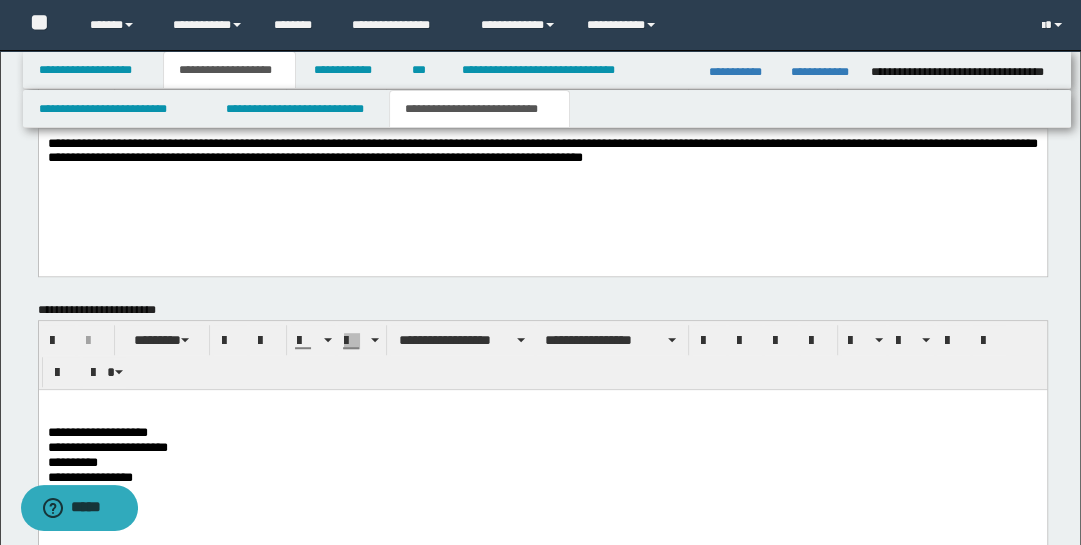 type 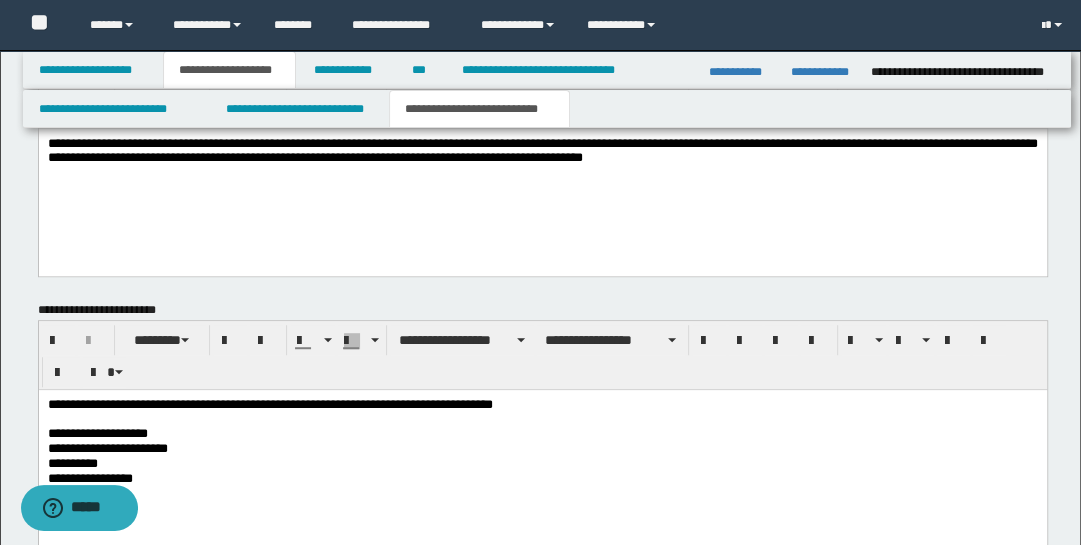 click on "**********" at bounding box center (542, 405) 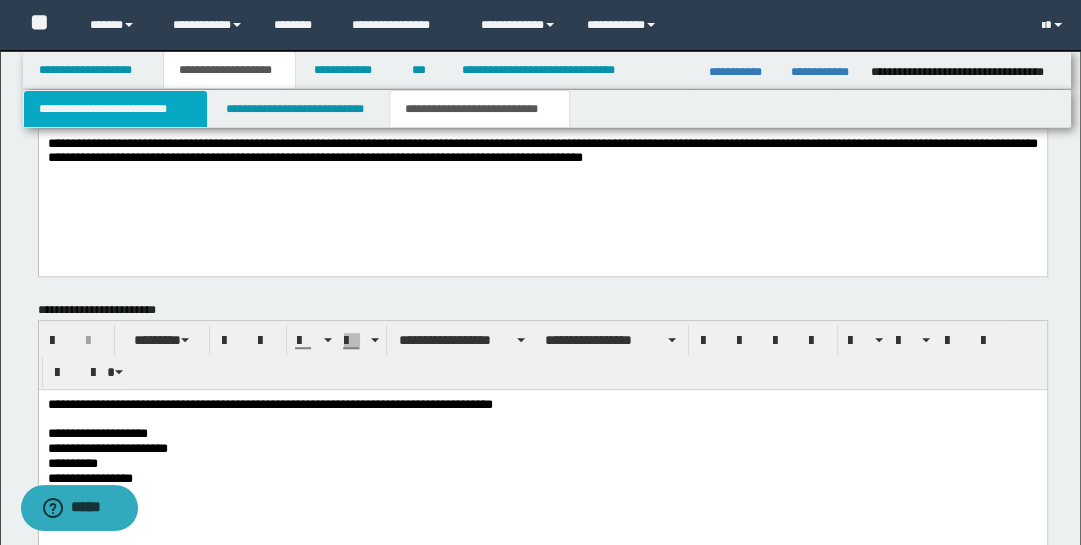 click on "**********" at bounding box center (115, 109) 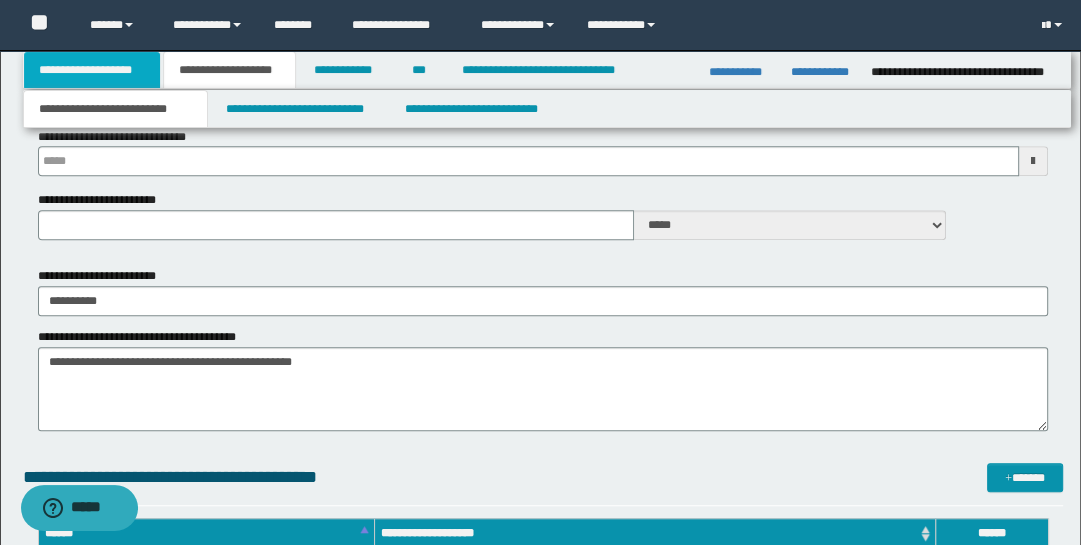 click on "**********" at bounding box center [92, 70] 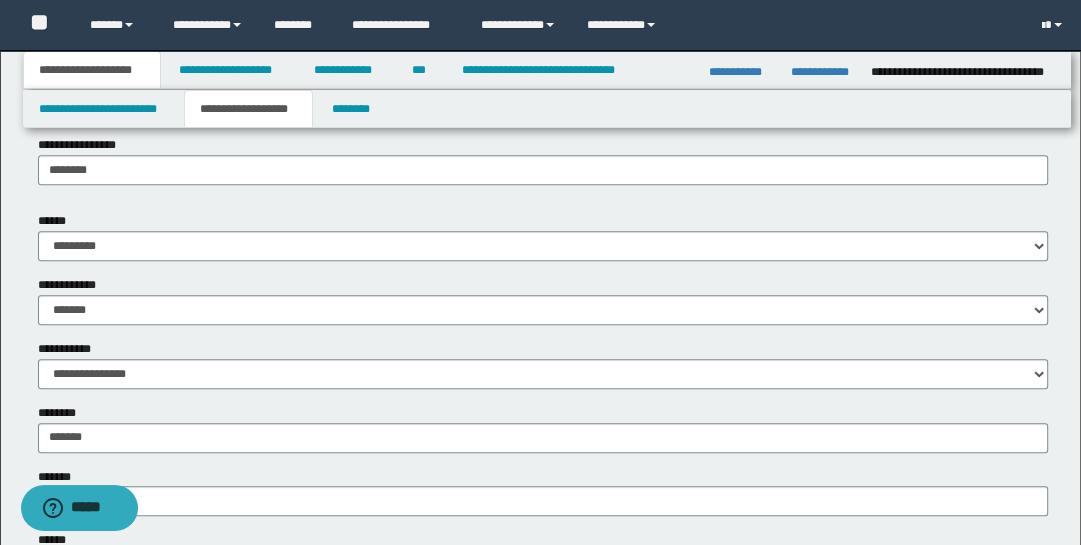 scroll, scrollTop: 676, scrollLeft: 0, axis: vertical 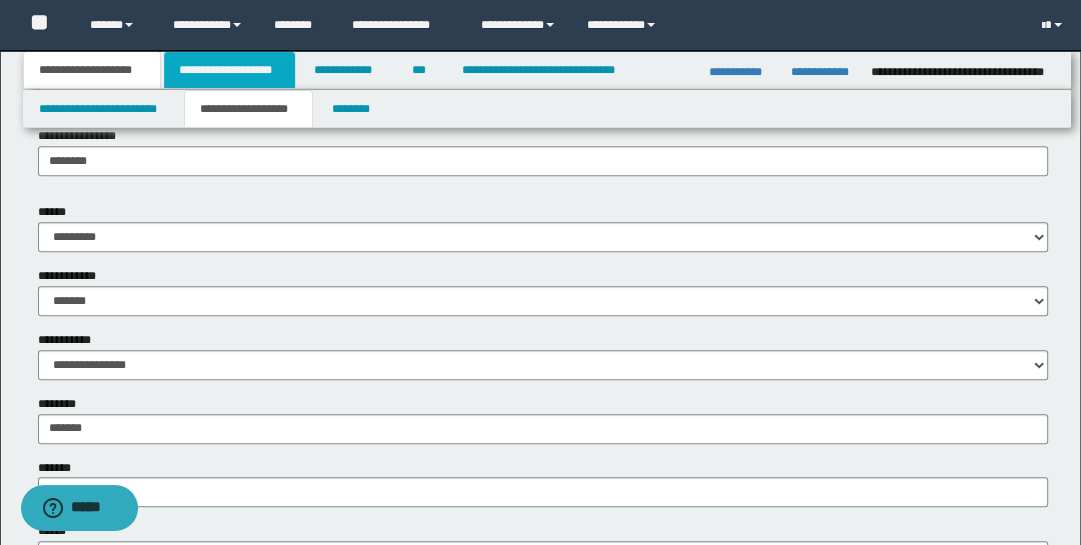 click on "**********" at bounding box center [229, 70] 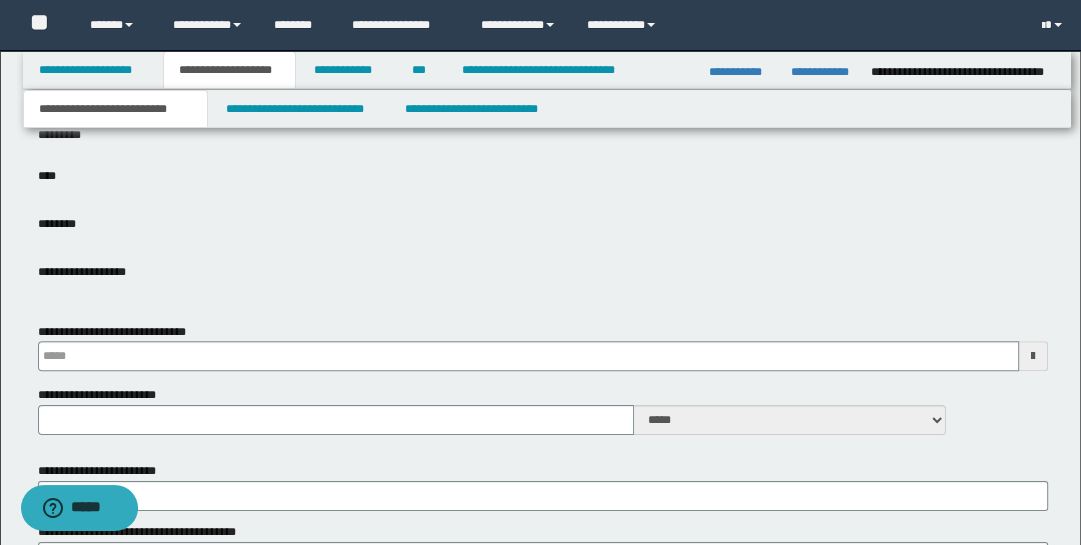 type 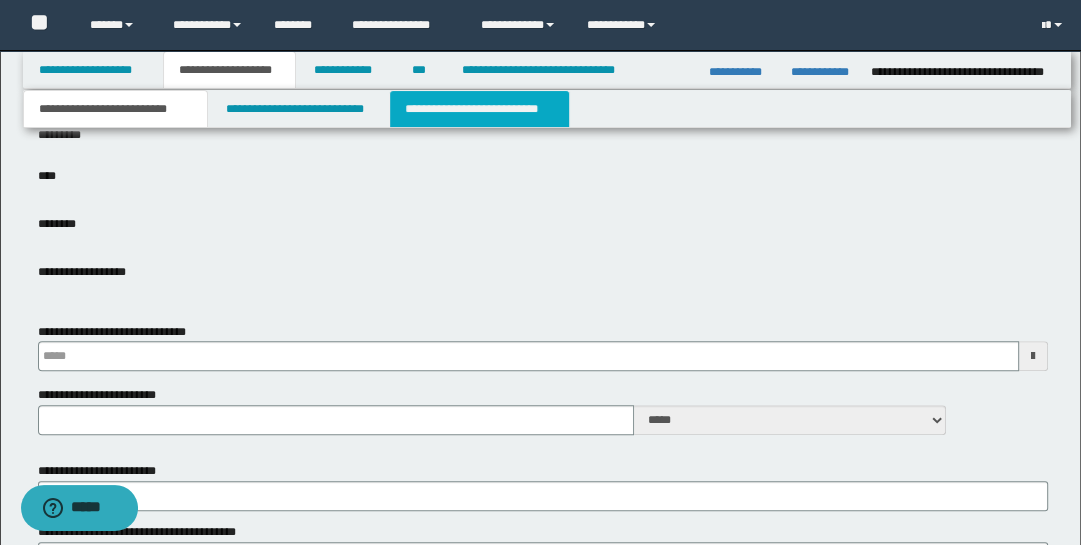 click on "**********" at bounding box center (479, 109) 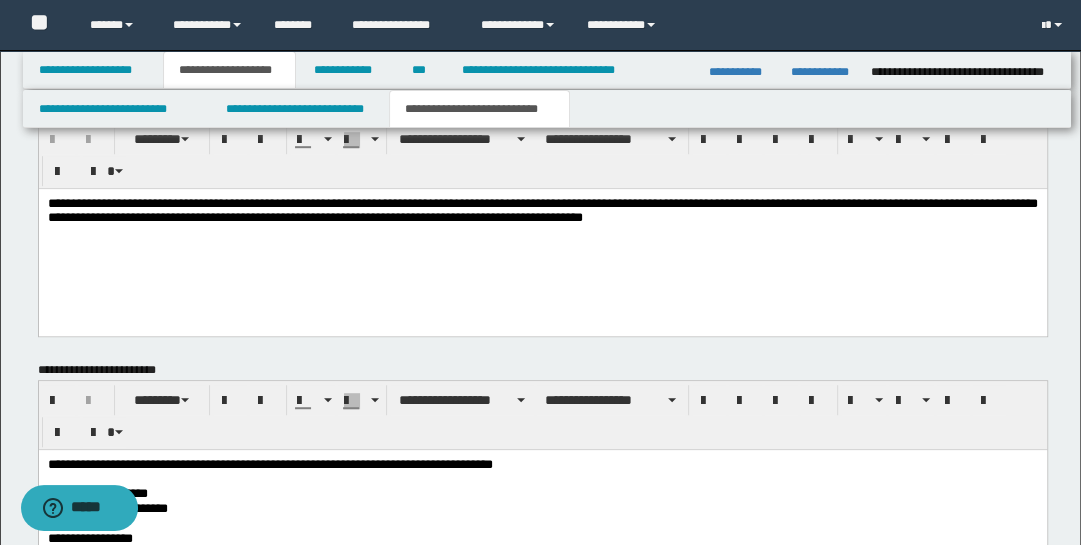 scroll, scrollTop: 942, scrollLeft: 0, axis: vertical 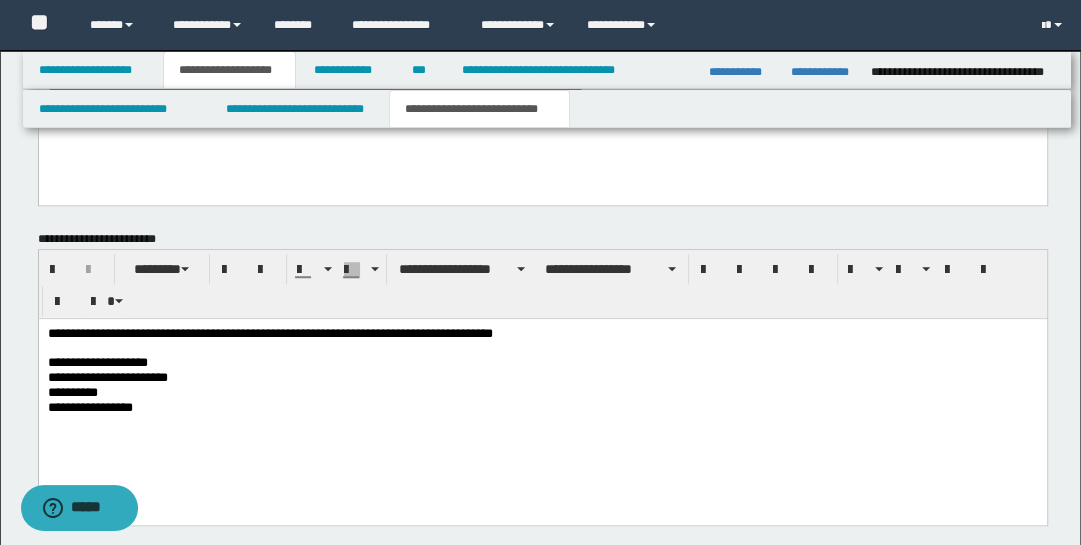 drag, startPoint x: 341, startPoint y: 334, endPoint x: 380, endPoint y: 322, distance: 40.804413 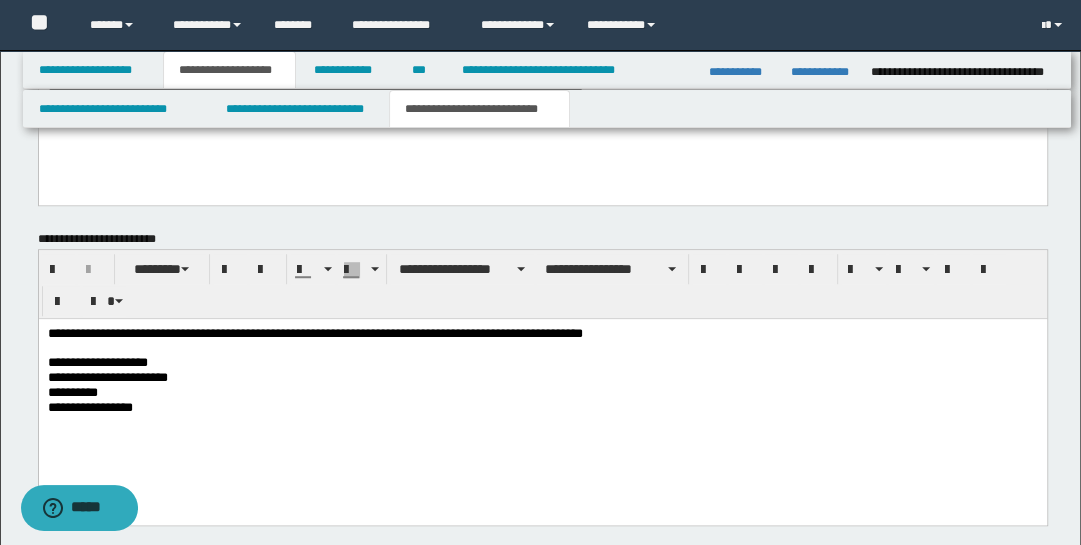 click on "**********" at bounding box center (542, 334) 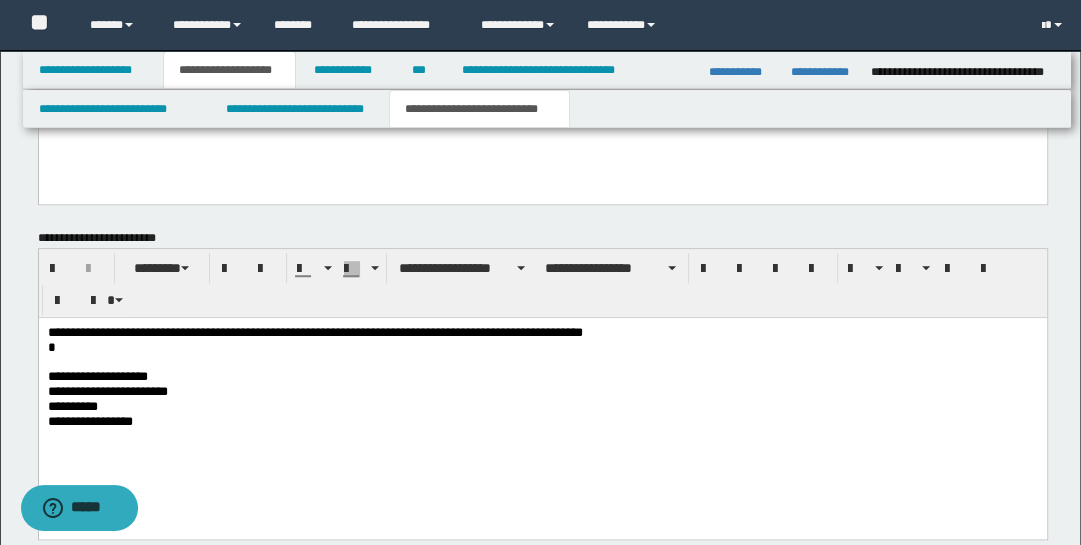 scroll, scrollTop: 952, scrollLeft: 0, axis: vertical 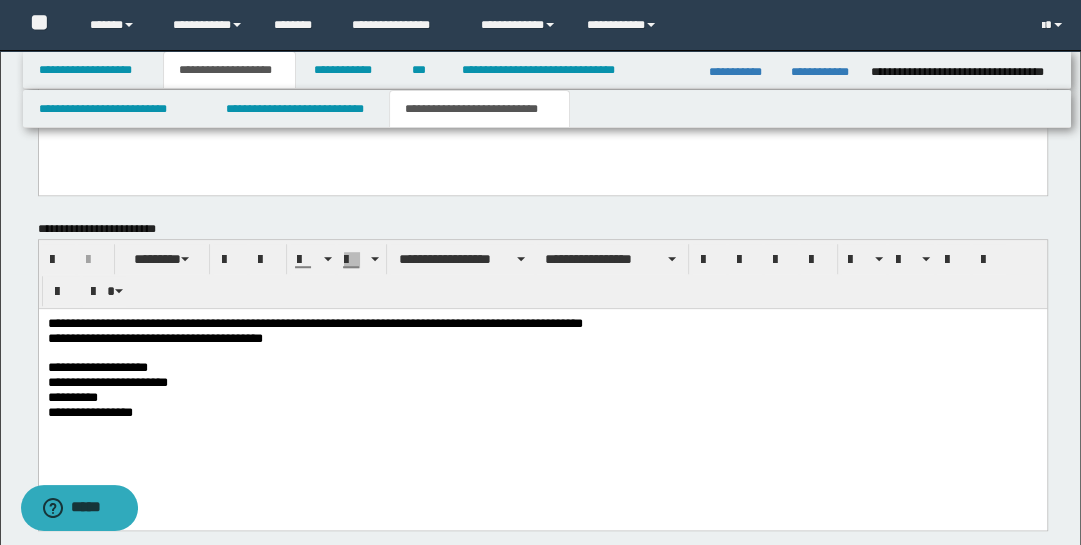 click on "**********" at bounding box center [542, 339] 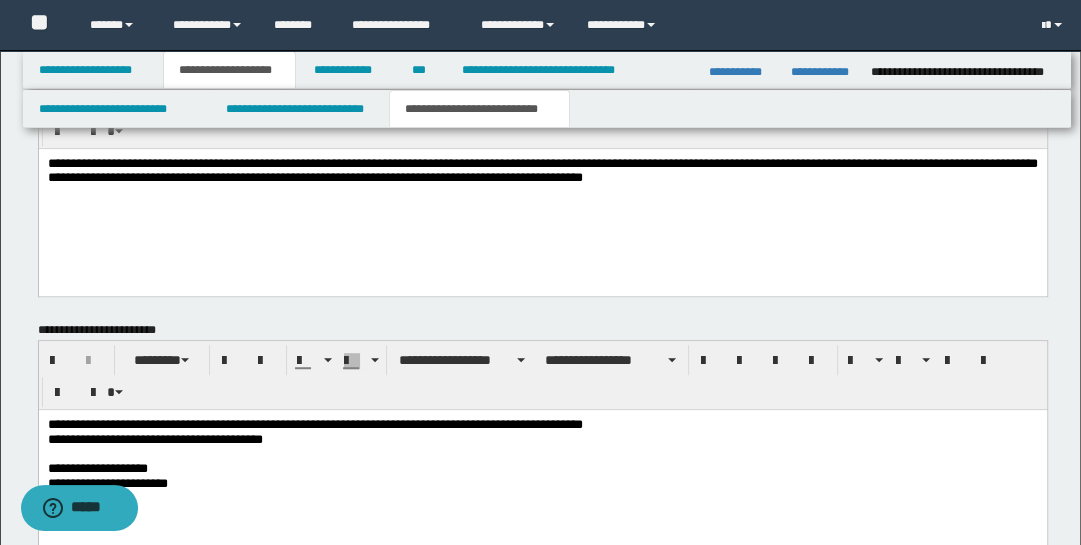 scroll, scrollTop: 872, scrollLeft: 0, axis: vertical 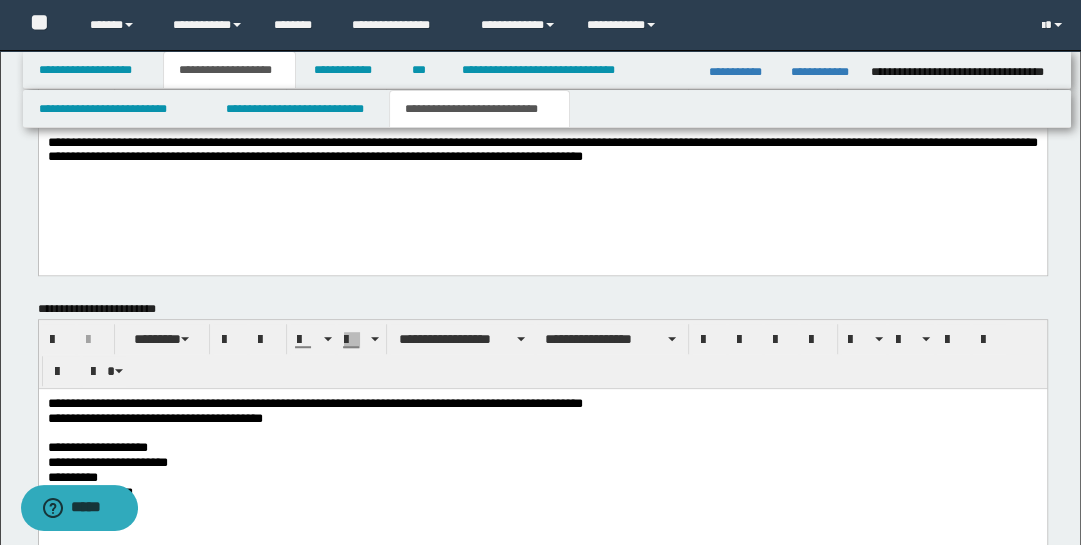 click on "**********" at bounding box center [542, 404] 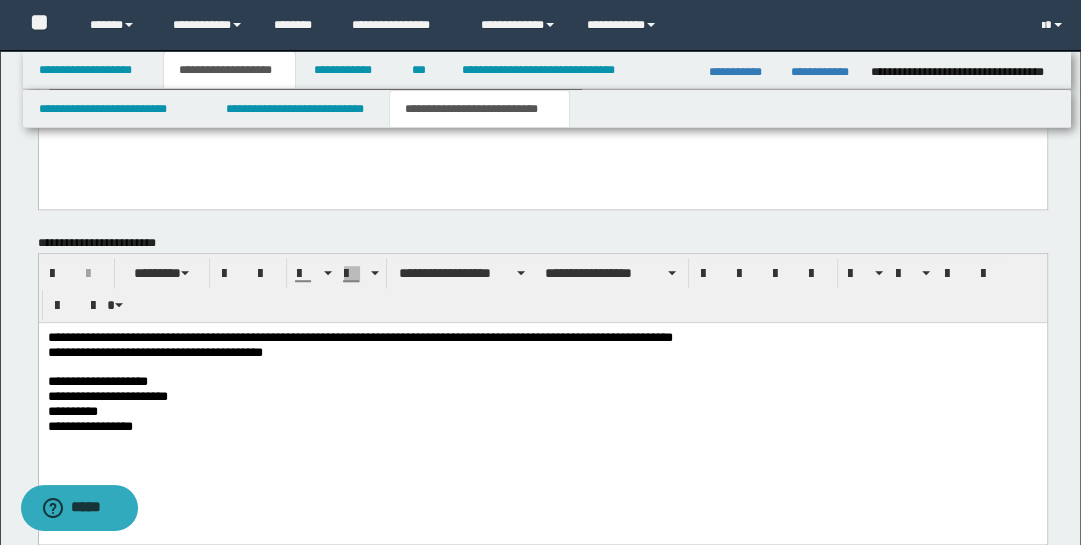 scroll, scrollTop: 951, scrollLeft: 0, axis: vertical 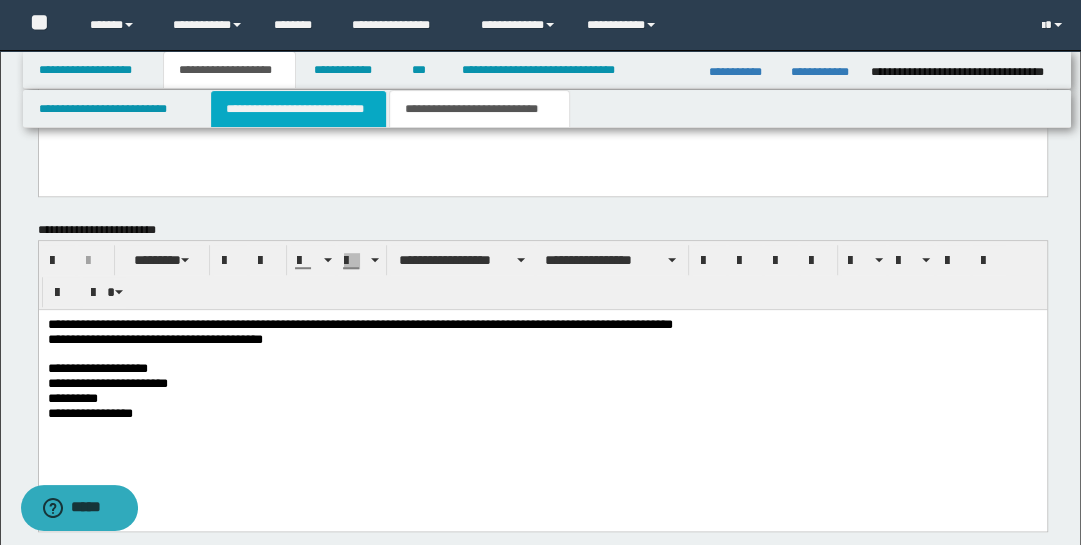 click on "**********" at bounding box center (299, 109) 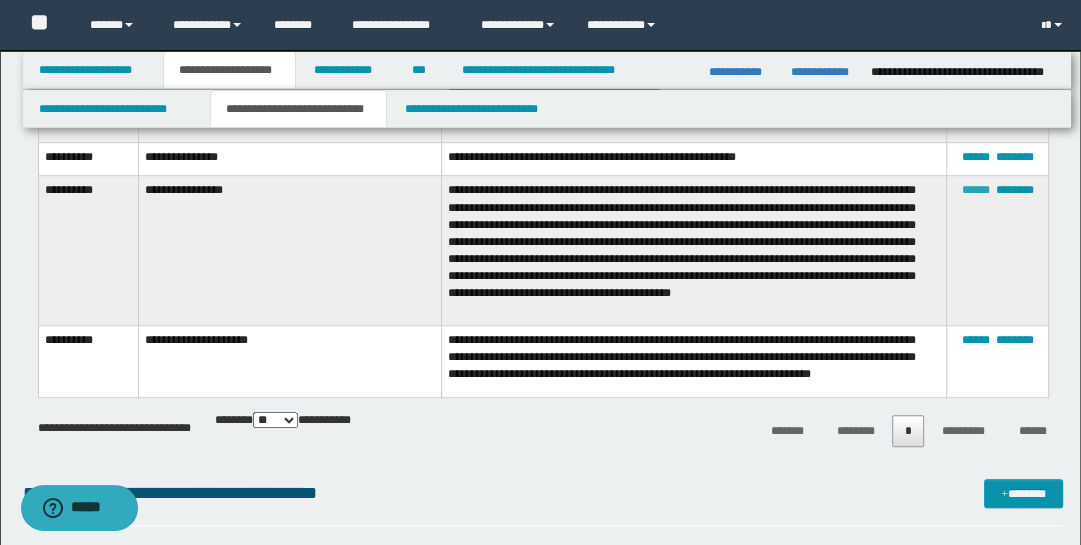 click on "******" at bounding box center [975, 190] 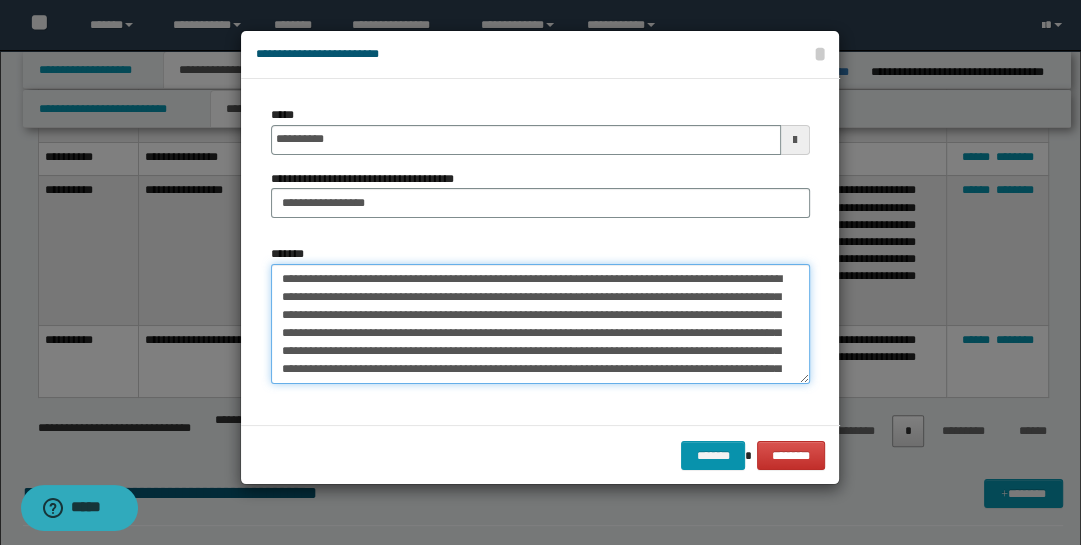 click on "**********" at bounding box center (540, 324) 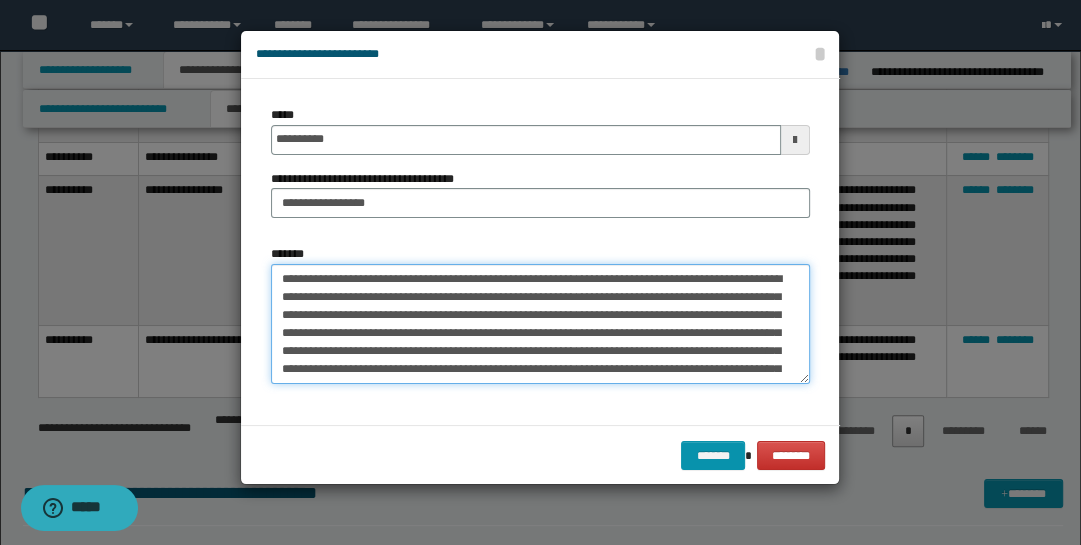 click on "**********" at bounding box center [540, 324] 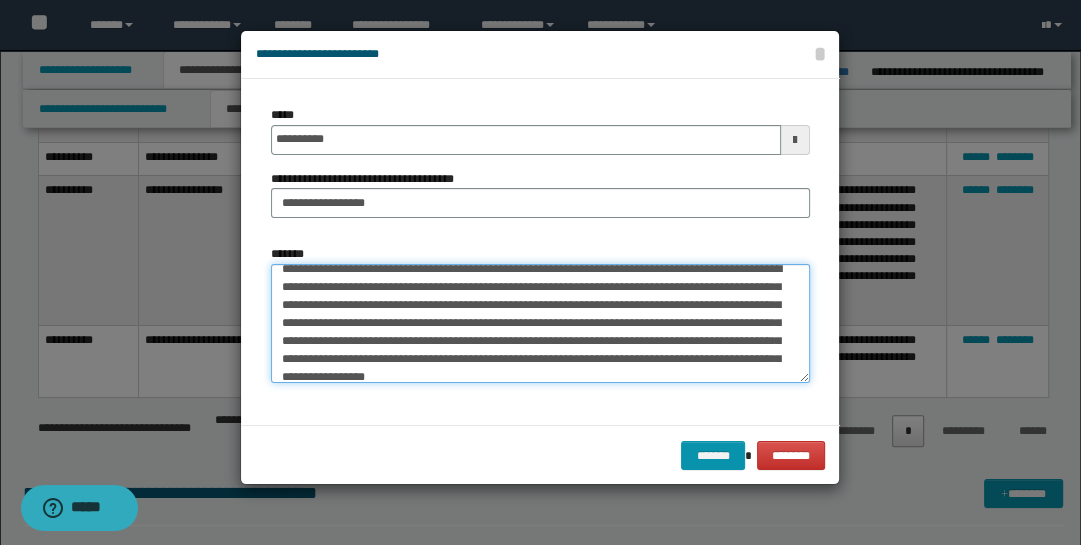 scroll, scrollTop: 17, scrollLeft: 0, axis: vertical 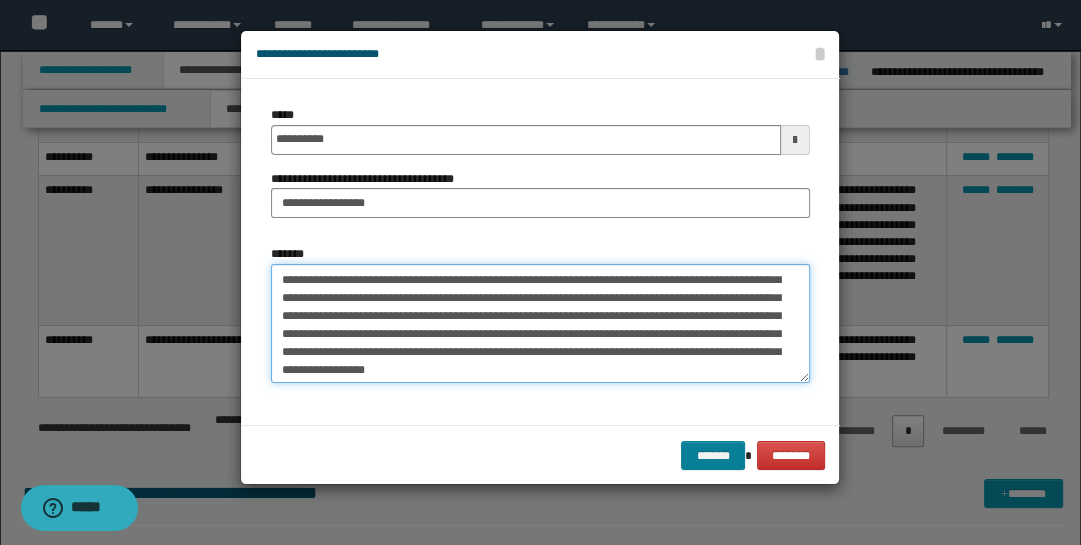 type on "**********" 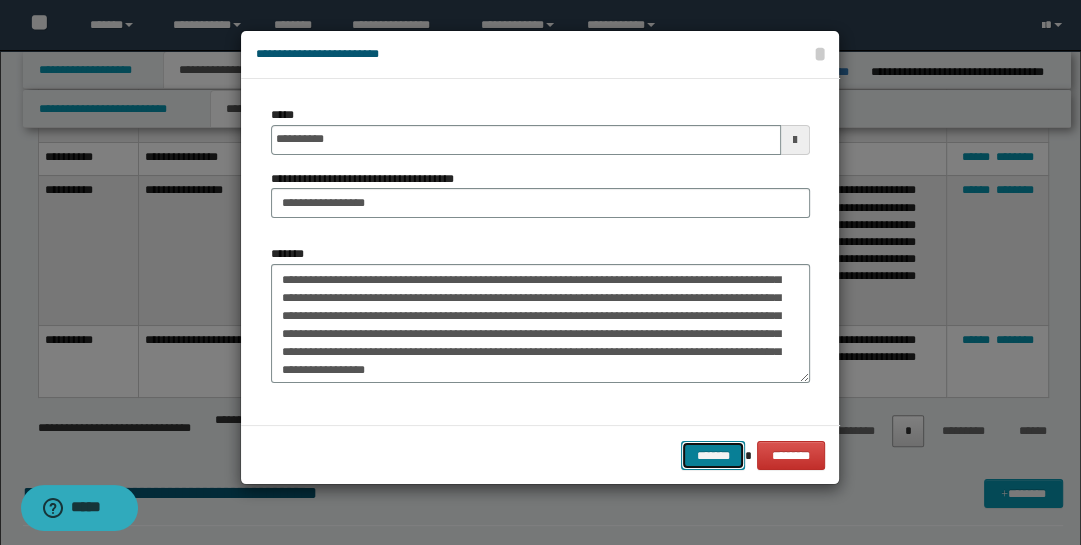 click on "*******" at bounding box center [713, 455] 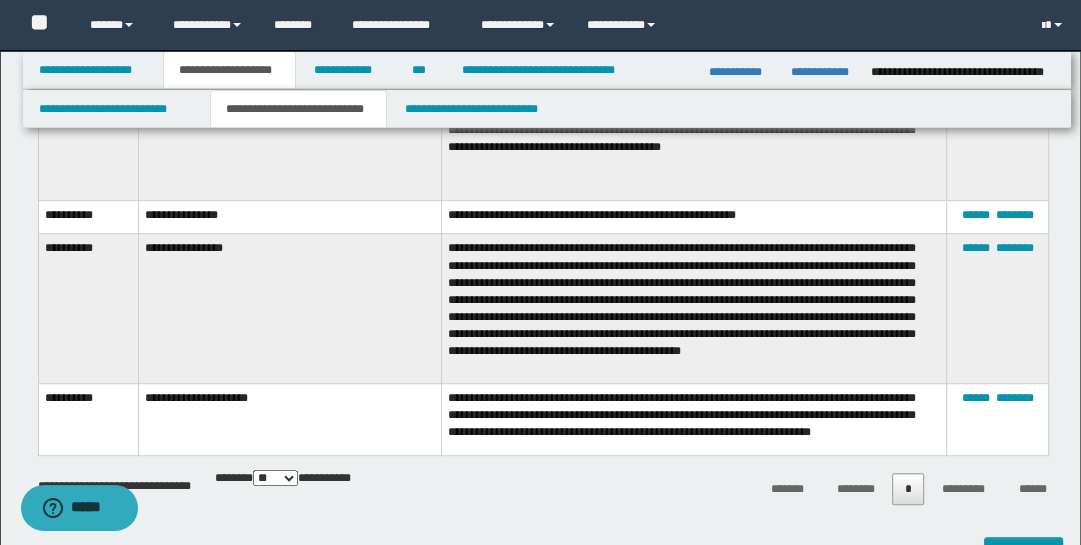 scroll, scrollTop: 1359, scrollLeft: 0, axis: vertical 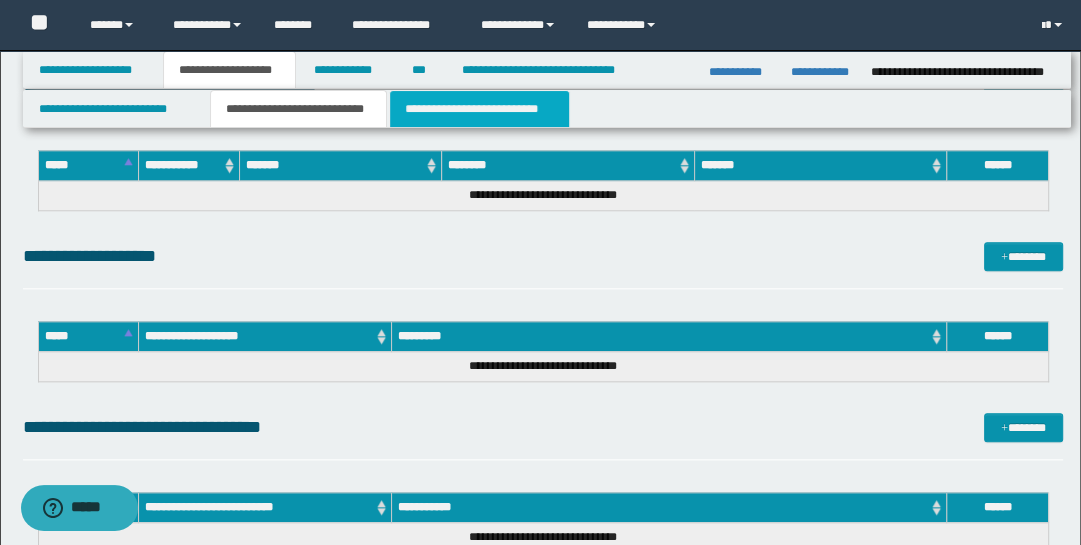 click on "**********" at bounding box center [479, 109] 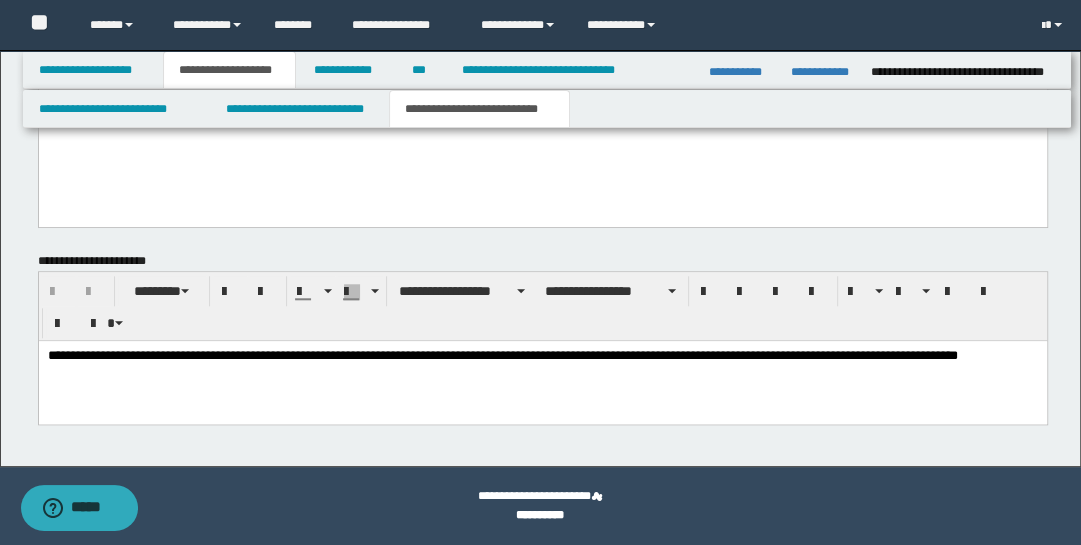 scroll, scrollTop: 1254, scrollLeft: 0, axis: vertical 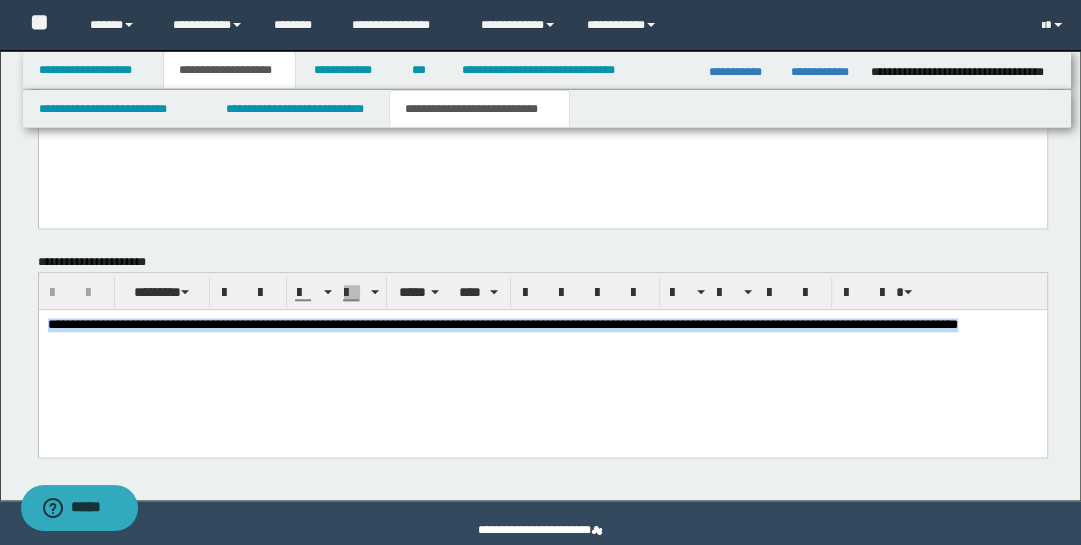 drag, startPoint x: 48, startPoint y: 325, endPoint x: 326, endPoint y: 409, distance: 290.4135 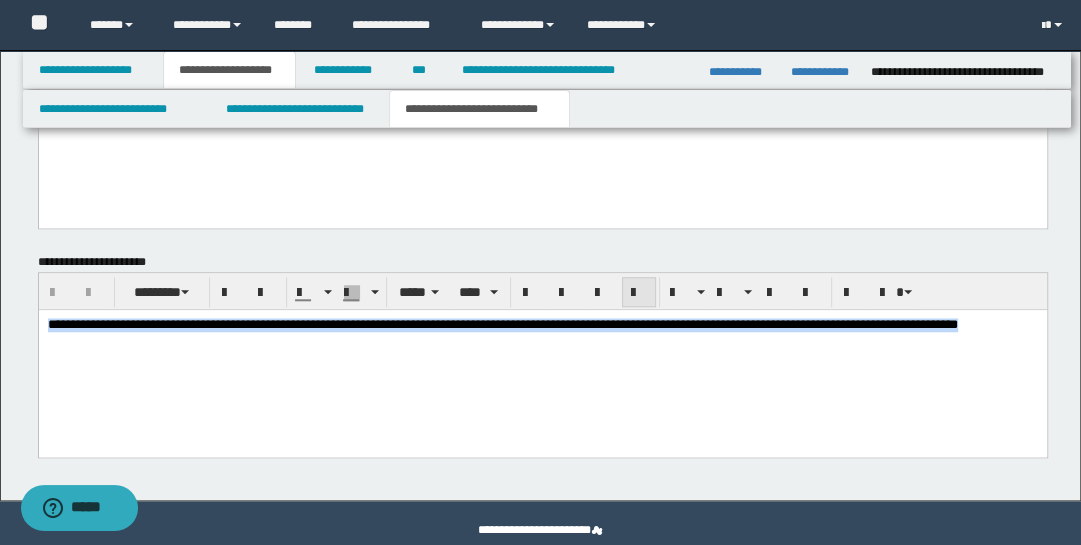 click at bounding box center (639, 292) 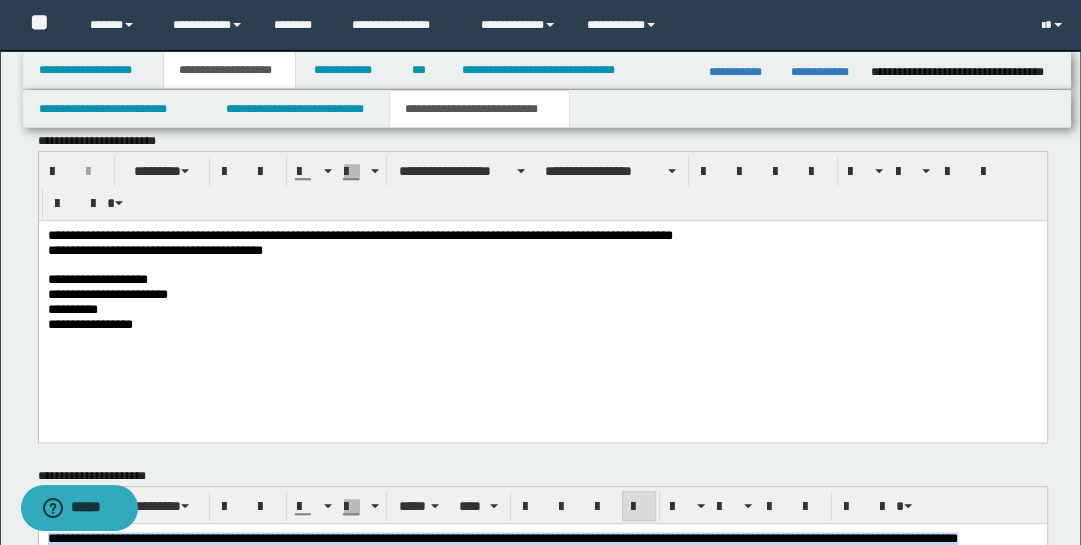 scroll, scrollTop: 874, scrollLeft: 0, axis: vertical 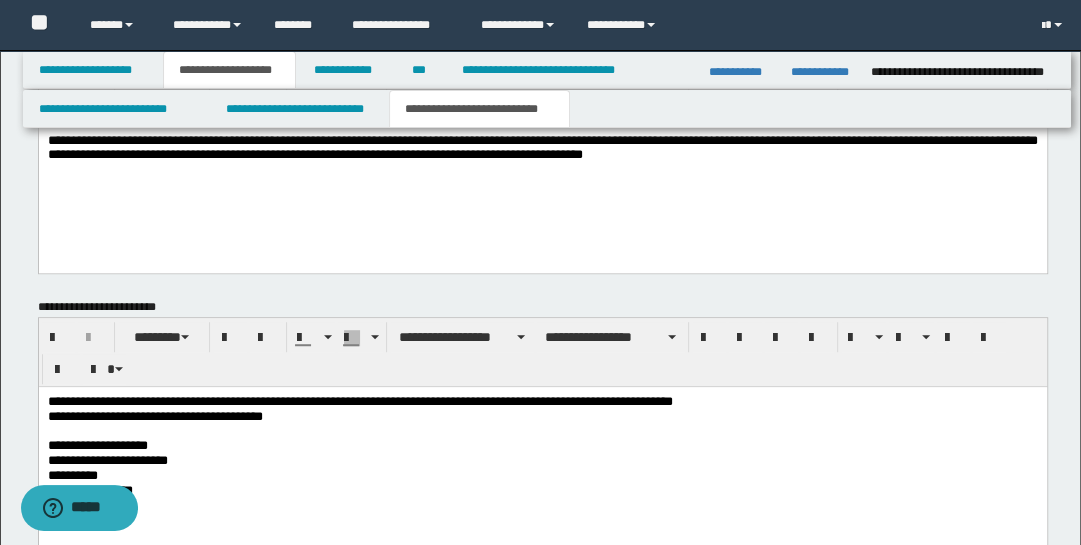 click on "**********" at bounding box center [542, 402] 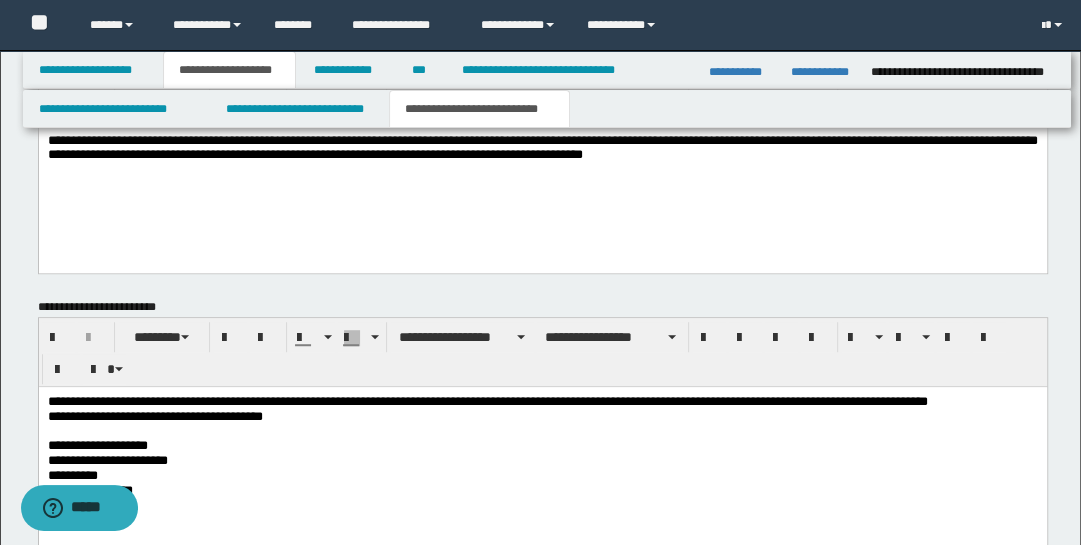 click on "**********" at bounding box center [542, 417] 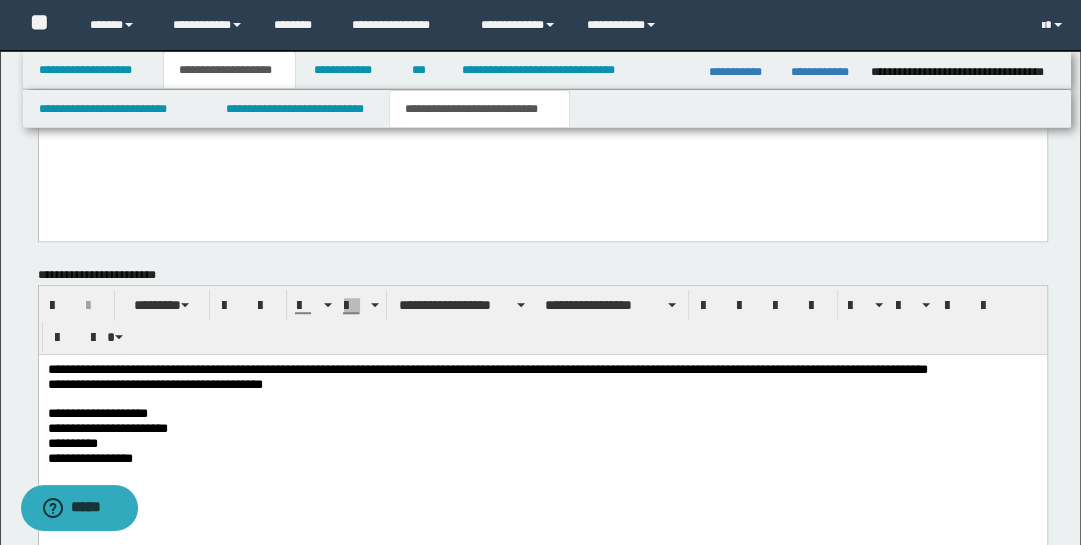 scroll, scrollTop: 909, scrollLeft: 0, axis: vertical 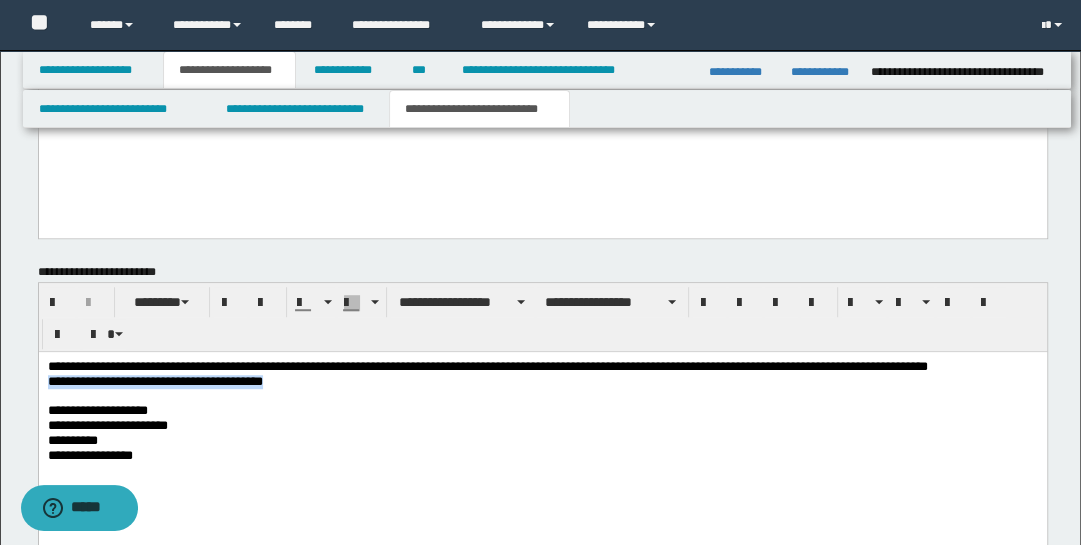drag, startPoint x: 279, startPoint y: 382, endPoint x: 27, endPoint y: 388, distance: 252.07141 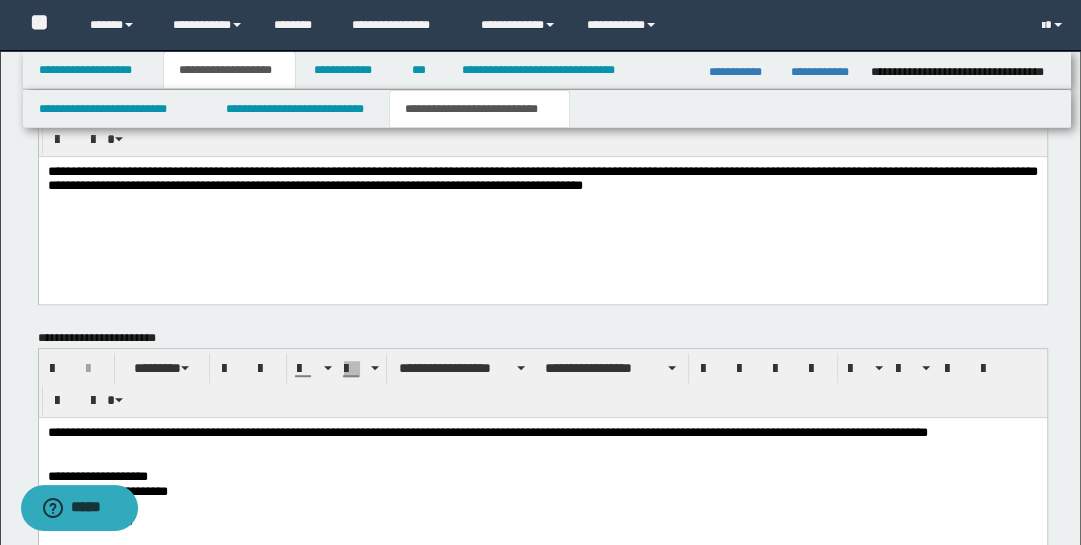 scroll, scrollTop: 859, scrollLeft: 0, axis: vertical 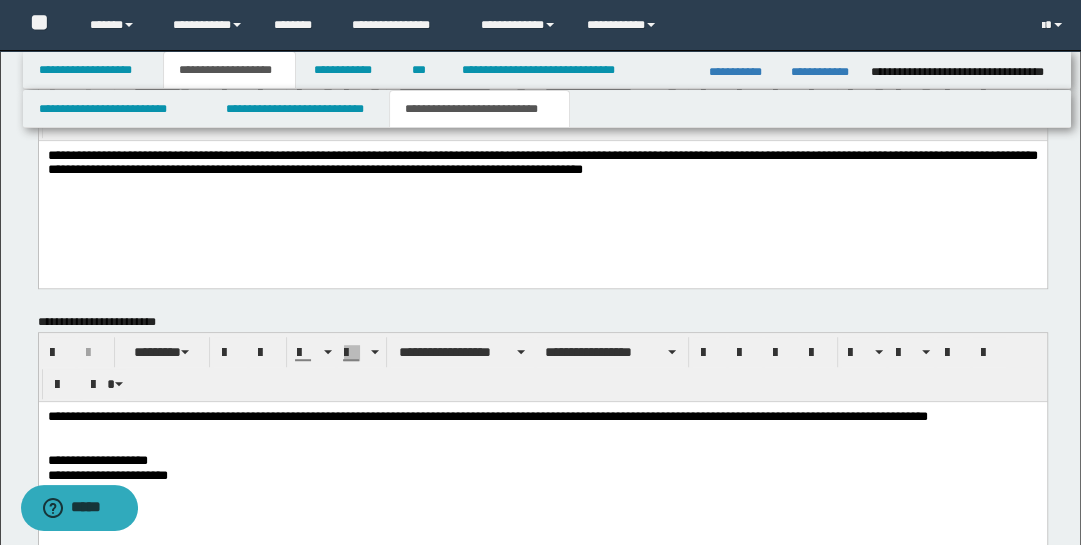 click on "**********" at bounding box center (542, 417) 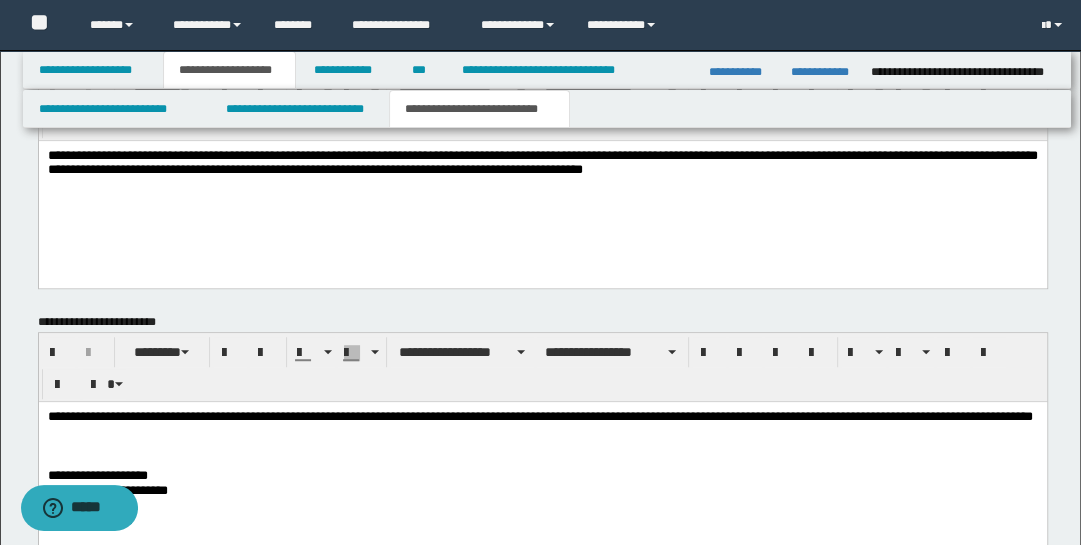 click on "**********" at bounding box center [542, 425] 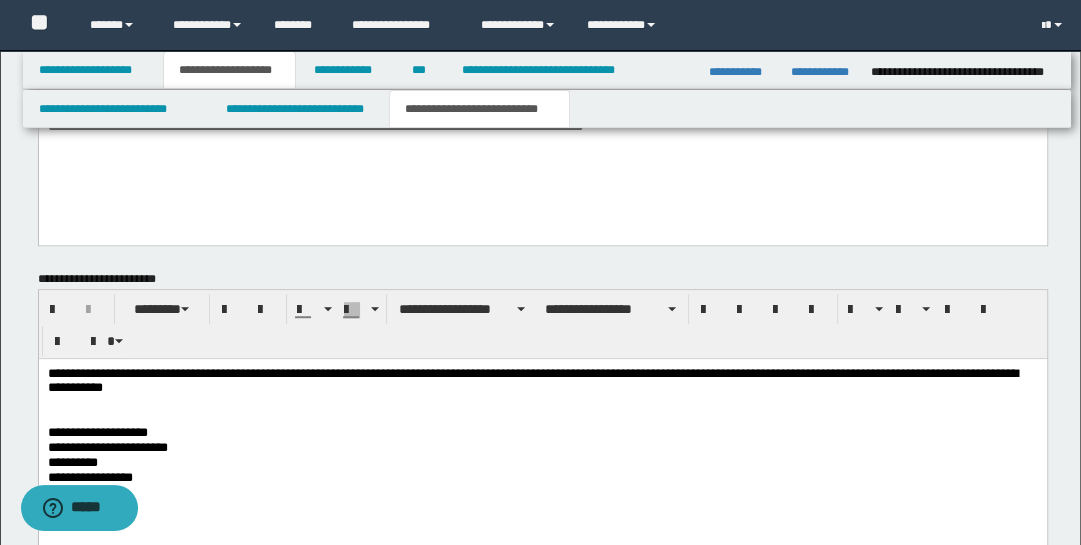 scroll, scrollTop: 939, scrollLeft: 0, axis: vertical 